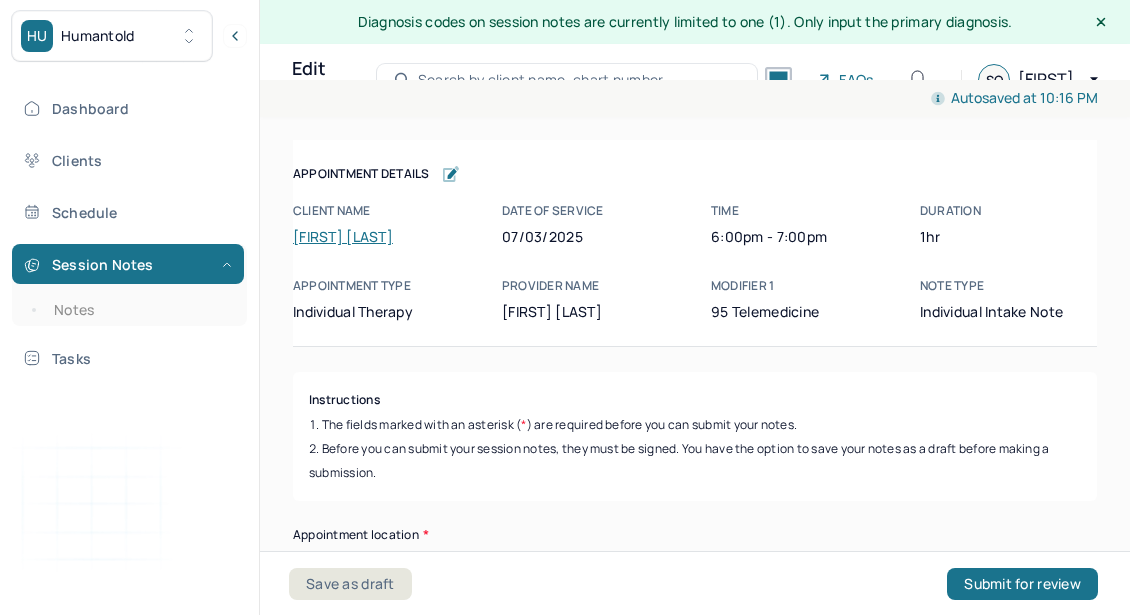 scroll, scrollTop: 0, scrollLeft: 0, axis: both 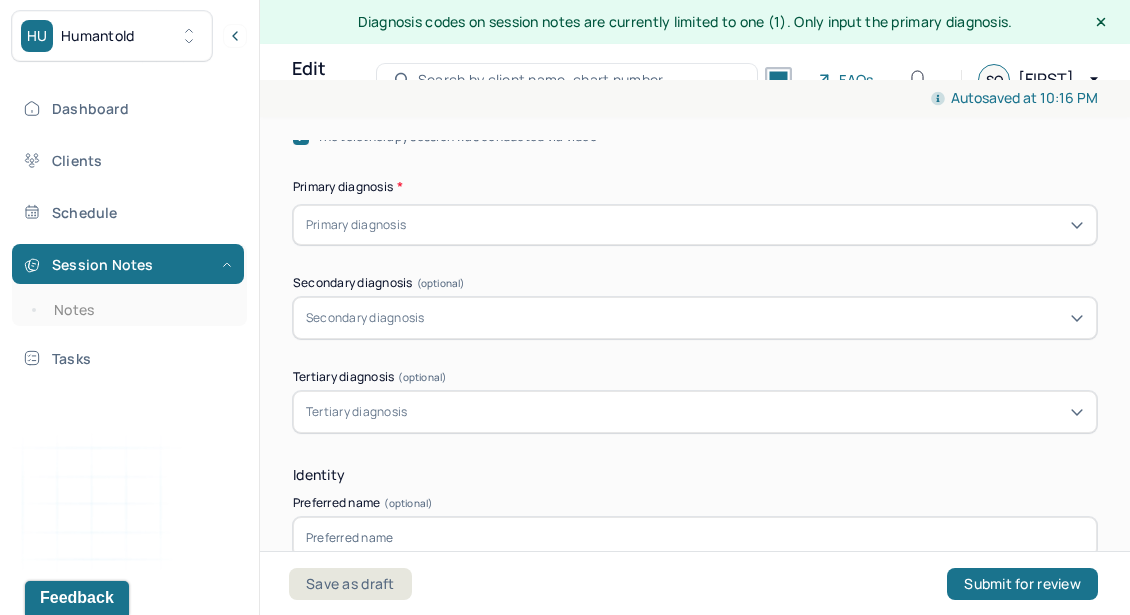 click at bounding box center (413, 225) 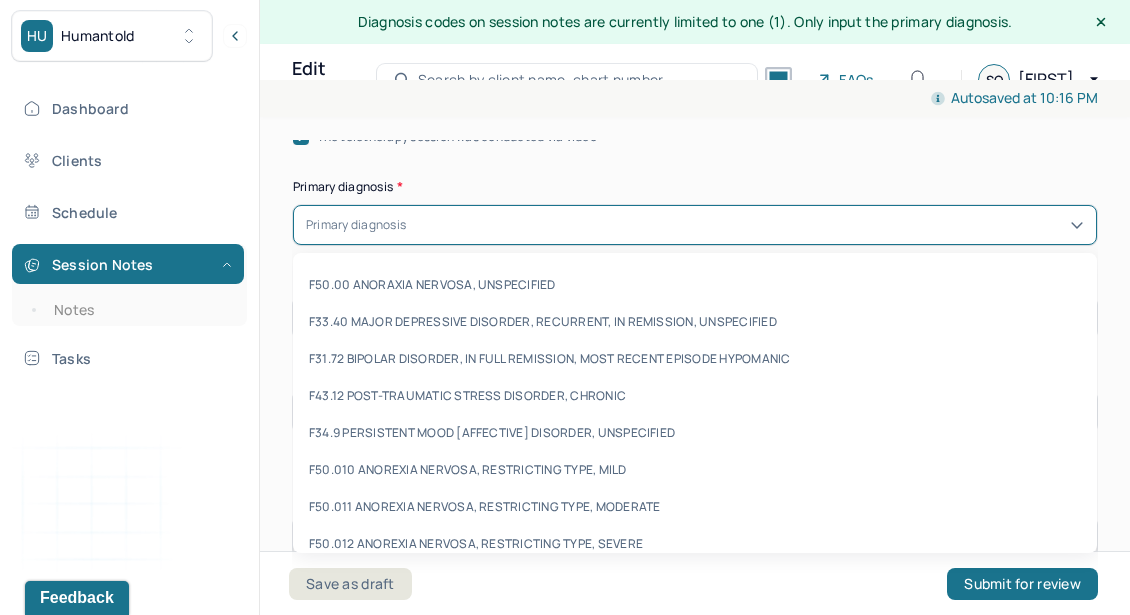 paste on "F43.20 ADJUSTMENT DISORDER UNSPECIFIED" 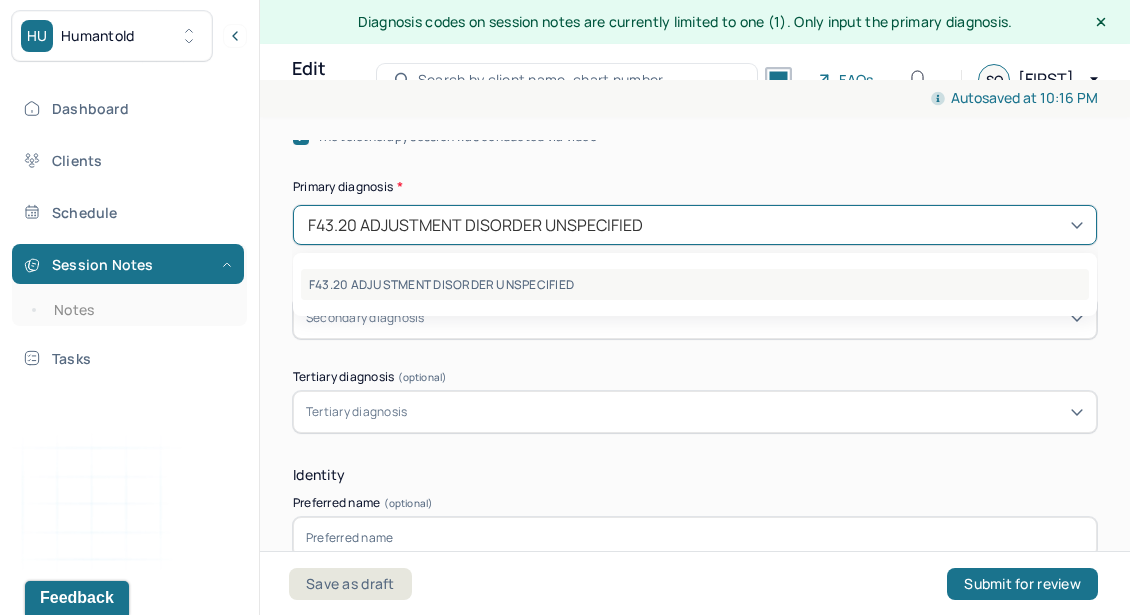 click on "F43.20 ADJUSTMENT DISORDER UNSPECIFIED" at bounding box center [695, 284] 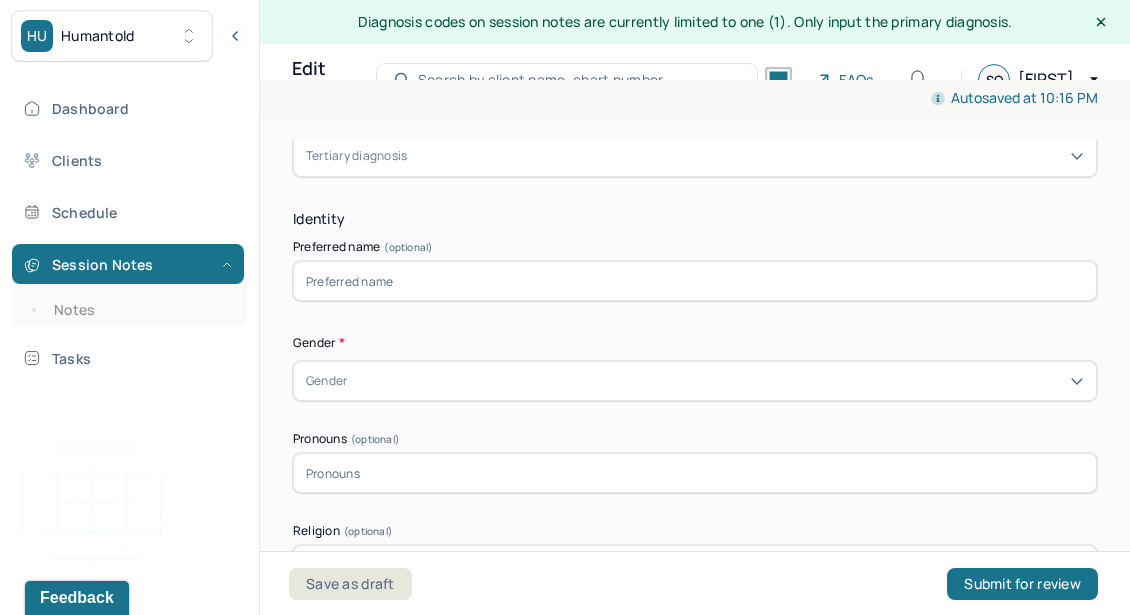 scroll, scrollTop: 973, scrollLeft: 0, axis: vertical 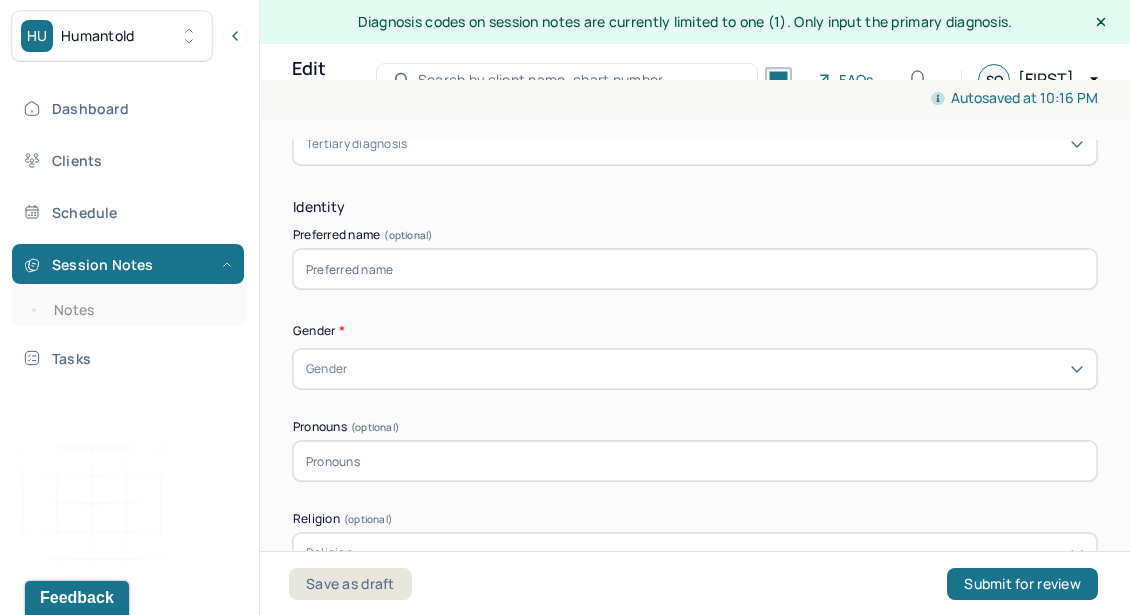click on "Gender" at bounding box center (695, 369) 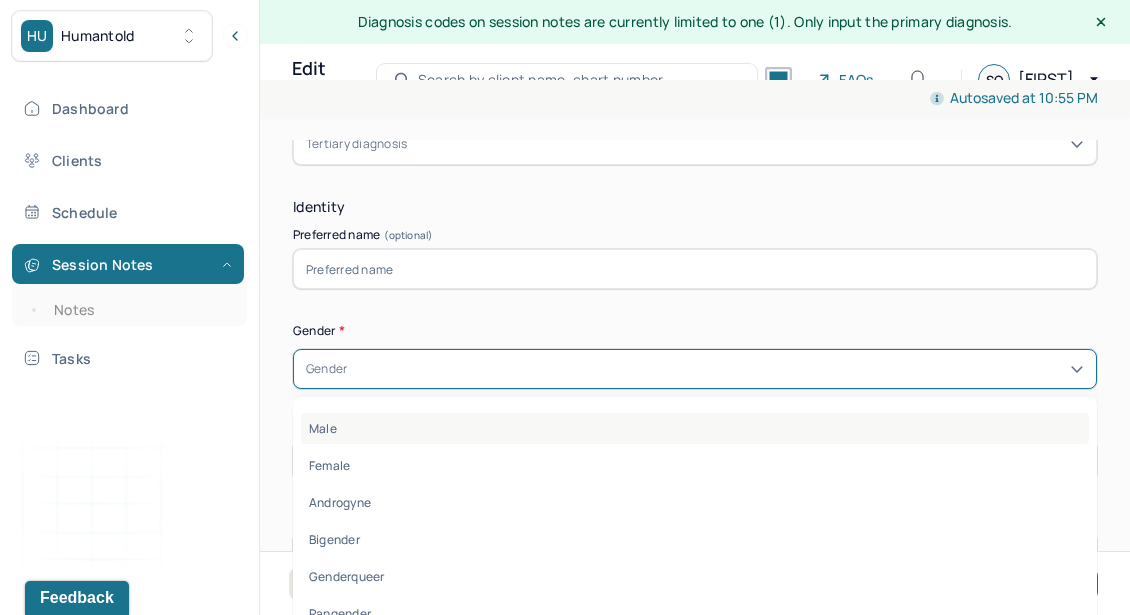 click on "Male" at bounding box center [695, 428] 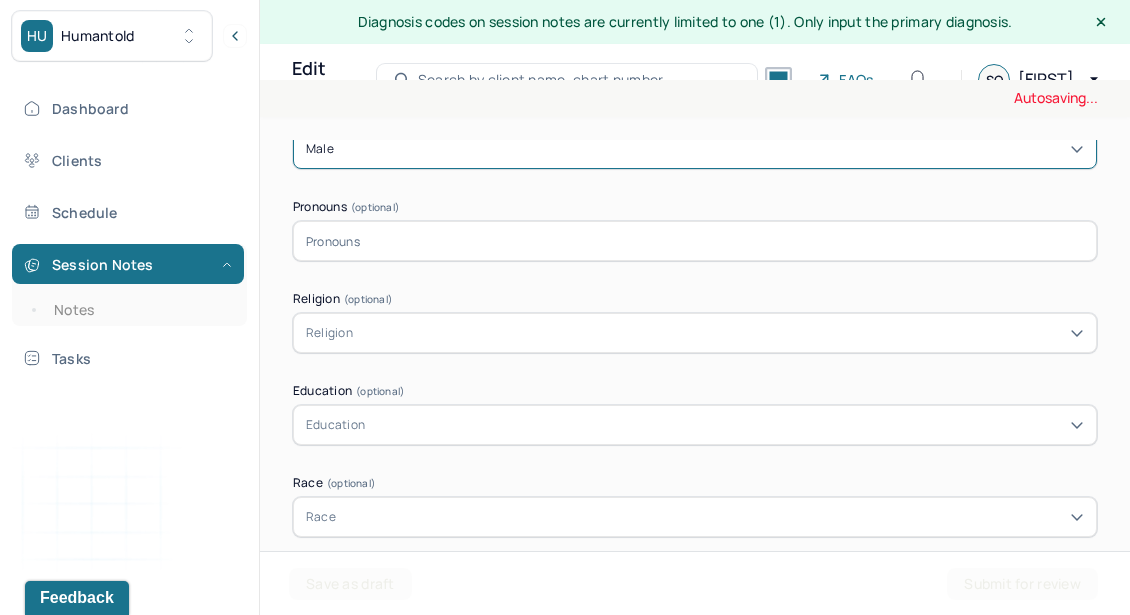 scroll, scrollTop: 1197, scrollLeft: 0, axis: vertical 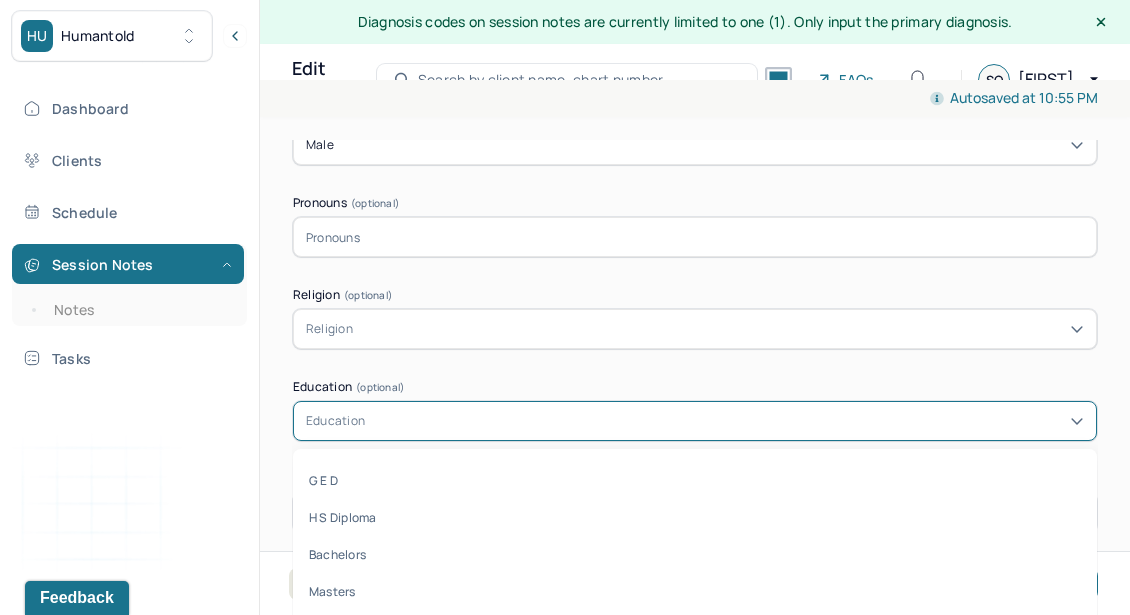 click on "Education" at bounding box center [695, 421] 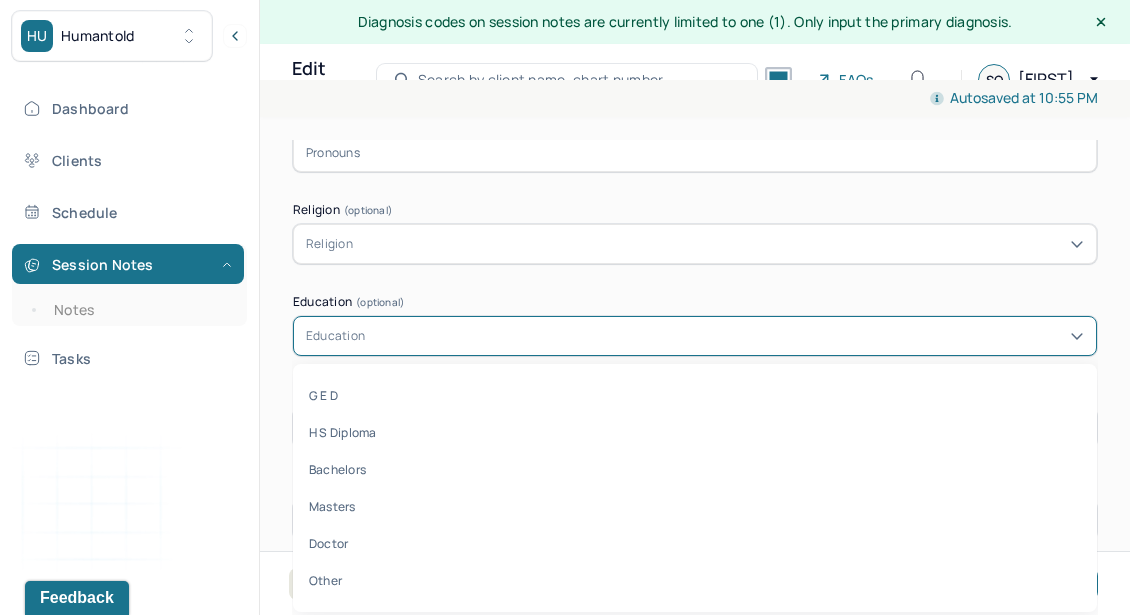 scroll, scrollTop: 1284, scrollLeft: 0, axis: vertical 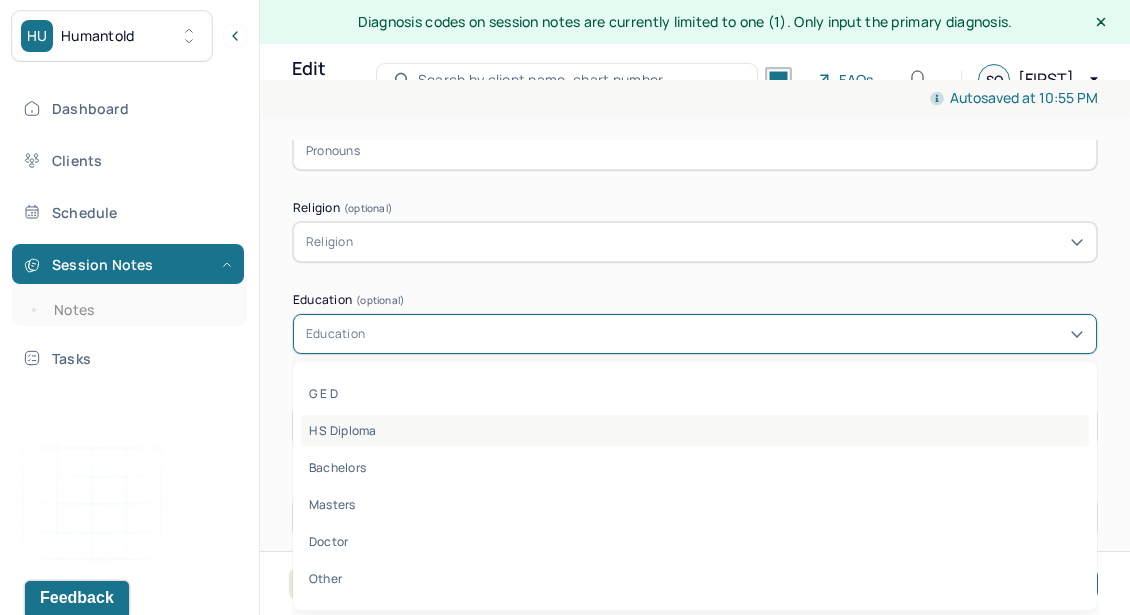 click on "H S  Diploma" at bounding box center [695, 430] 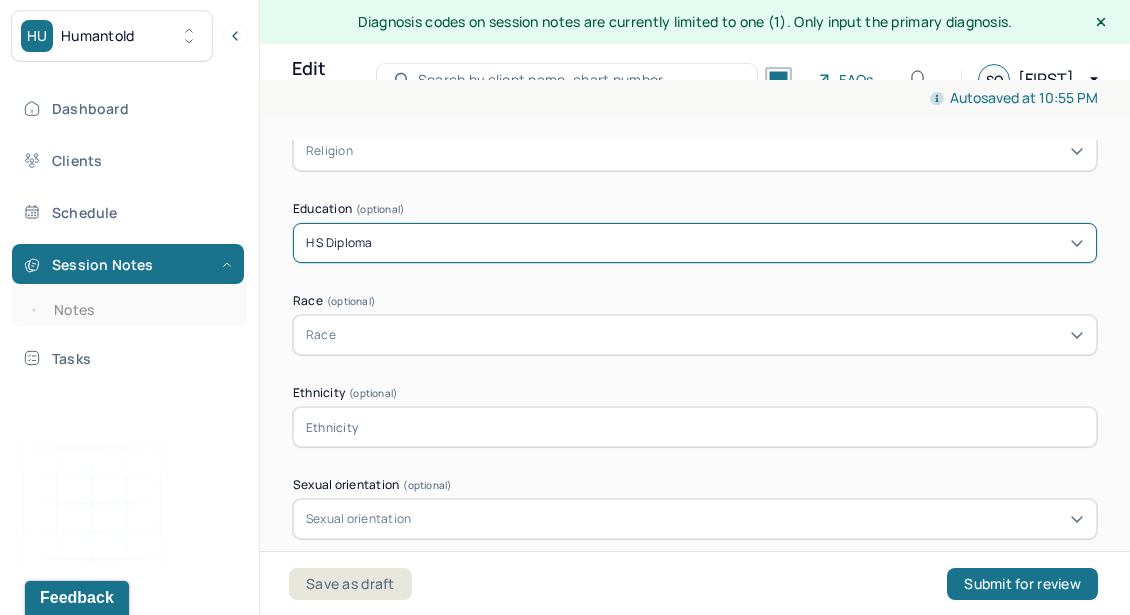 scroll, scrollTop: 1382, scrollLeft: 0, axis: vertical 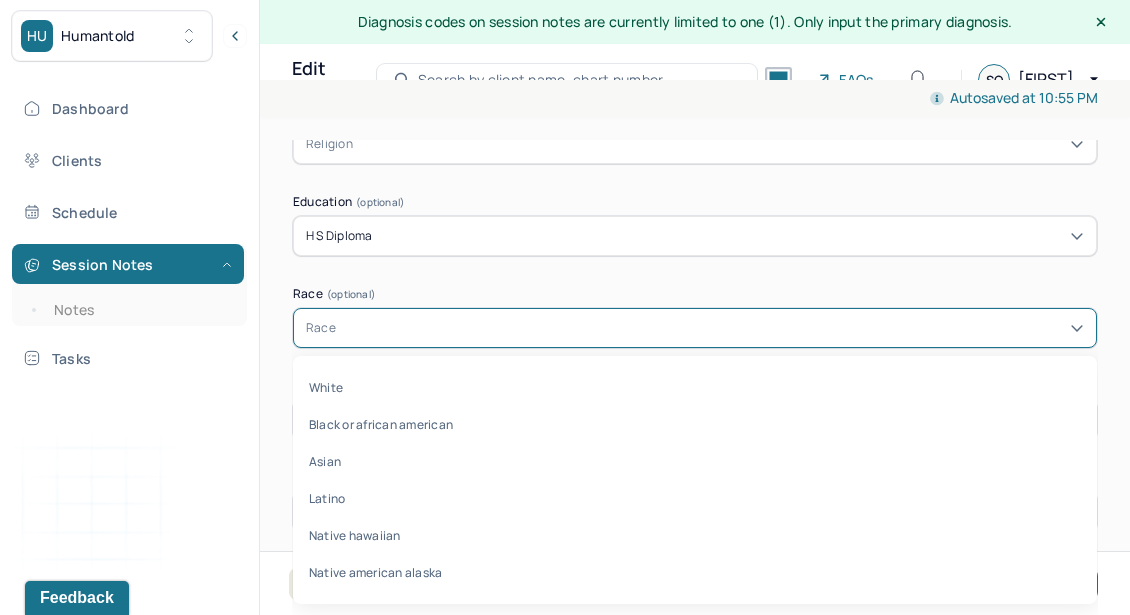 click on "Race" at bounding box center [695, 328] 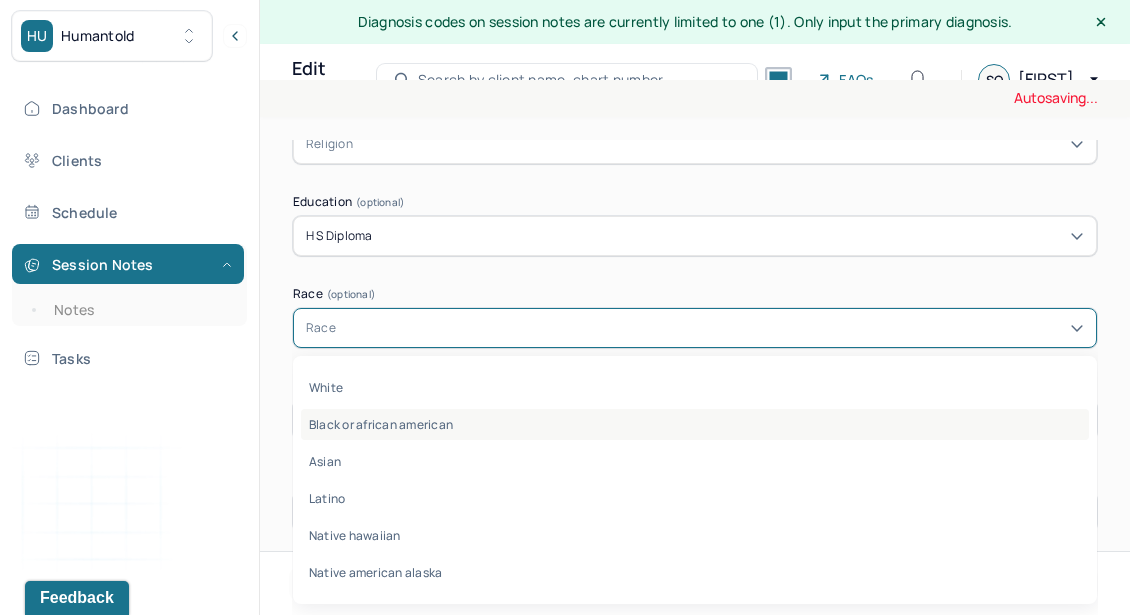 click on "Black or african american" at bounding box center (695, 424) 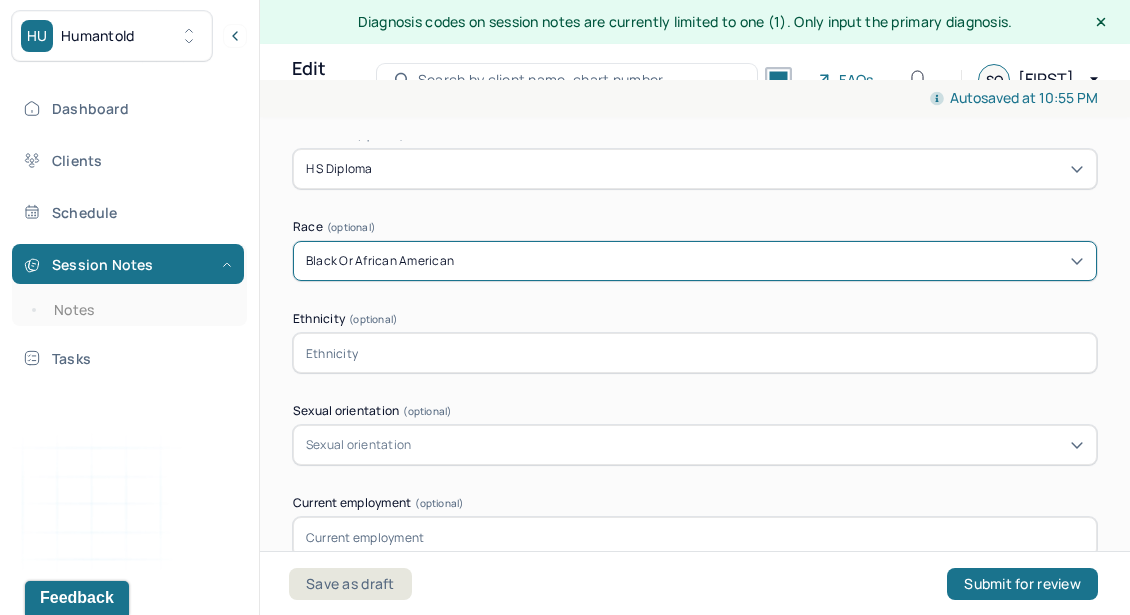 scroll, scrollTop: 1530, scrollLeft: 0, axis: vertical 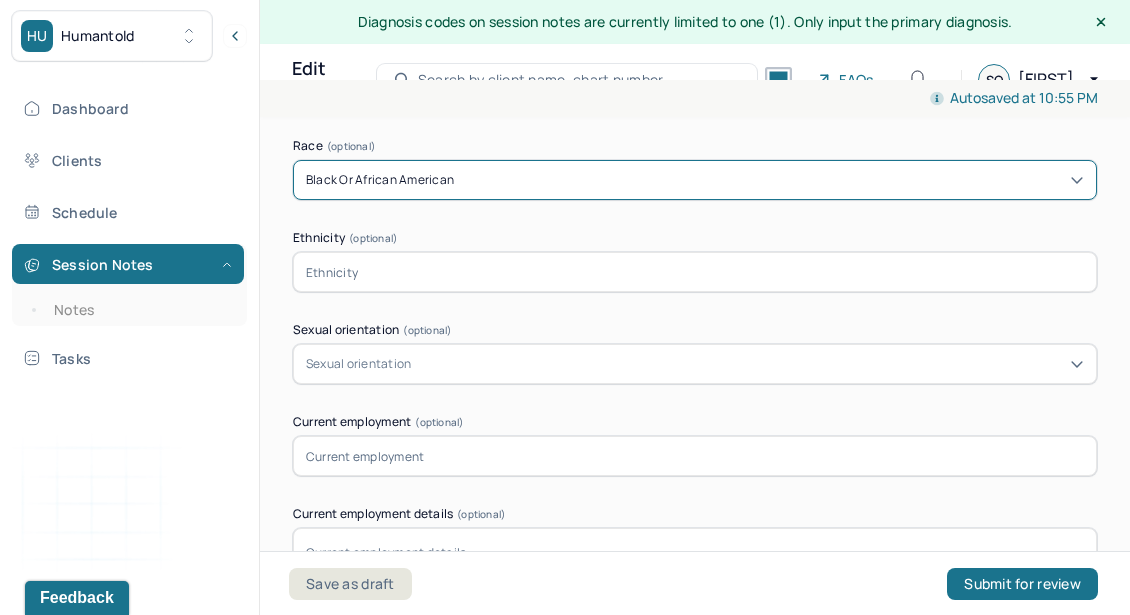 click on "Sexual orientation" at bounding box center (695, 364) 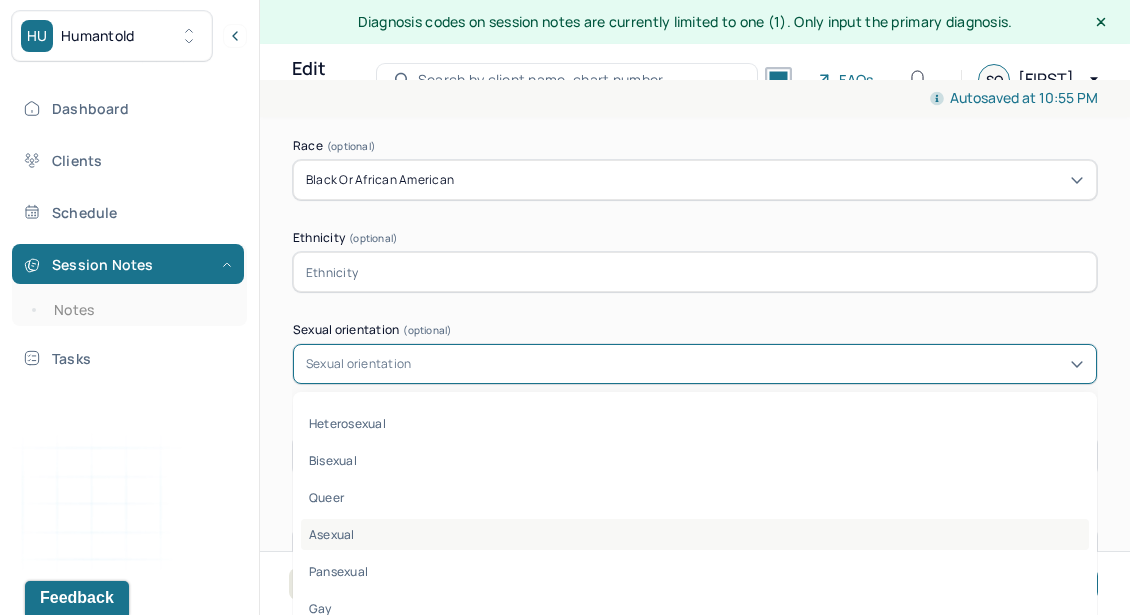 scroll, scrollTop: 22, scrollLeft: 0, axis: vertical 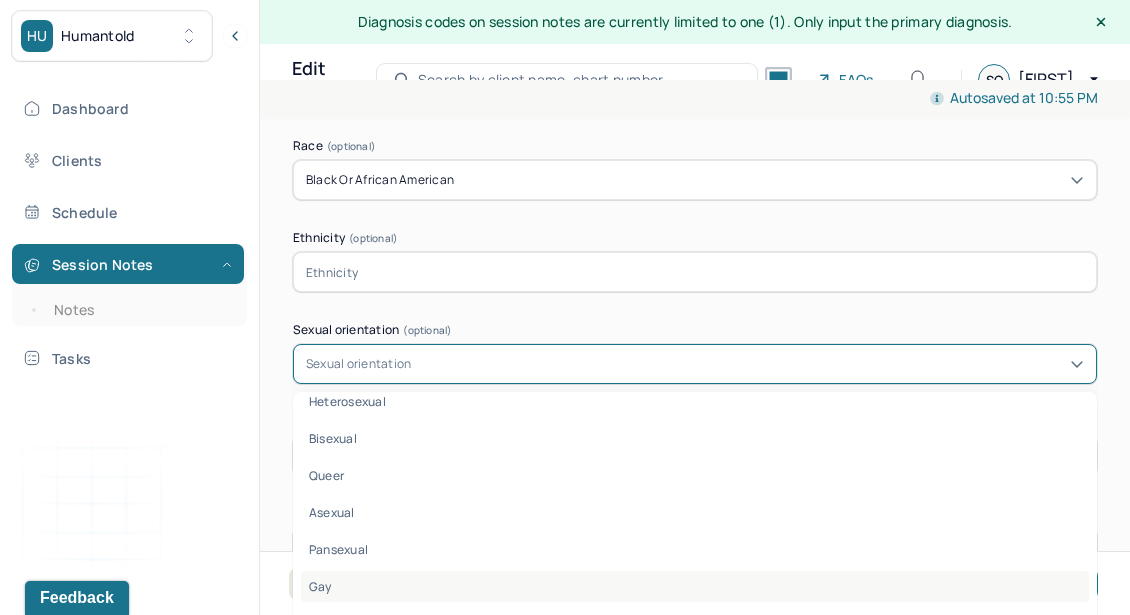 click on "Gay" at bounding box center [695, 586] 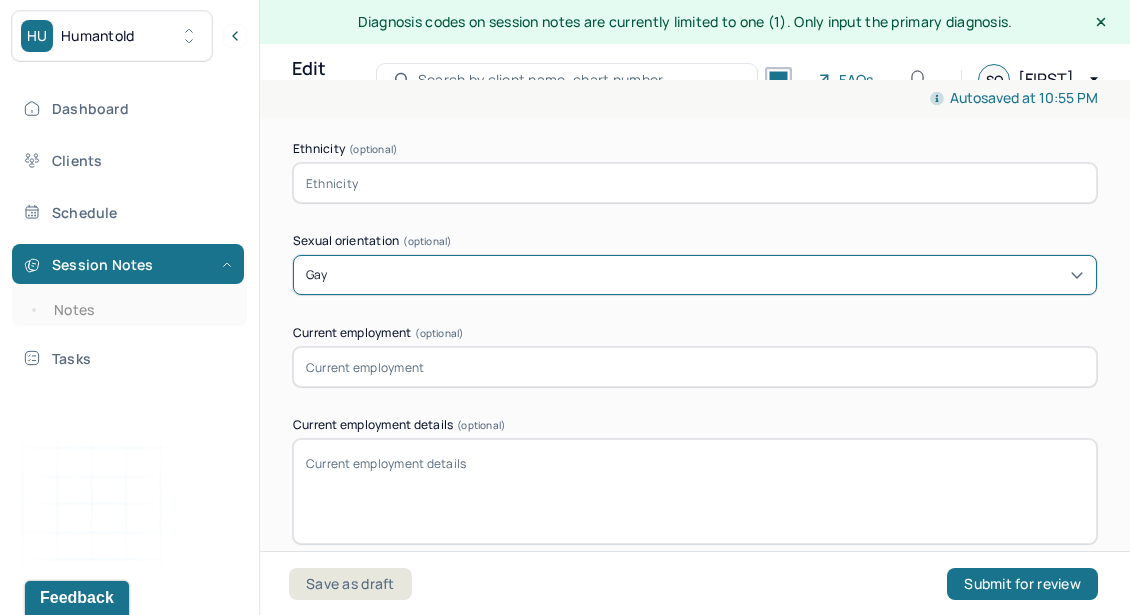 scroll, scrollTop: 1620, scrollLeft: 0, axis: vertical 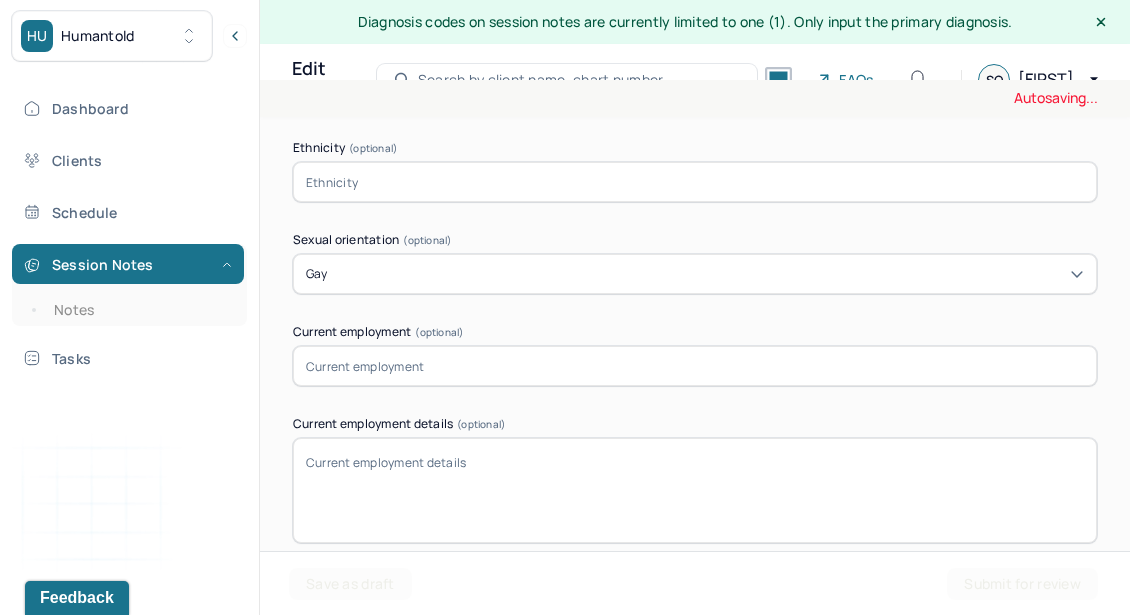 click at bounding box center (695, 366) 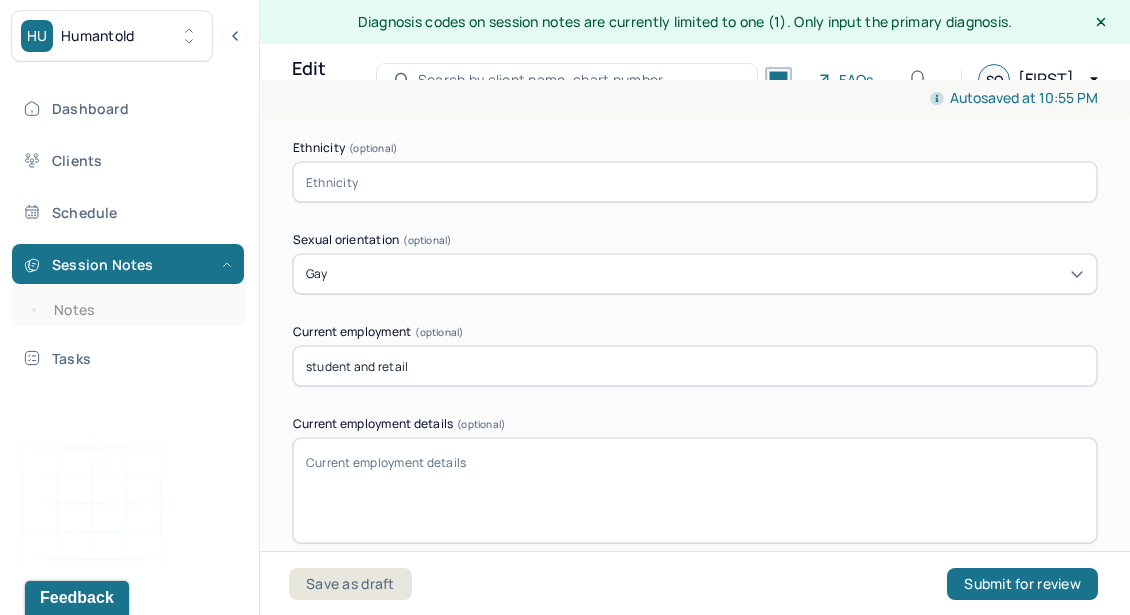 type on "student and retail" 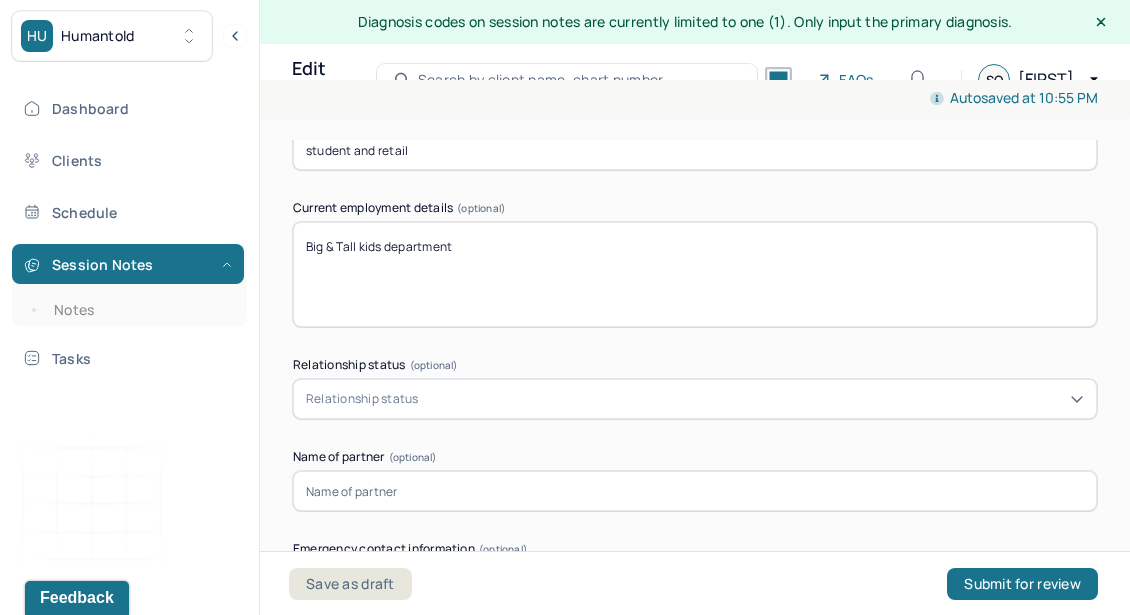 scroll, scrollTop: 1851, scrollLeft: 0, axis: vertical 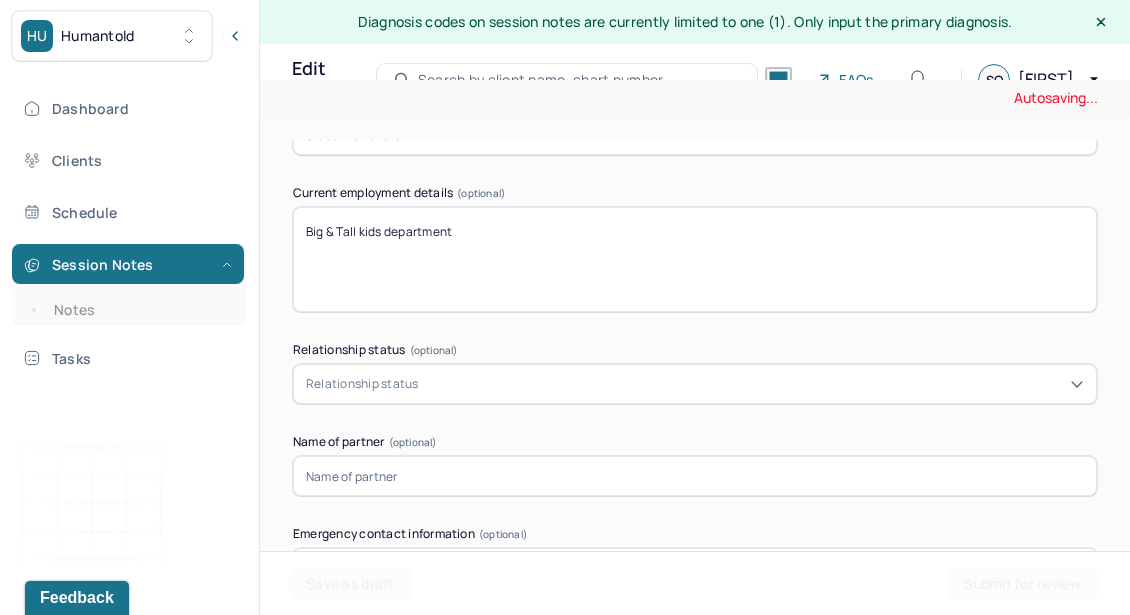 type on "Big & Tall kids department" 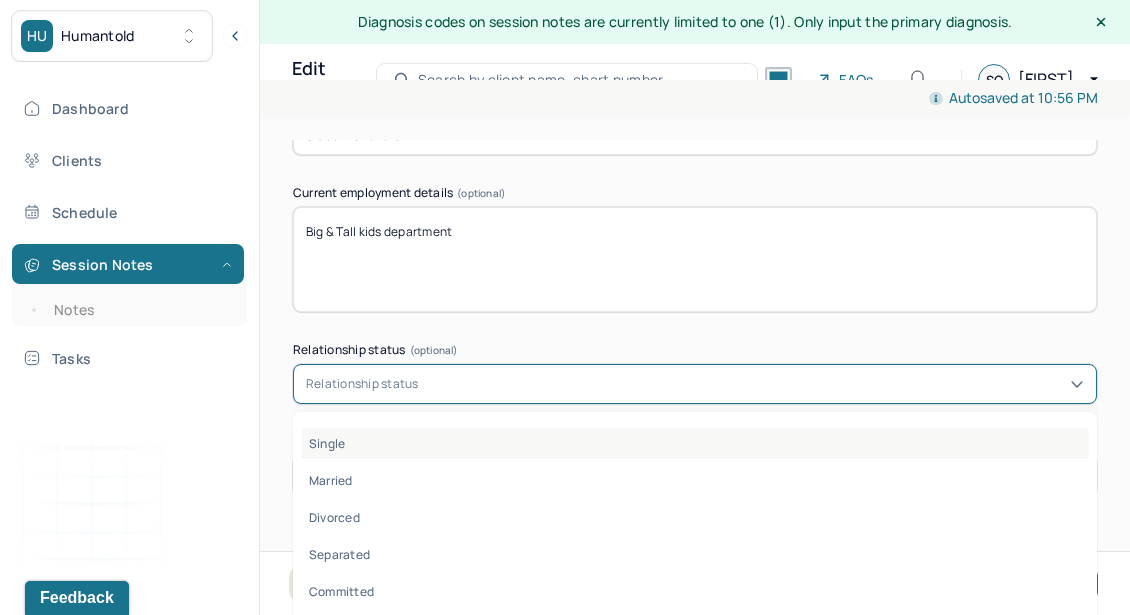 click on "Single" at bounding box center [695, 443] 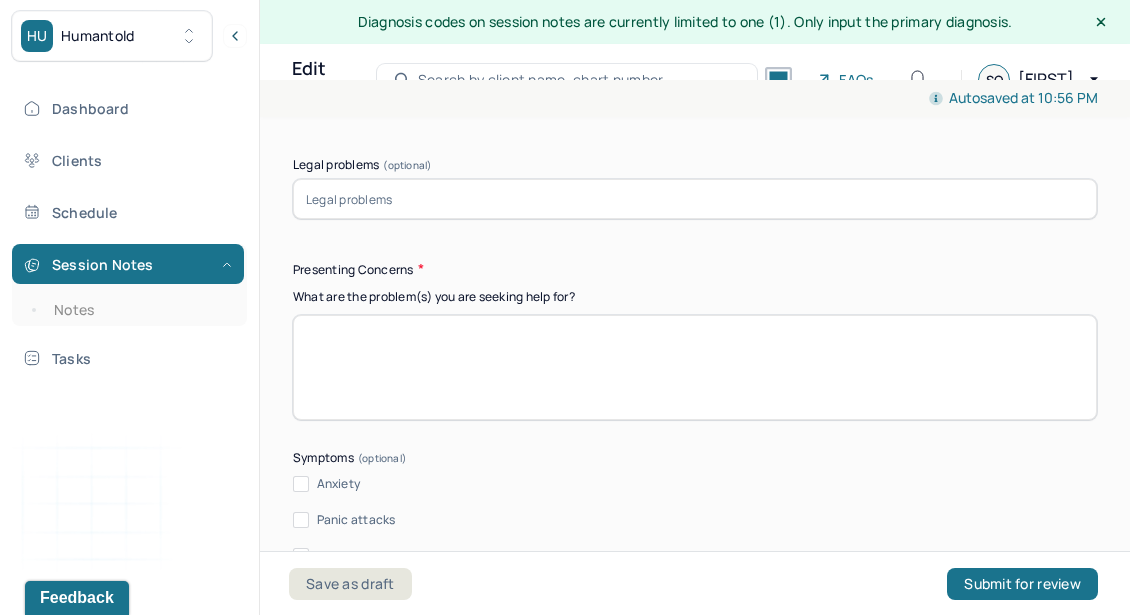 scroll, scrollTop: 2316, scrollLeft: 0, axis: vertical 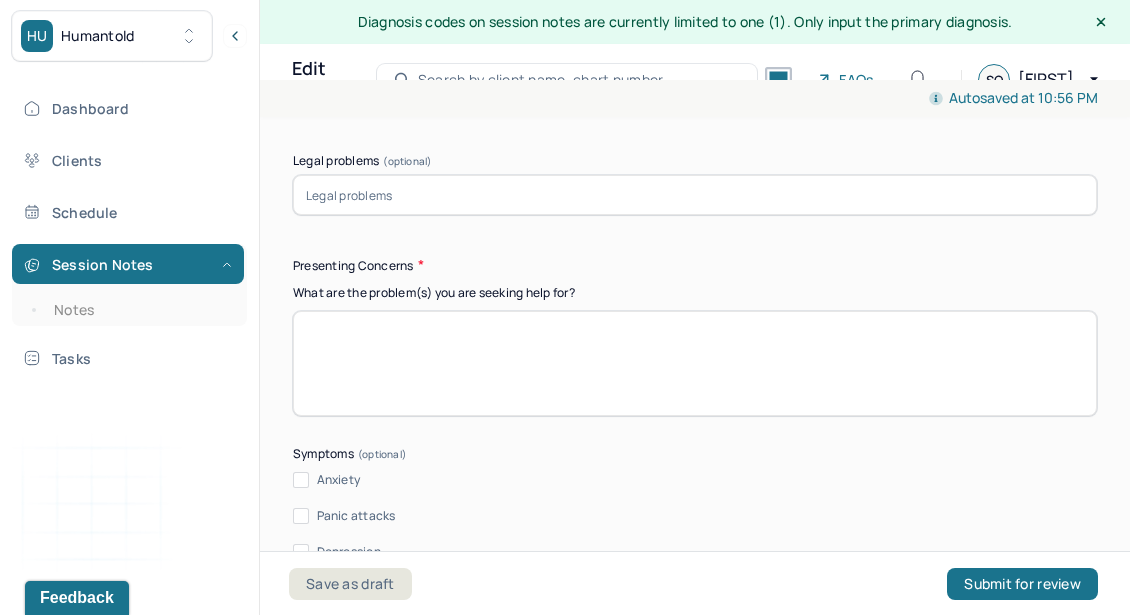 click at bounding box center (695, 363) 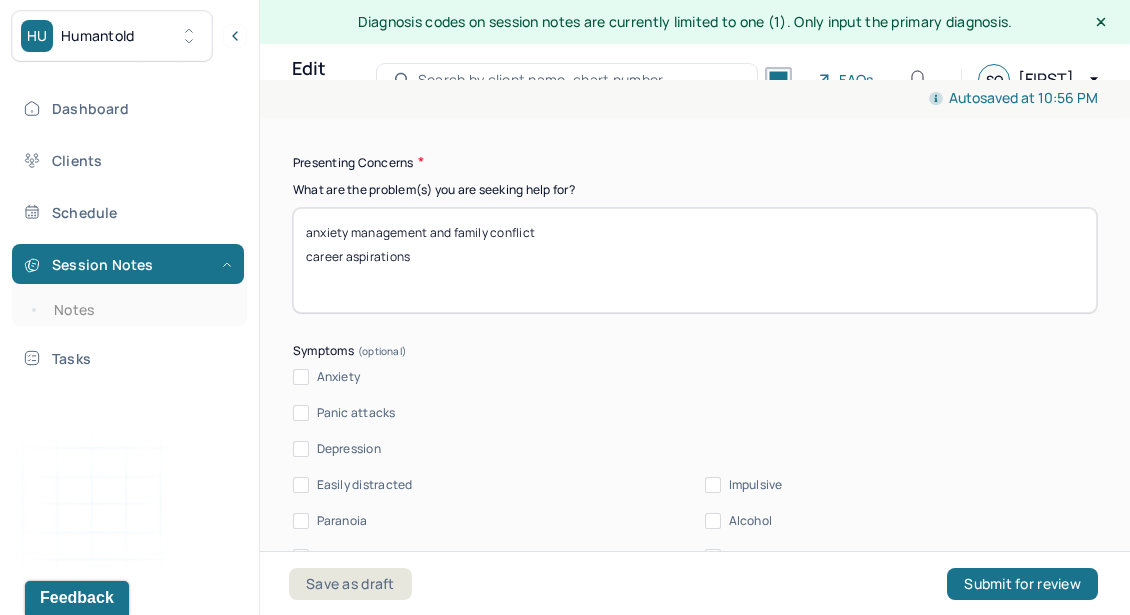 scroll, scrollTop: 2434, scrollLeft: 0, axis: vertical 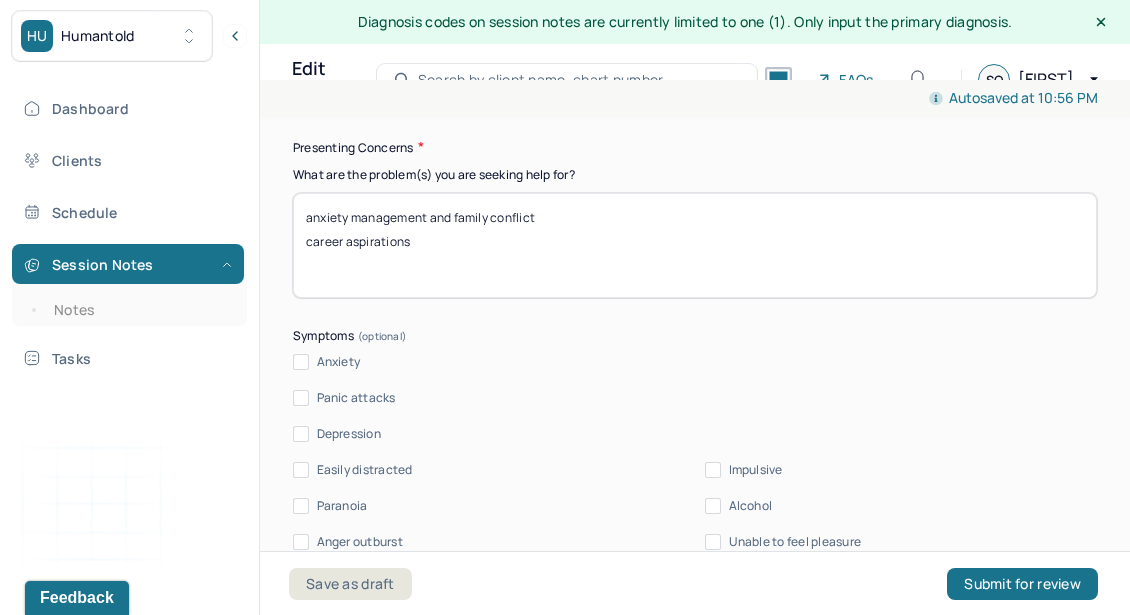 type on "anxiety management and family conflict
career aspirations" 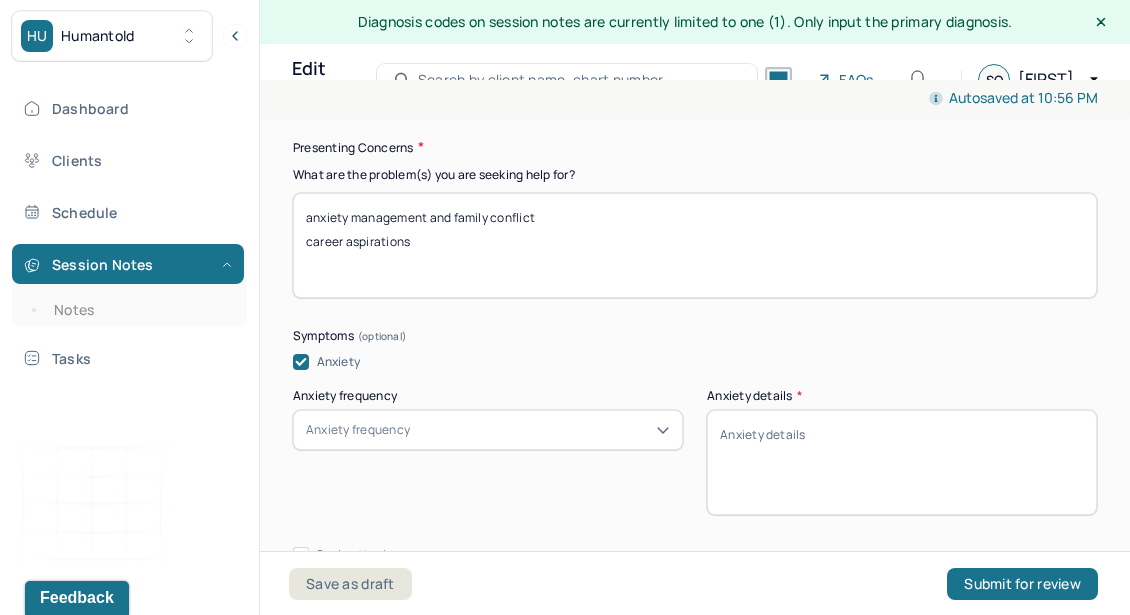 click on "Anxiety frequency" at bounding box center [358, 430] 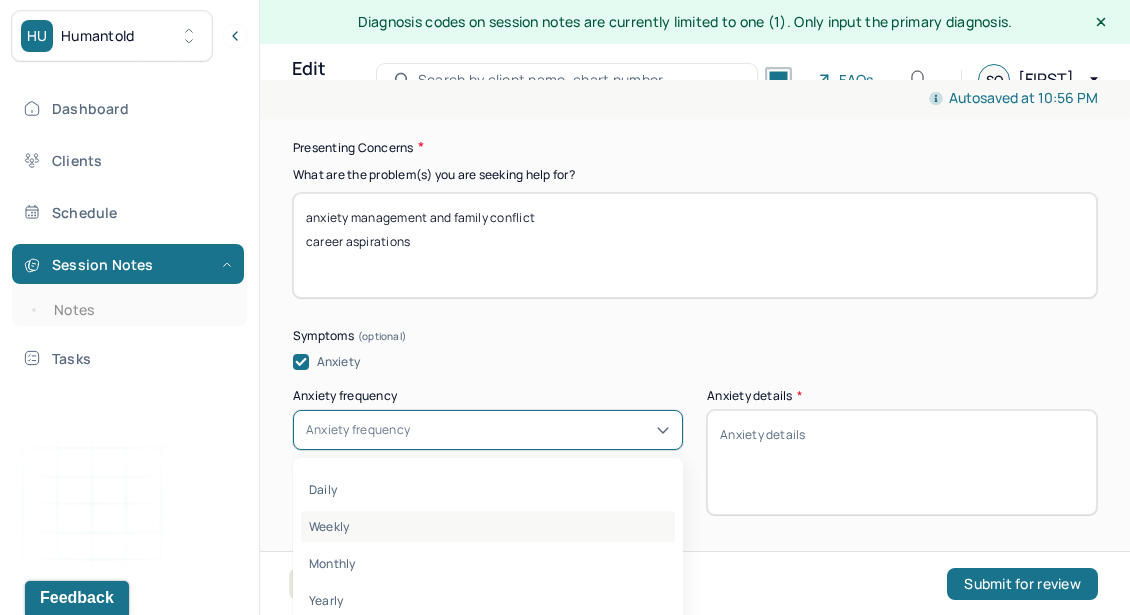 click on "Weekly" at bounding box center (488, 526) 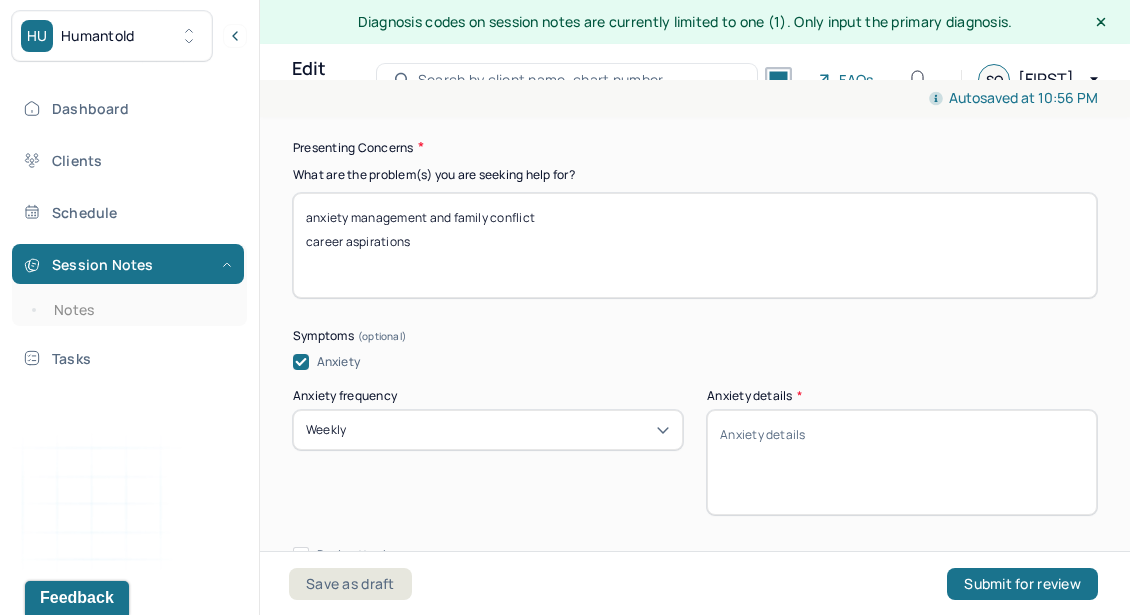 click on "Anxiety details *" at bounding box center [902, 462] 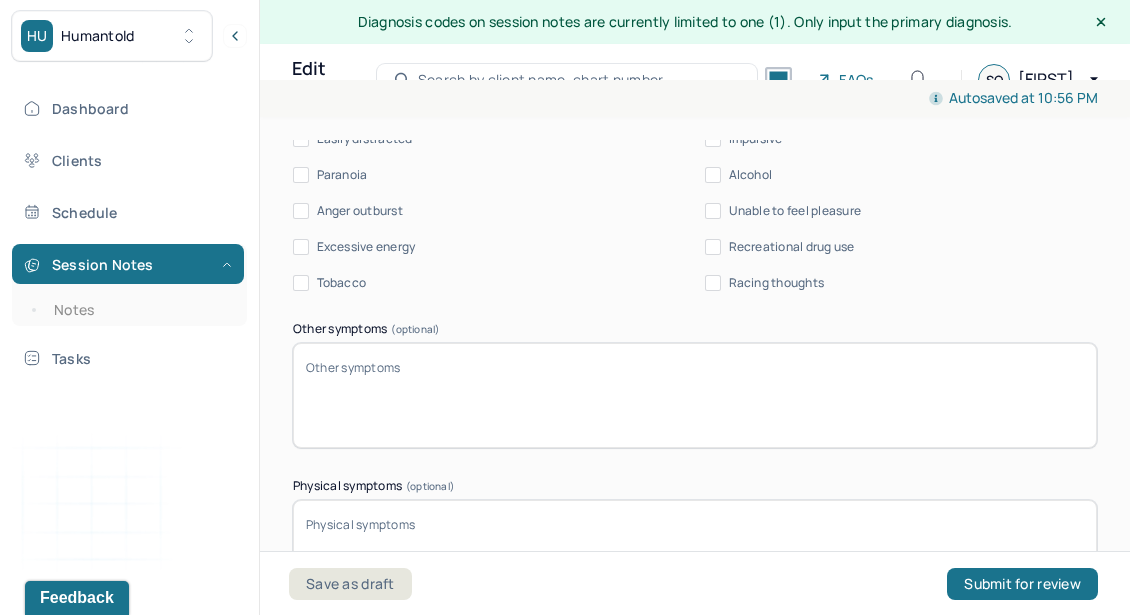 scroll, scrollTop: 3073, scrollLeft: 0, axis: vertical 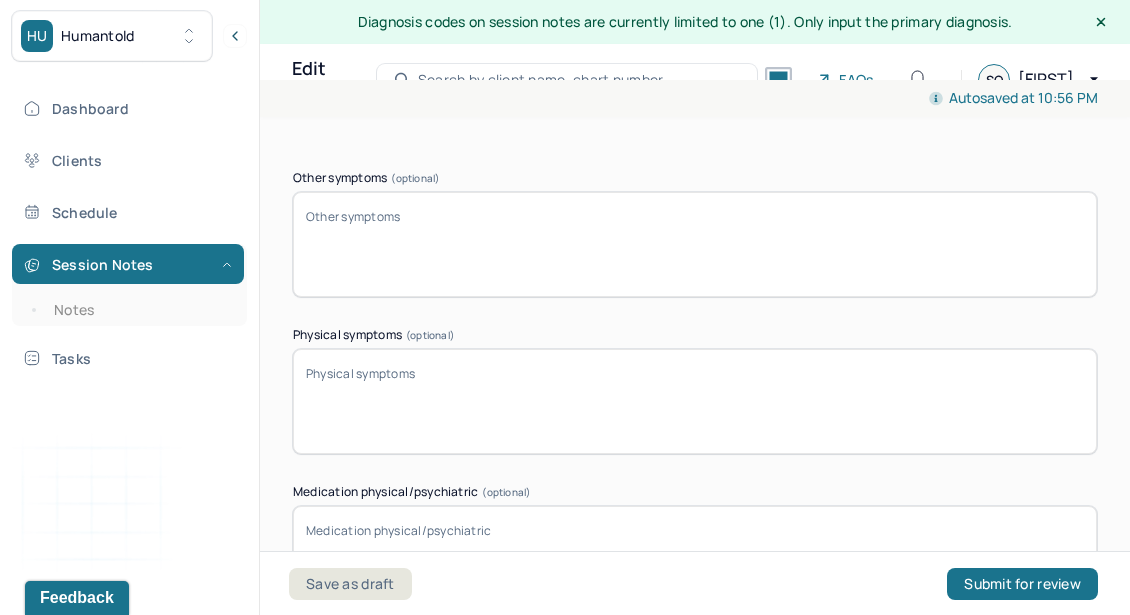 type on "rumination" 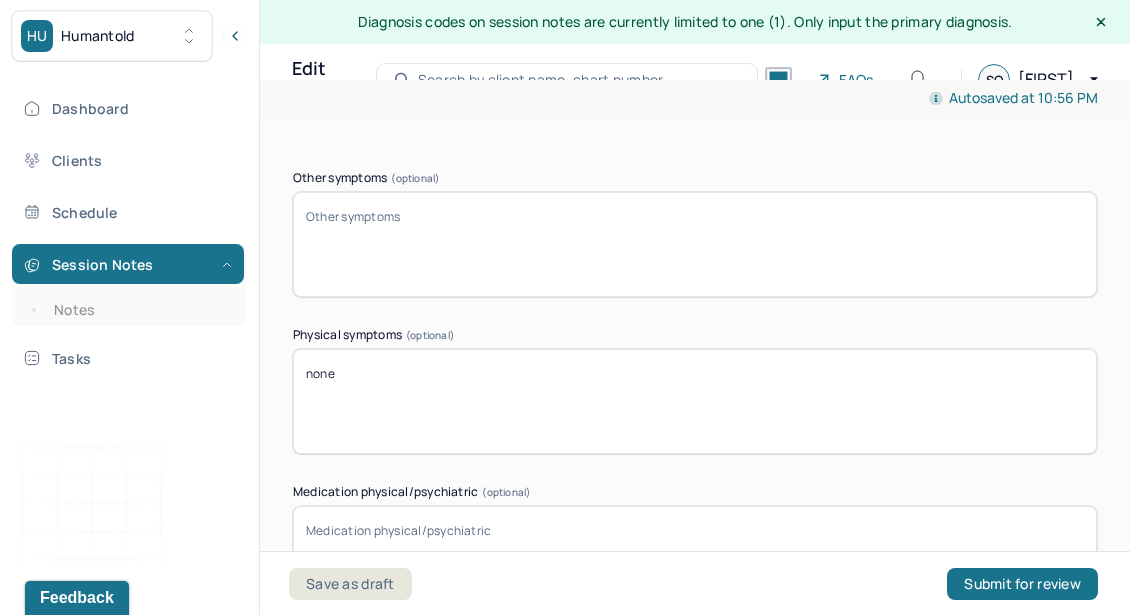 scroll, scrollTop: 3216, scrollLeft: 0, axis: vertical 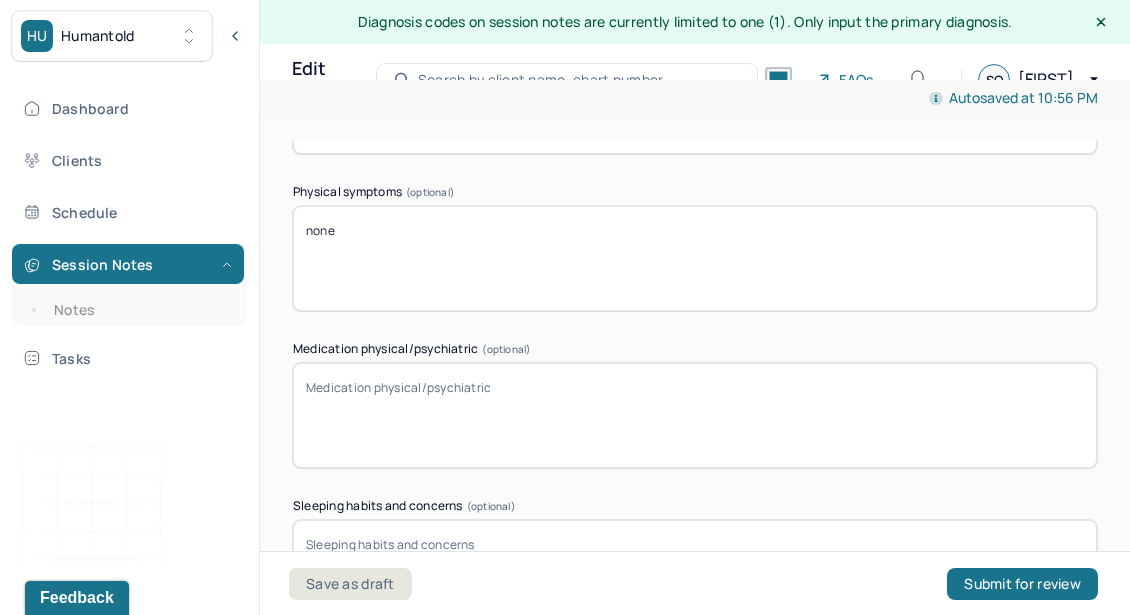 type on "none" 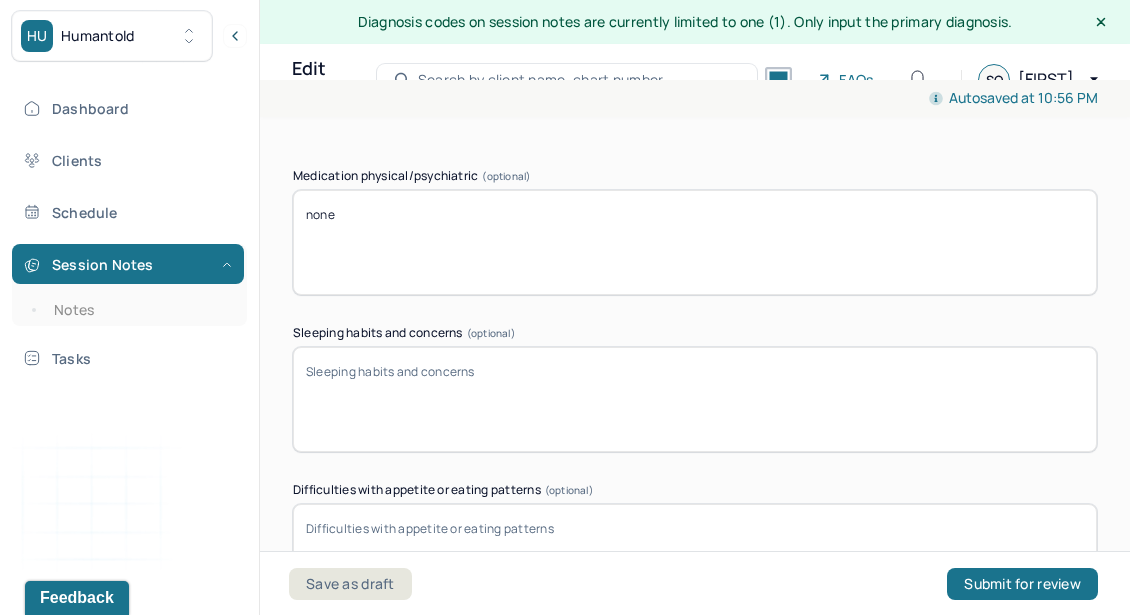 scroll, scrollTop: 3416, scrollLeft: 0, axis: vertical 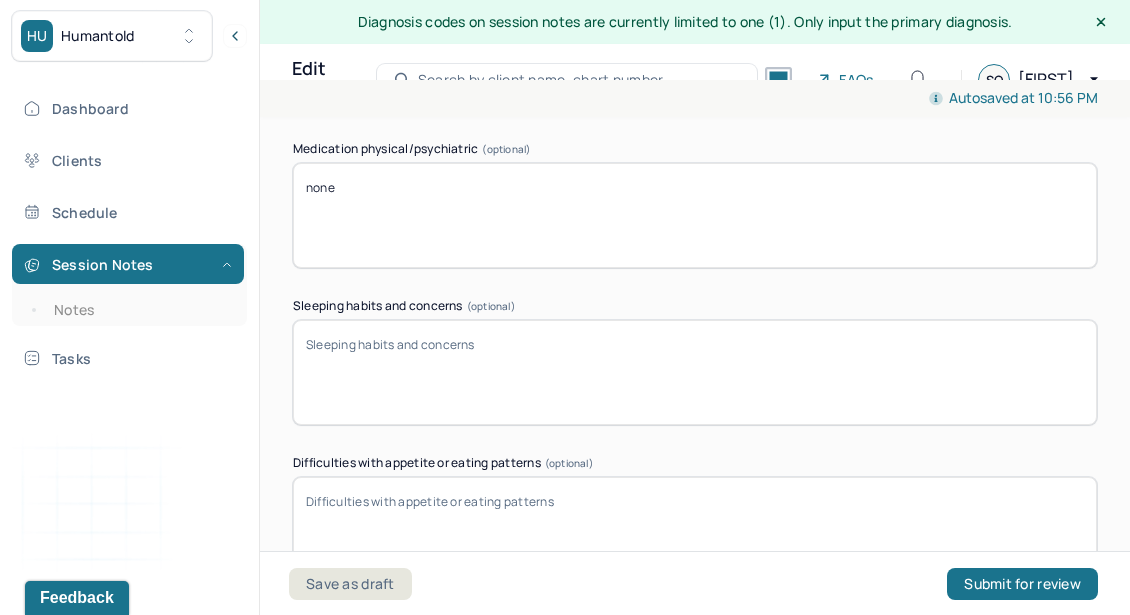 type on "none" 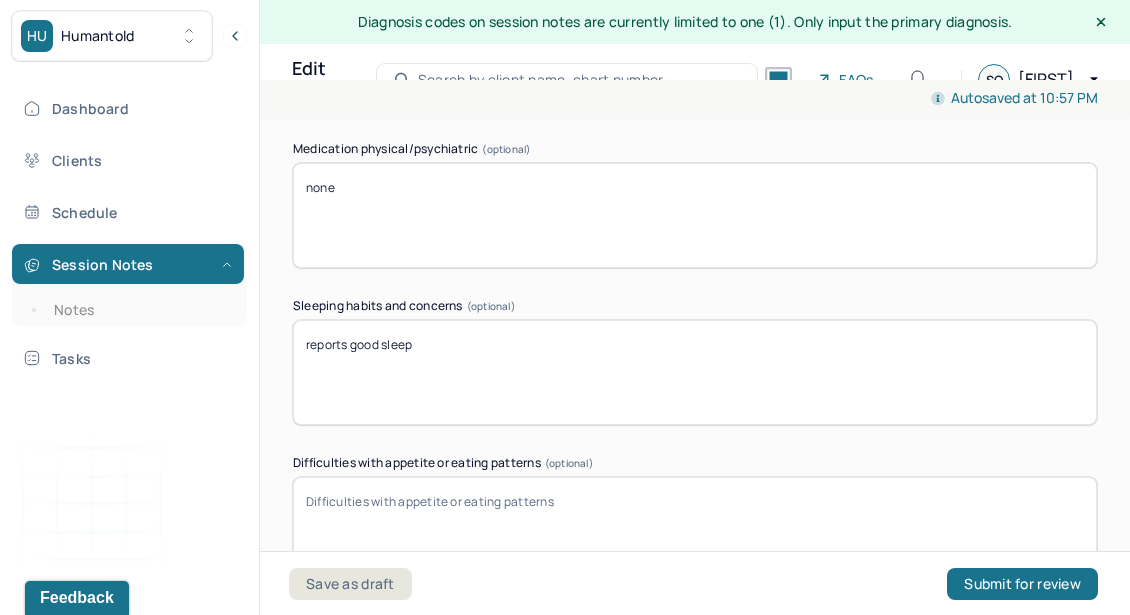type on "reports good sleep" 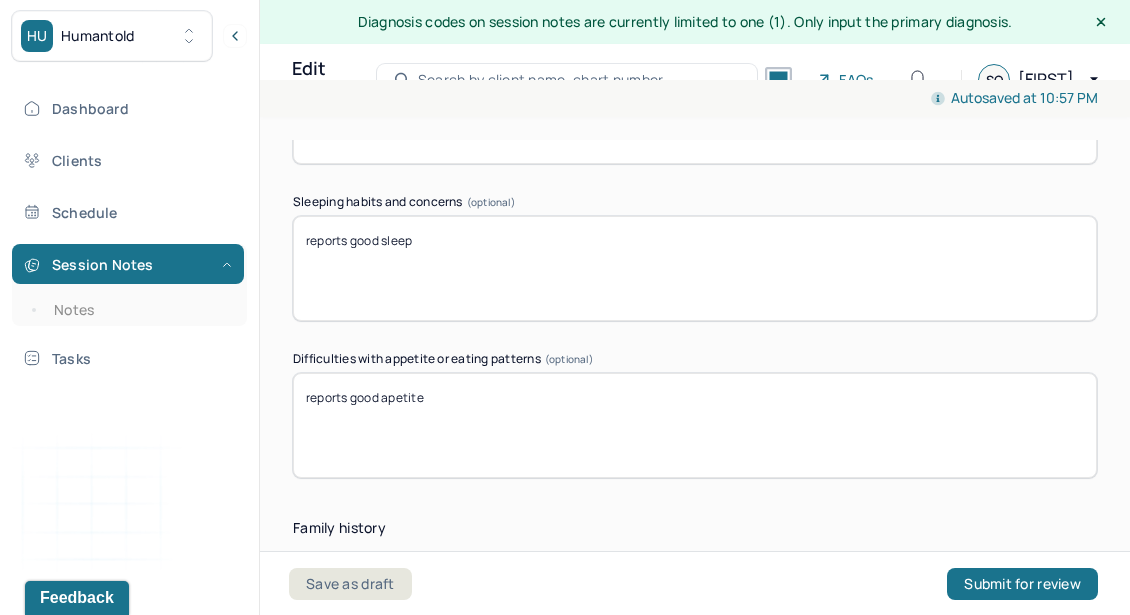 click on "reports good apetite" at bounding box center [695, 425] 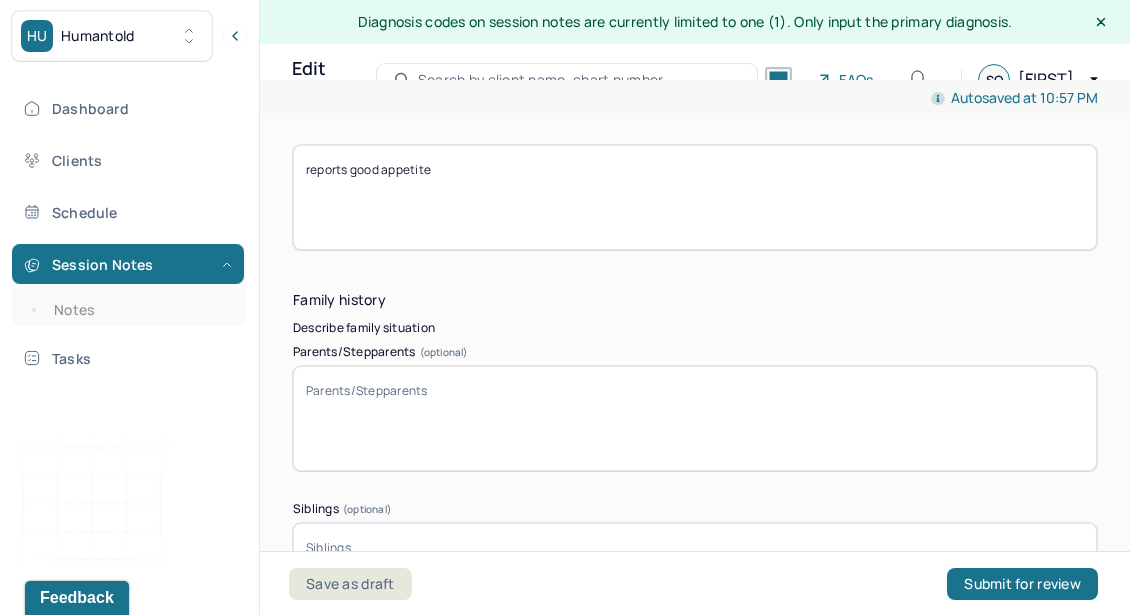 scroll, scrollTop: 3769, scrollLeft: 0, axis: vertical 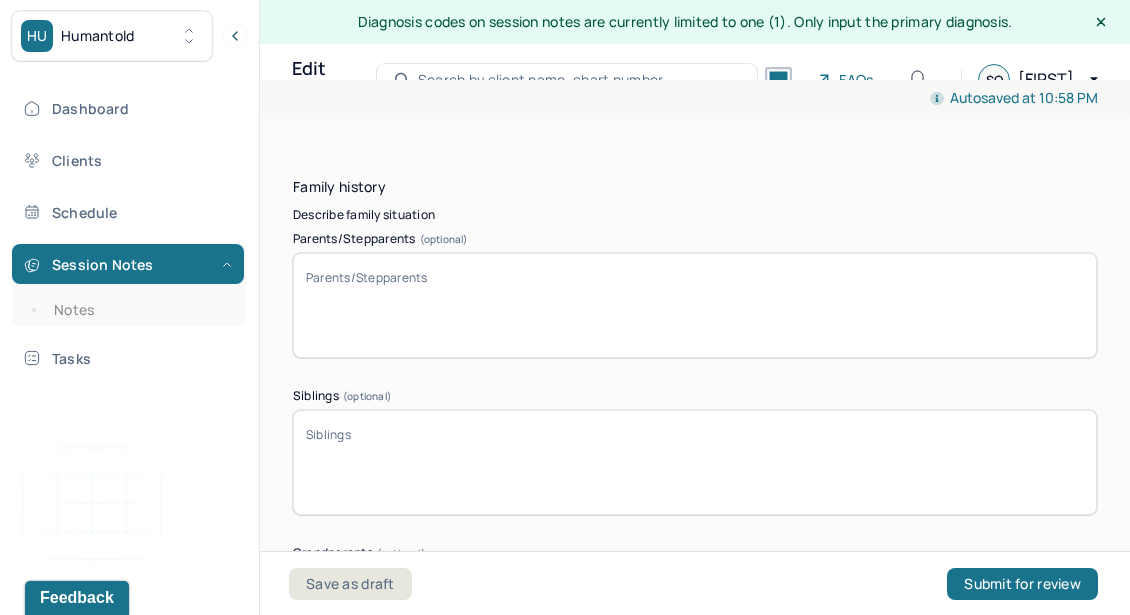 type on "reports good appetite" 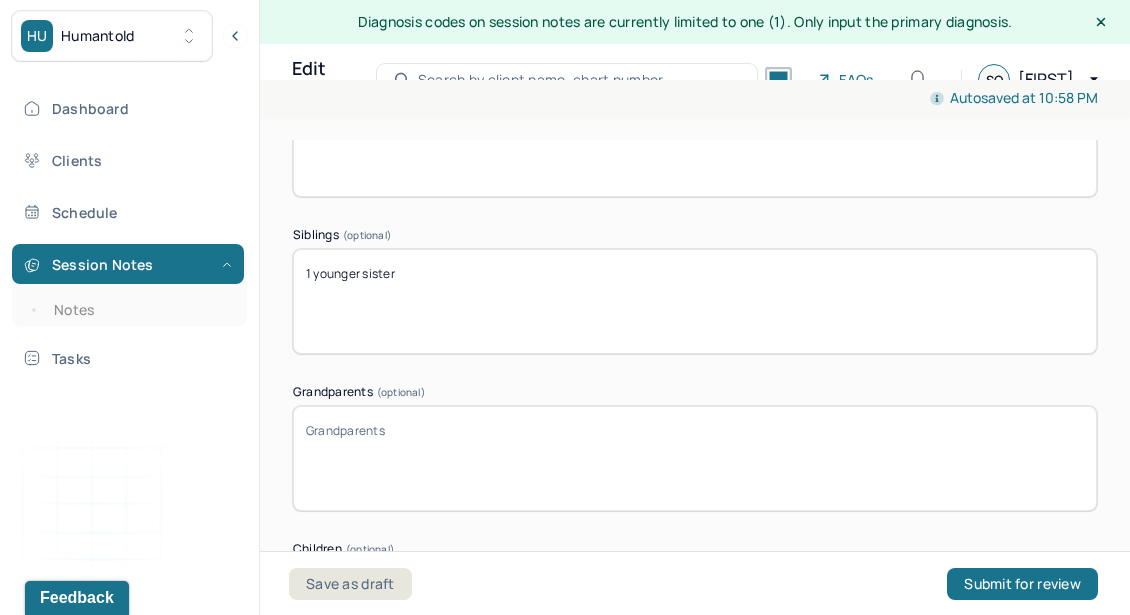 scroll, scrollTop: 4093, scrollLeft: 0, axis: vertical 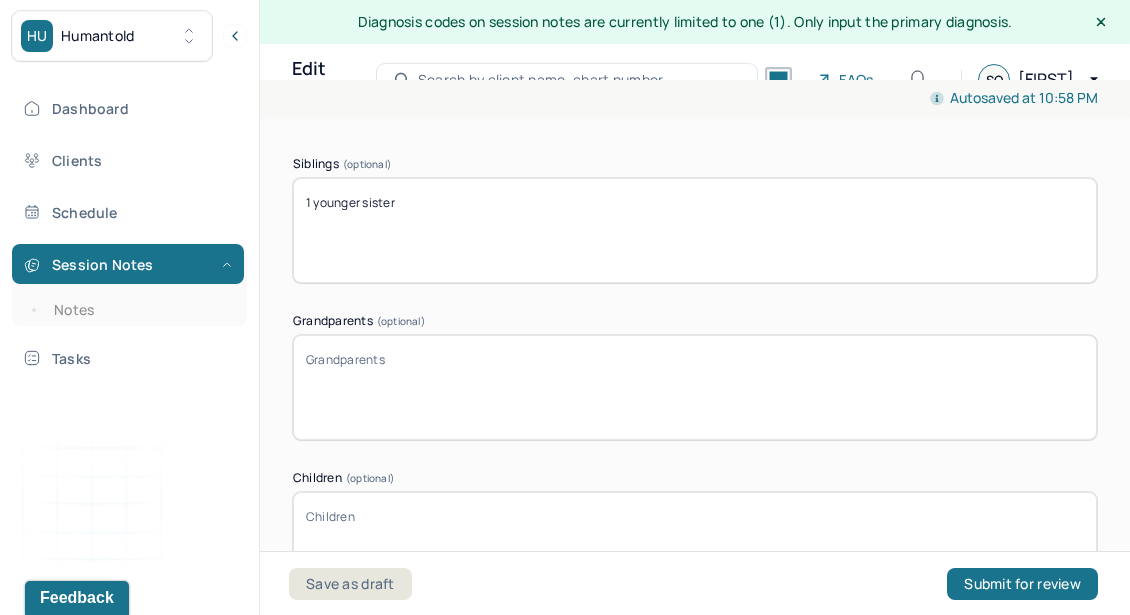 type on "1 younger sister" 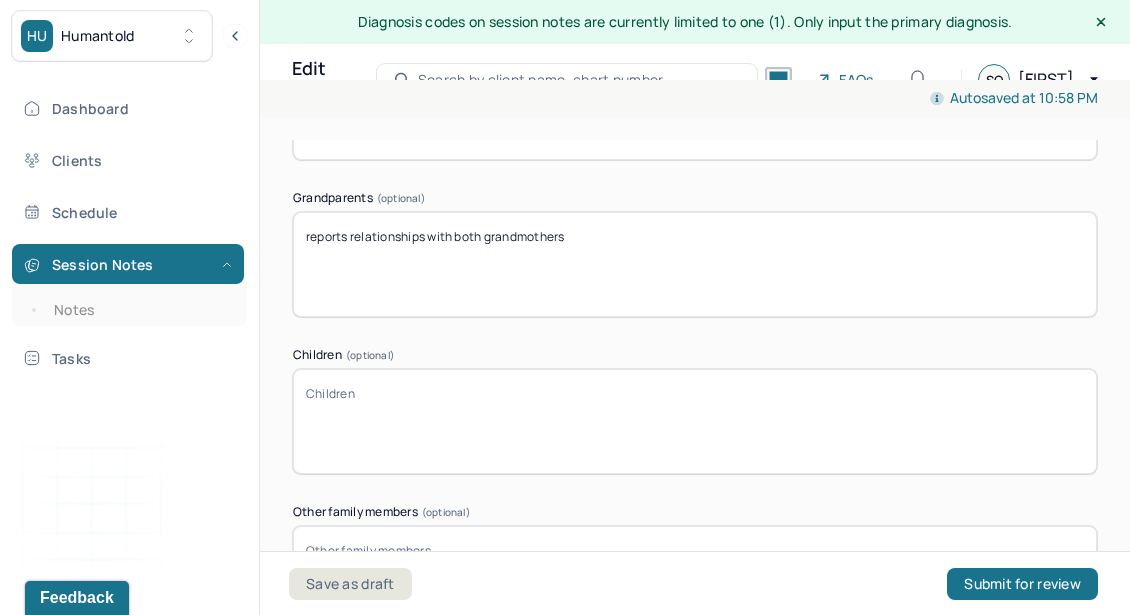 scroll, scrollTop: 4229, scrollLeft: 0, axis: vertical 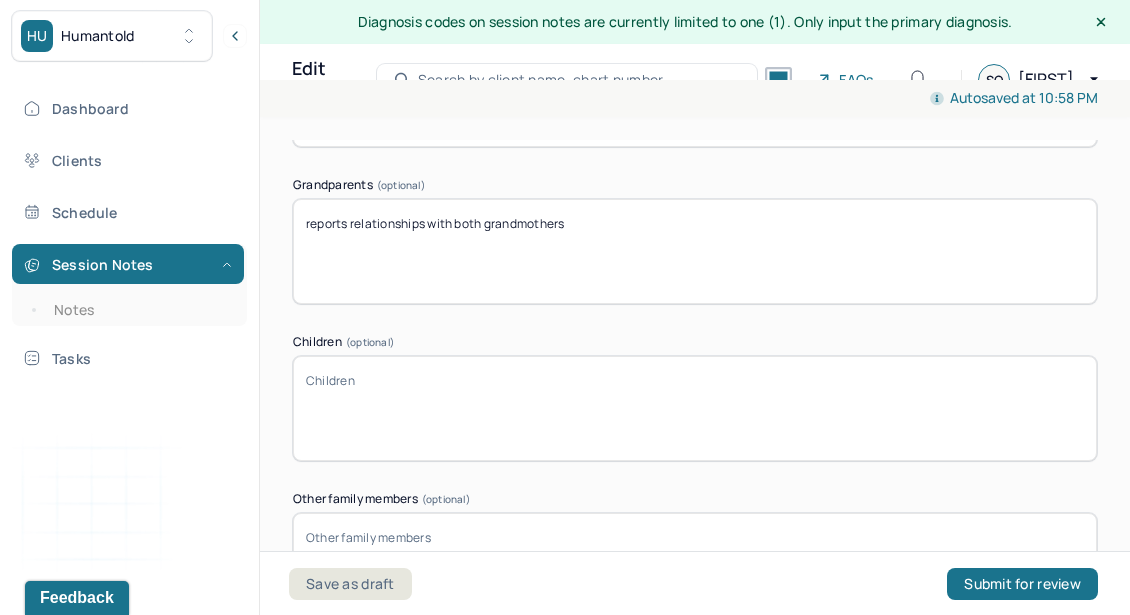 type on "reports relationships with both grandmothers" 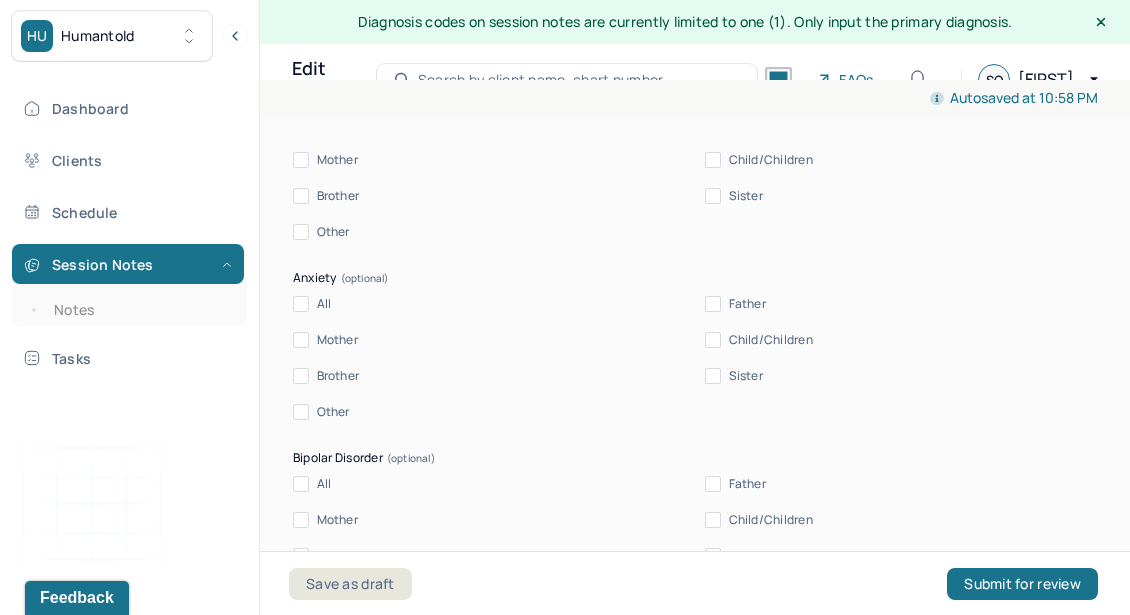 scroll, scrollTop: 4844, scrollLeft: 0, axis: vertical 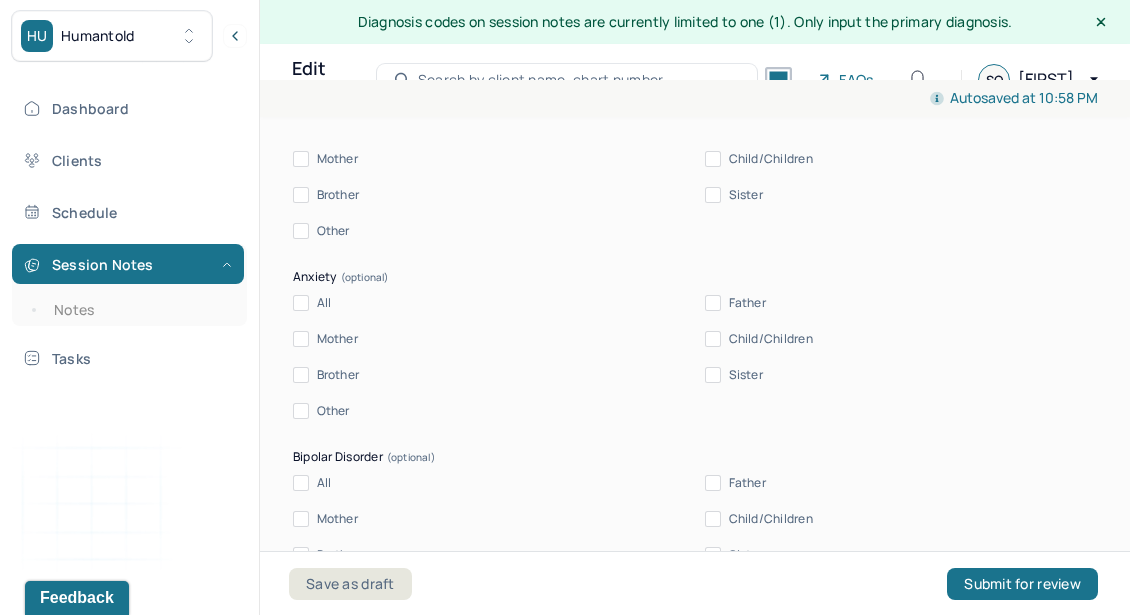 type on "none" 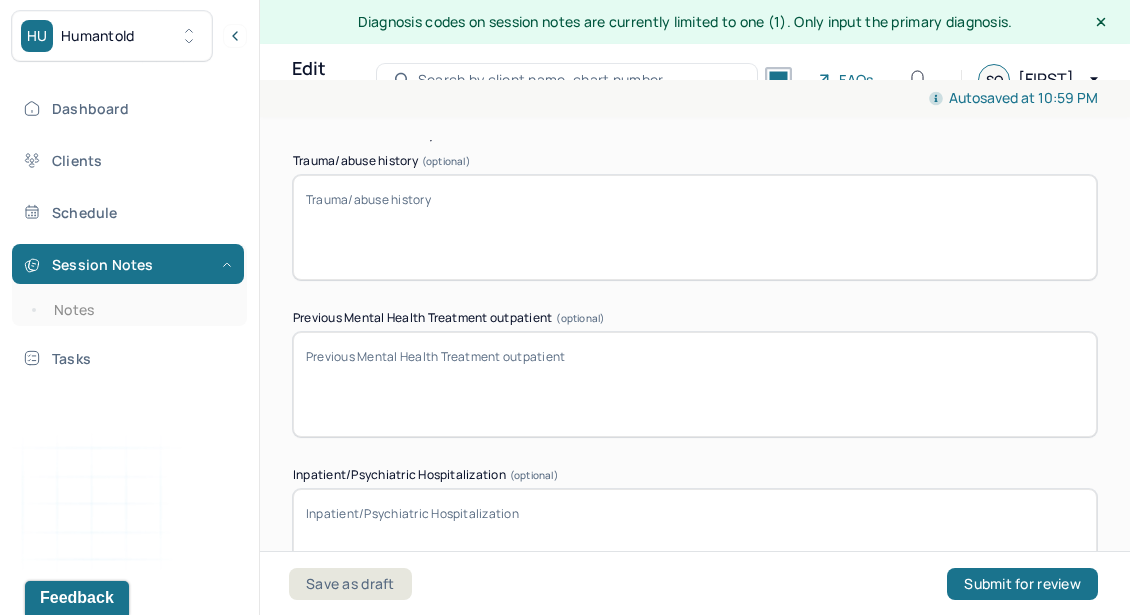 scroll, scrollTop: 6173, scrollLeft: 0, axis: vertical 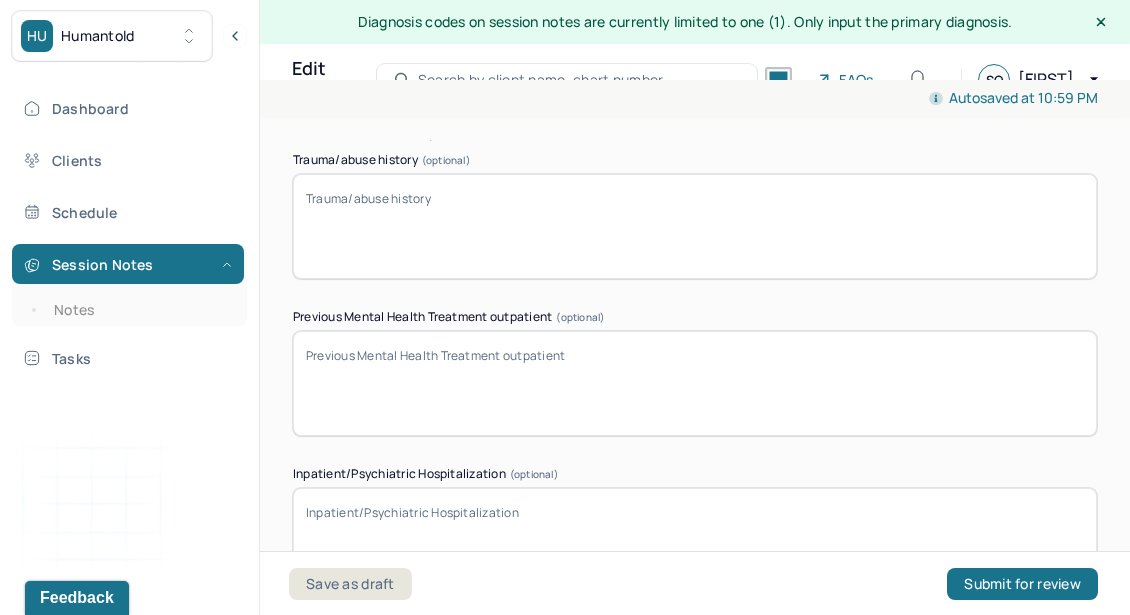 click on "Previous Mental Health Treatment outpatient (optional)" at bounding box center [695, 383] 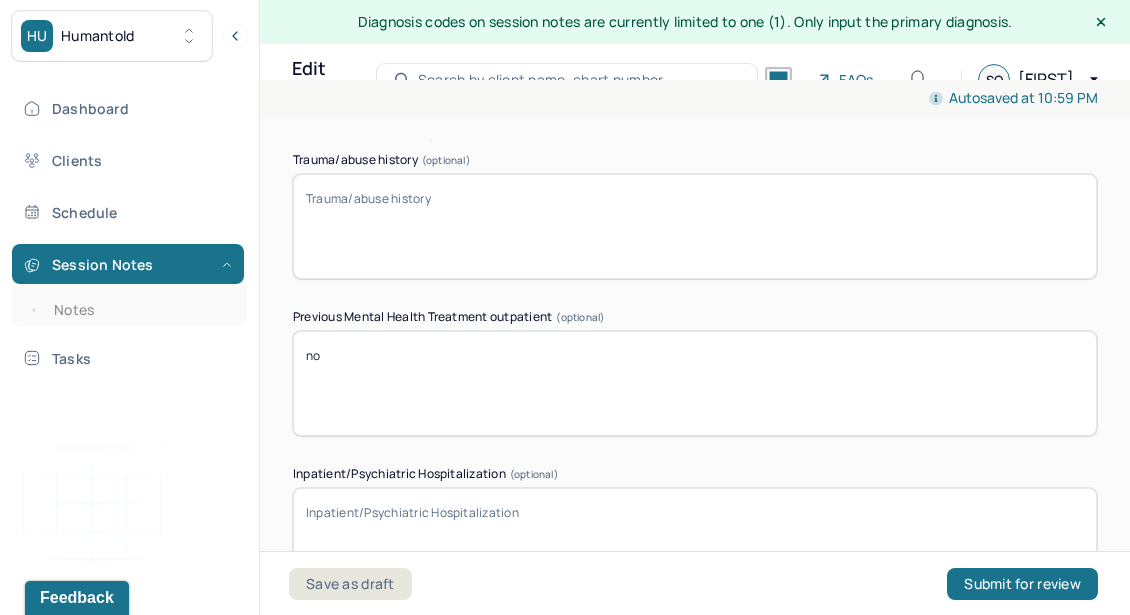 type on "n" 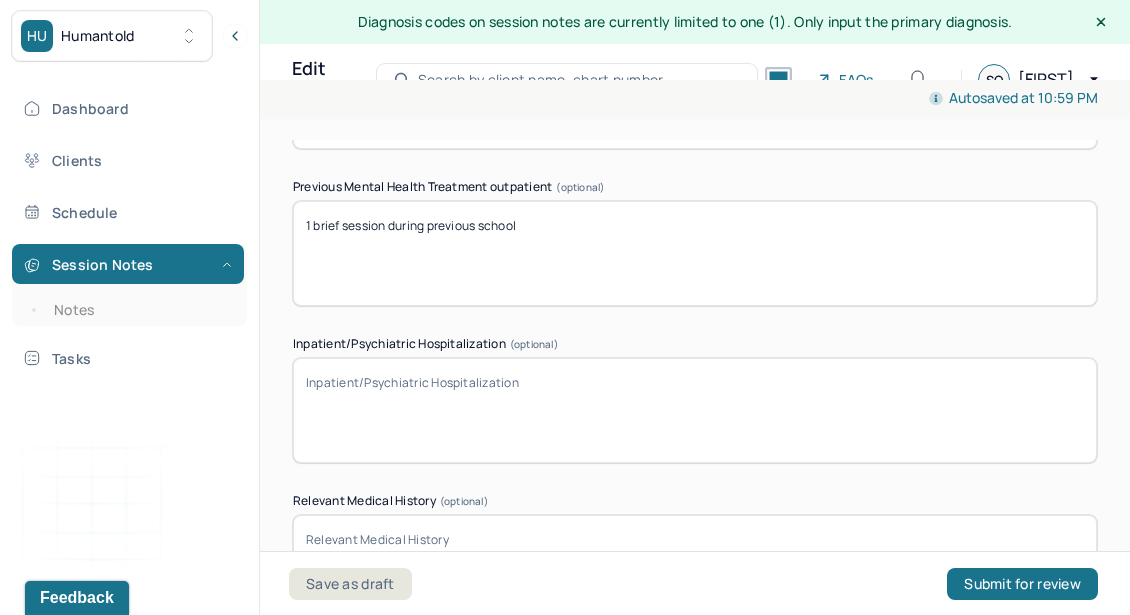 scroll, scrollTop: 6302, scrollLeft: 0, axis: vertical 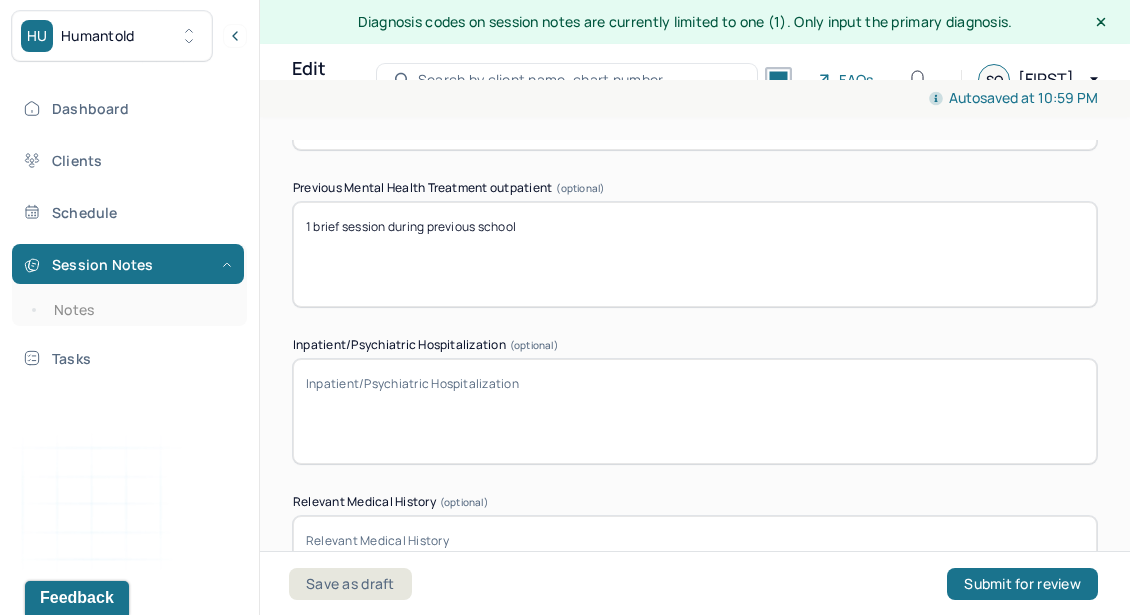 type on "1 brief session during previous school" 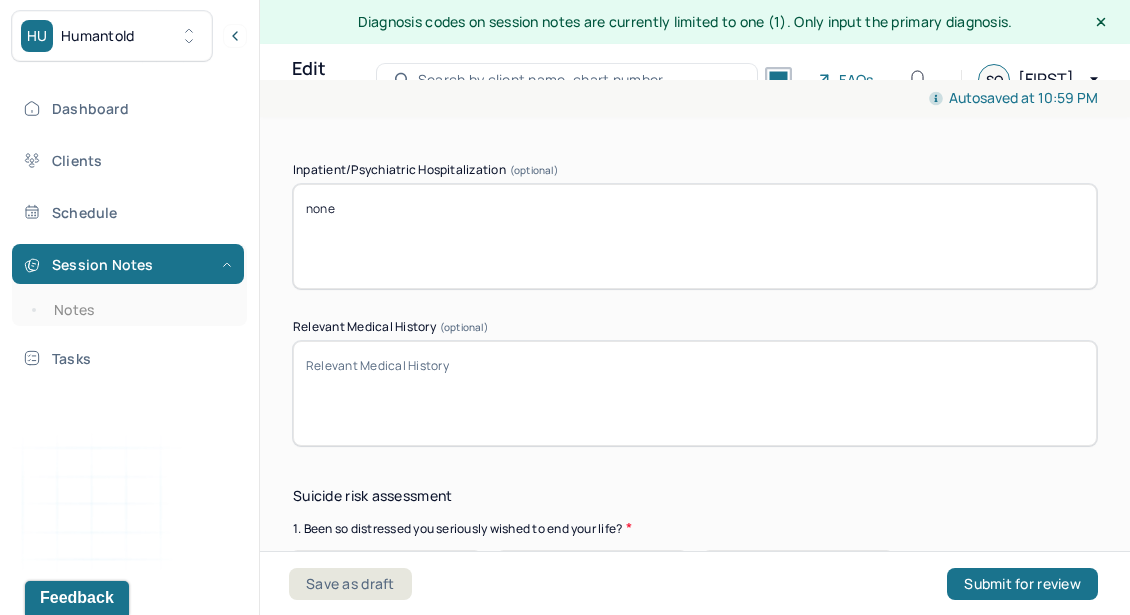 scroll, scrollTop: 6481, scrollLeft: 0, axis: vertical 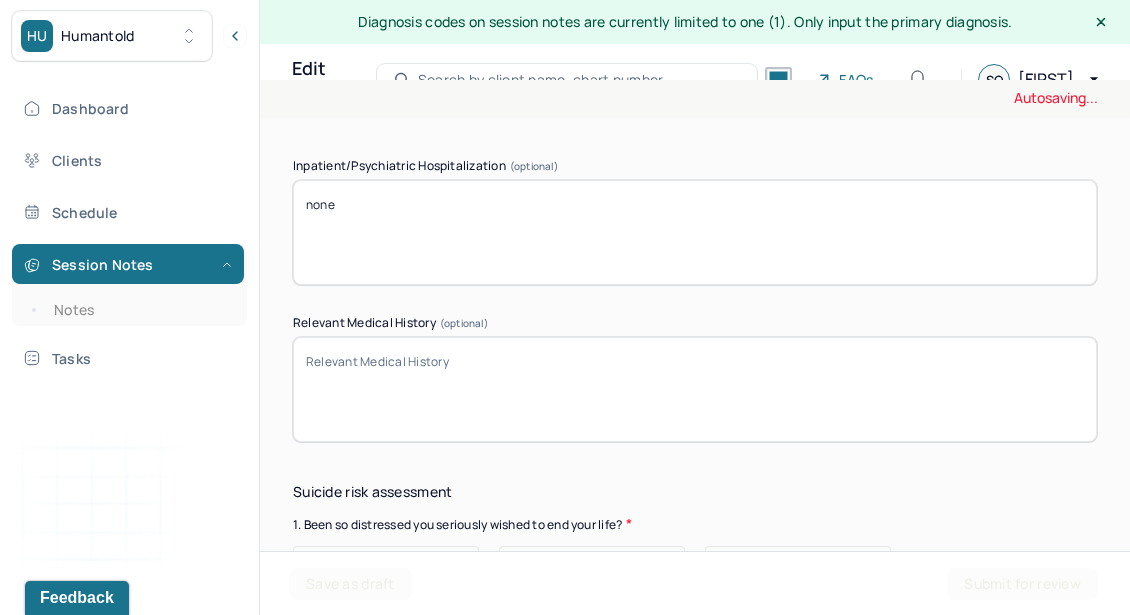 type on "none" 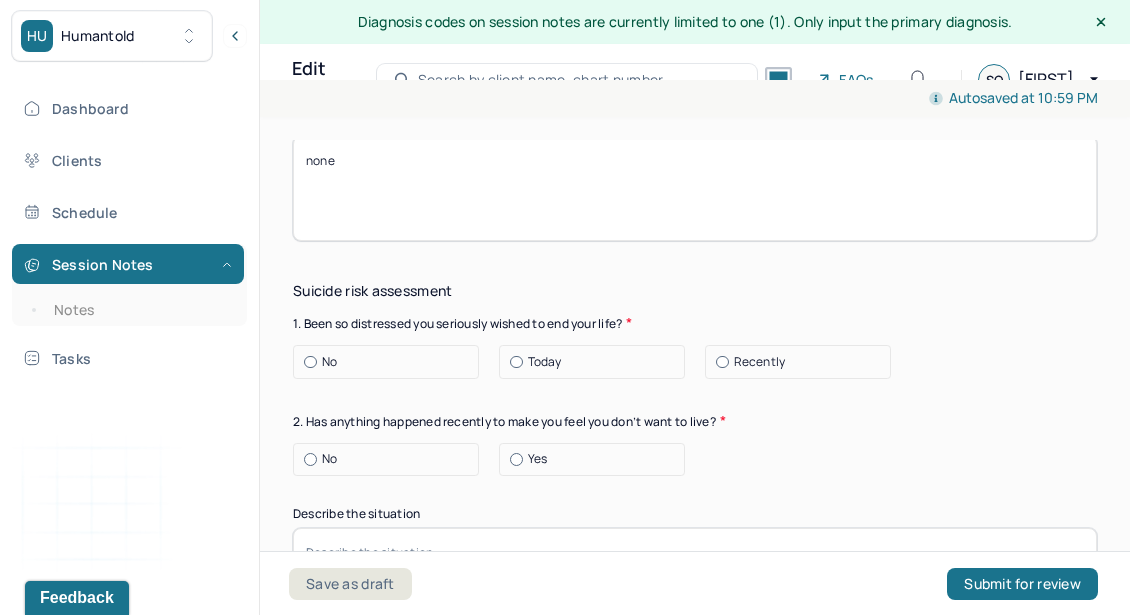 scroll, scrollTop: 6695, scrollLeft: 0, axis: vertical 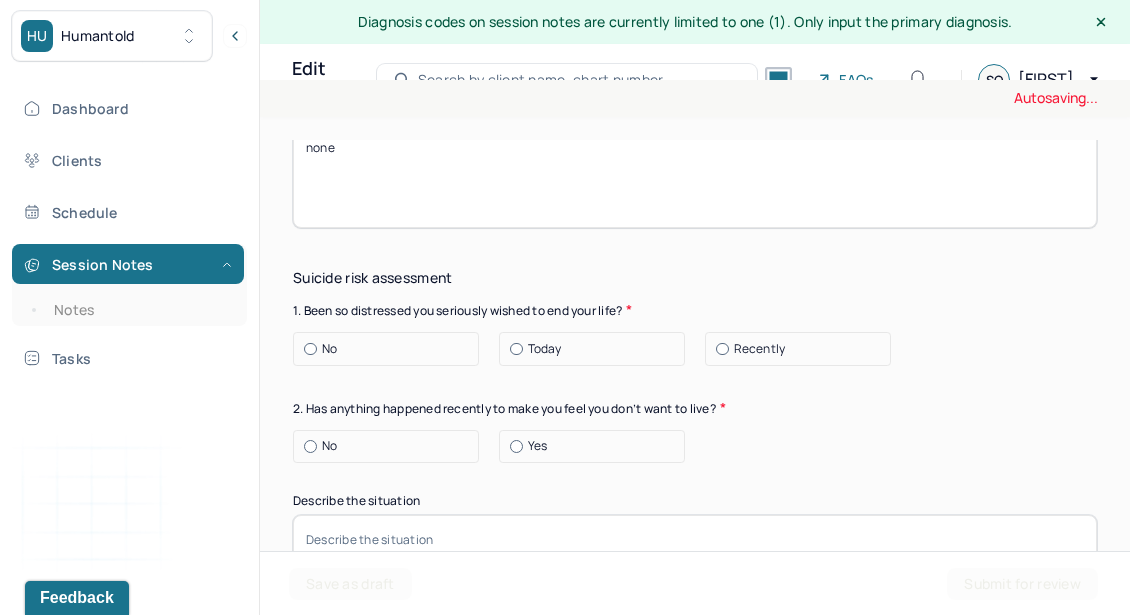 type on "none" 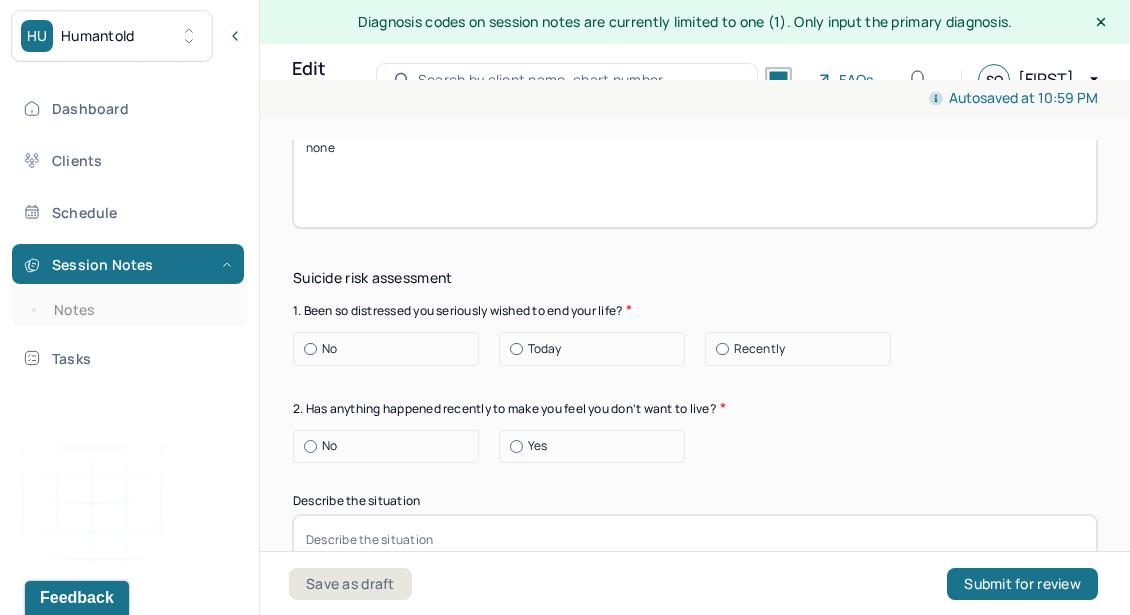 click on "No" at bounding box center [329, 349] 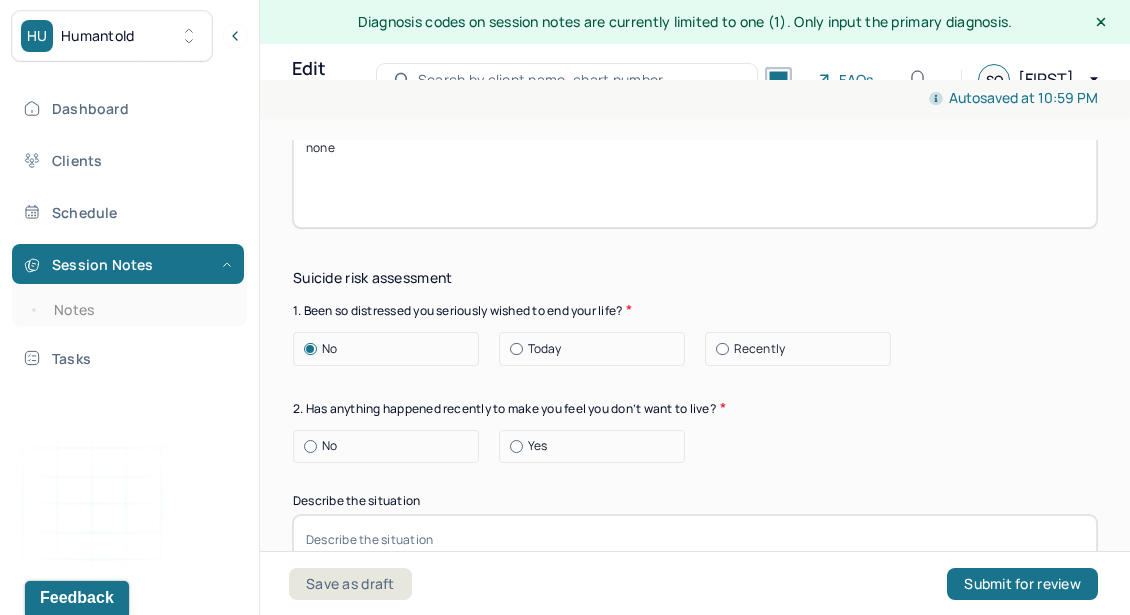 click on "No" at bounding box center [391, 446] 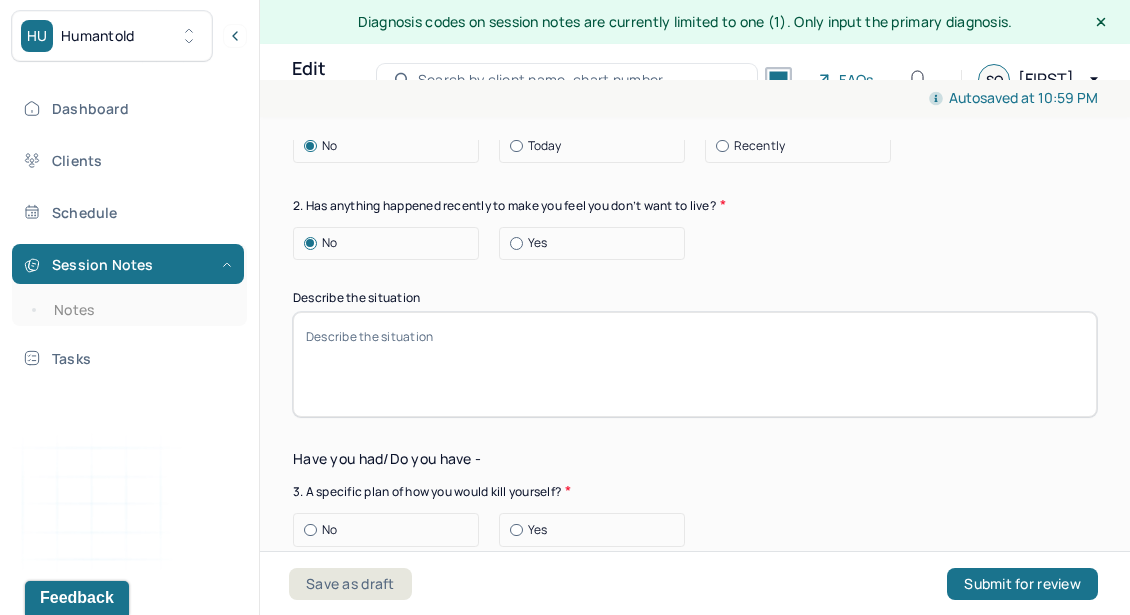 scroll, scrollTop: 7034, scrollLeft: 0, axis: vertical 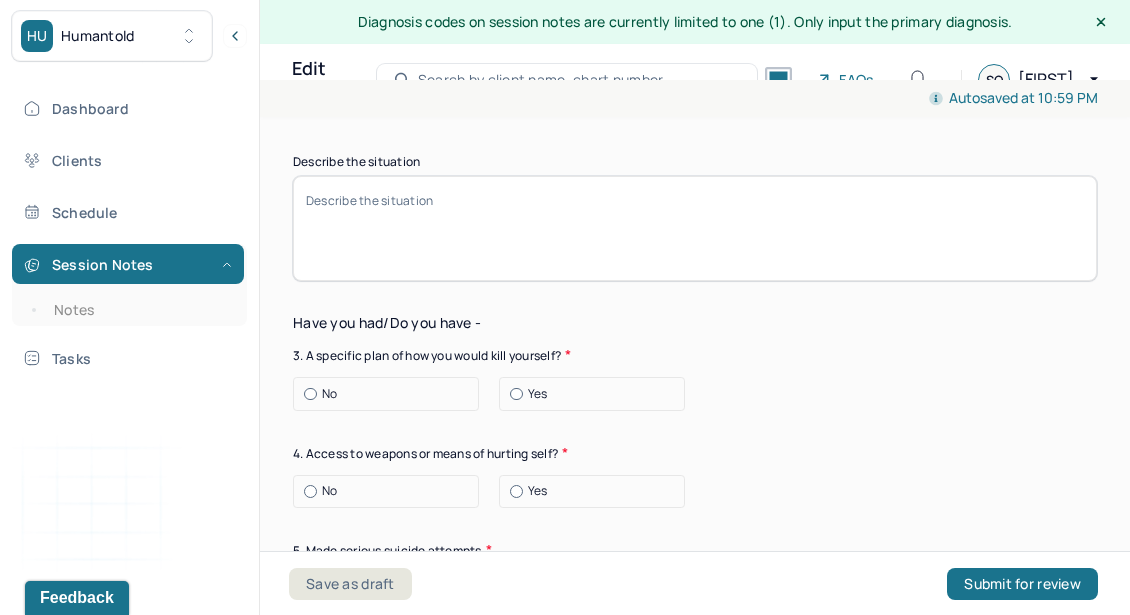 click on "No" at bounding box center (391, 394) 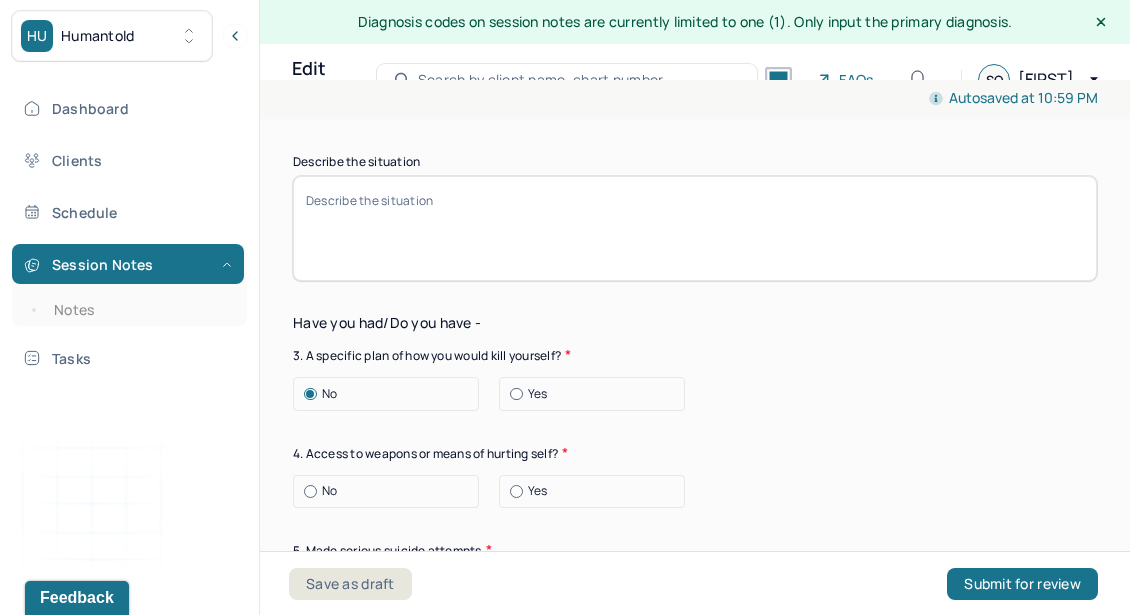 click on "No" at bounding box center [391, 491] 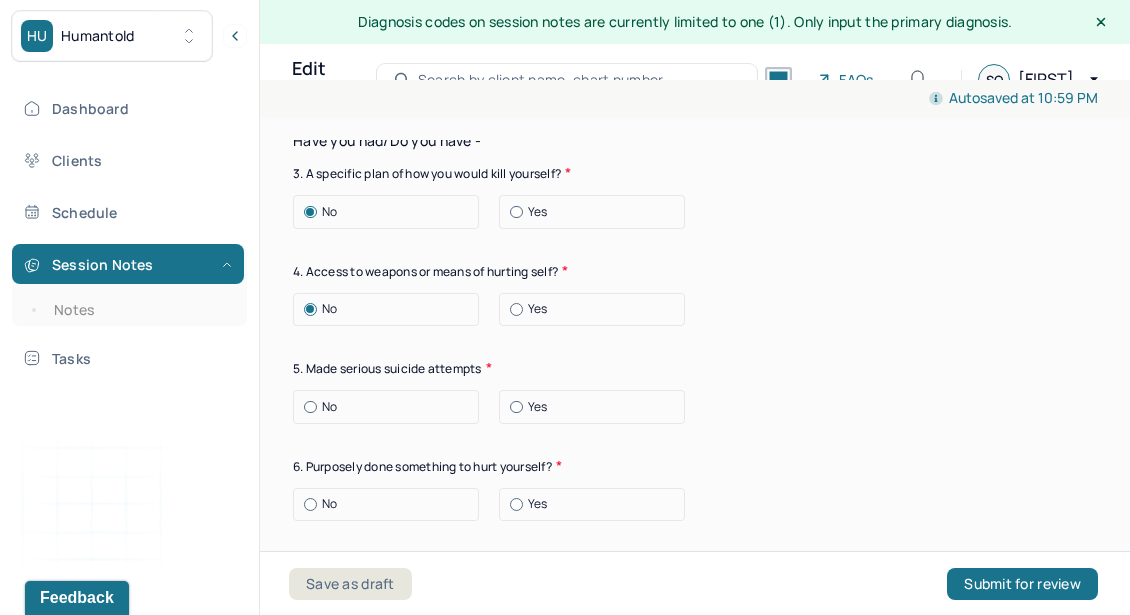 scroll, scrollTop: 7214, scrollLeft: 0, axis: vertical 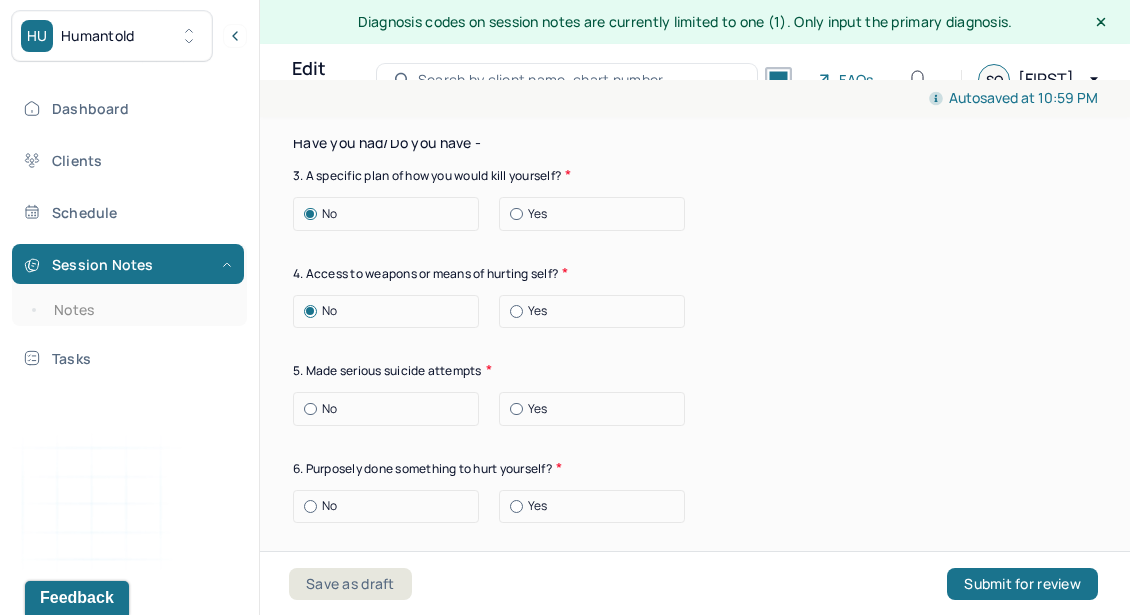 click on "No" at bounding box center (391, 409) 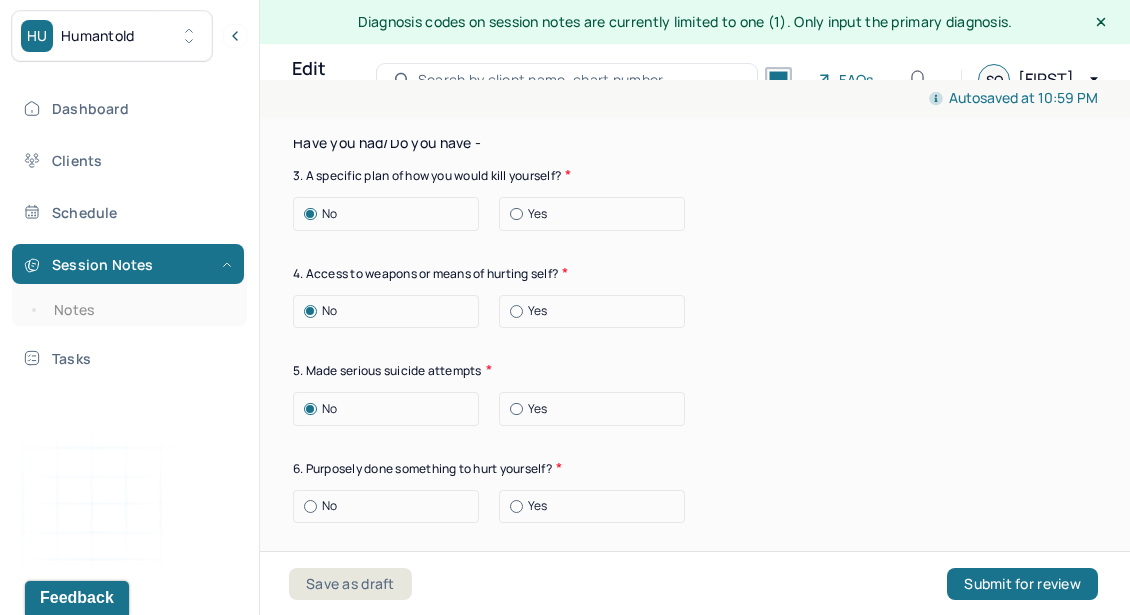 click on "No" at bounding box center [391, 506] 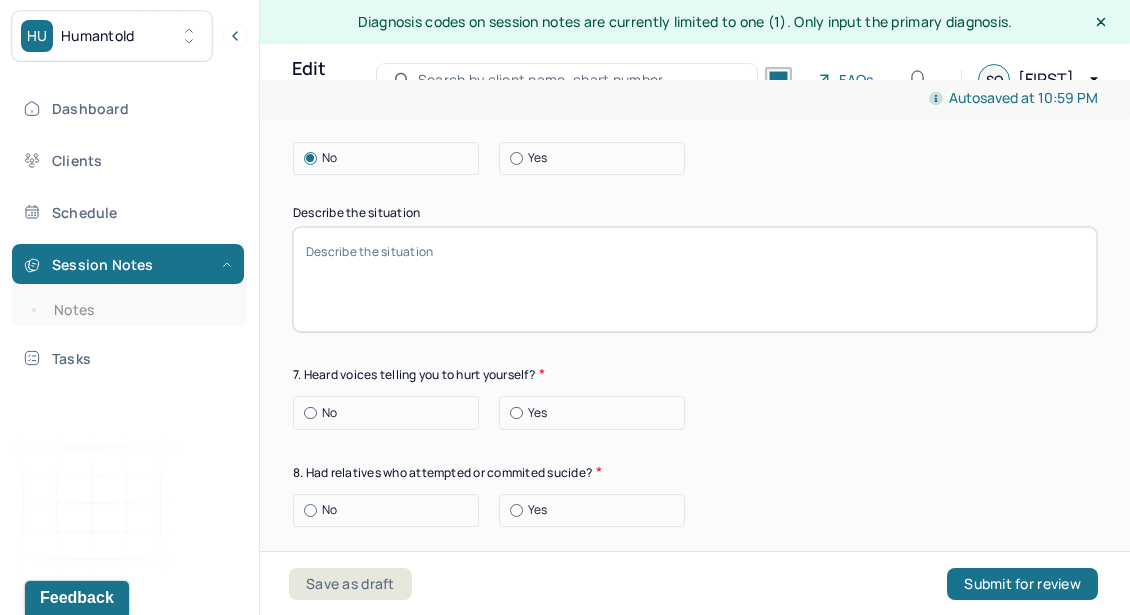 click on "No" at bounding box center [391, 413] 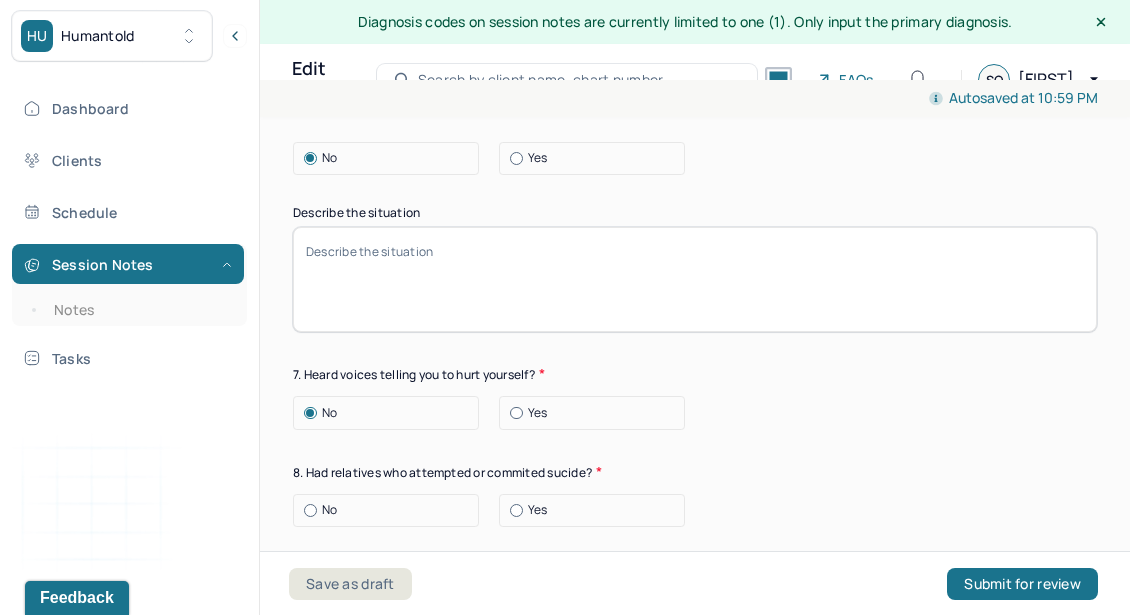 scroll, scrollTop: 7649, scrollLeft: 0, axis: vertical 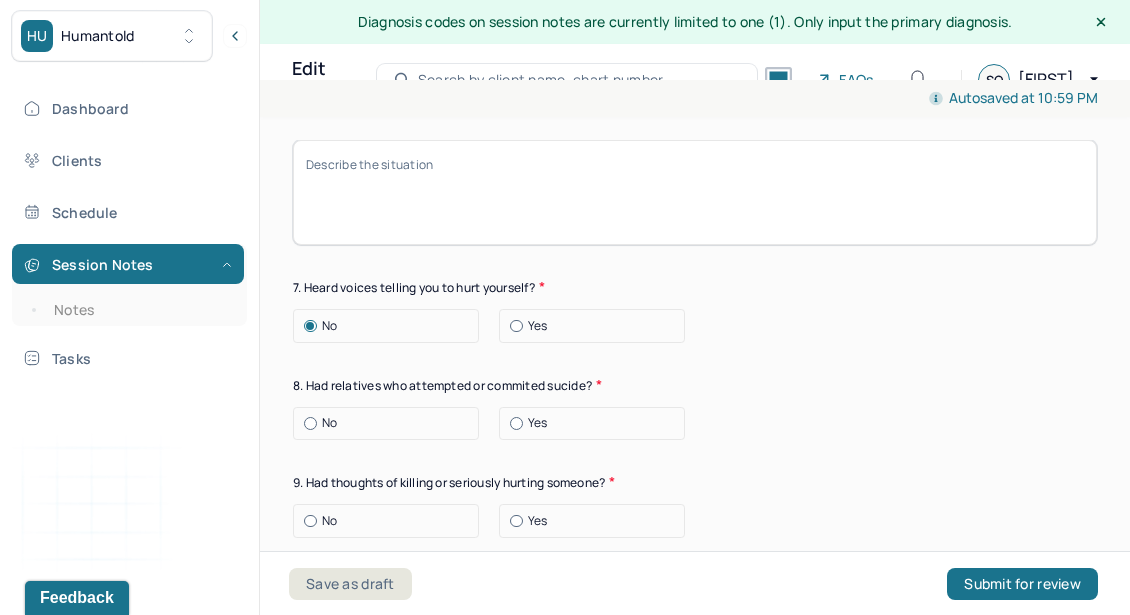 click on "No" at bounding box center (391, 423) 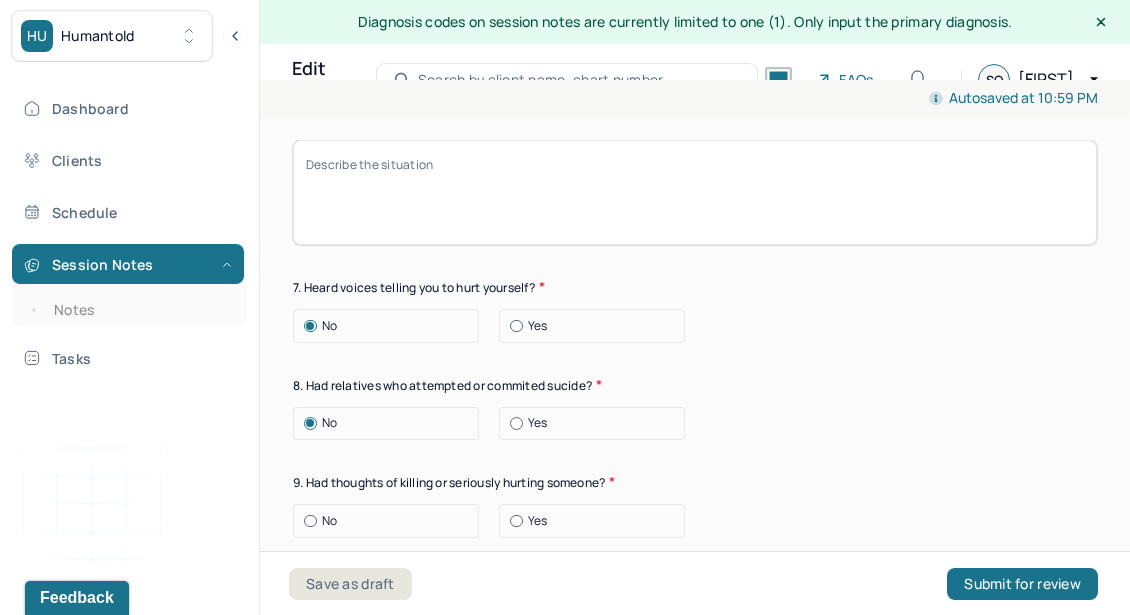 click on "No" at bounding box center [391, 521] 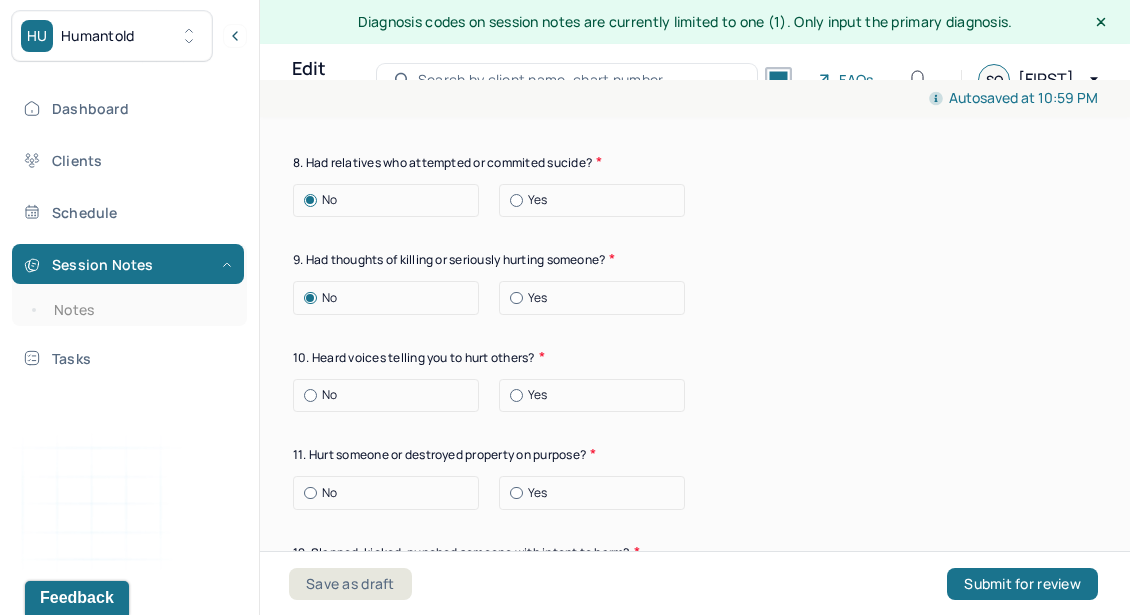 scroll, scrollTop: 7875, scrollLeft: 0, axis: vertical 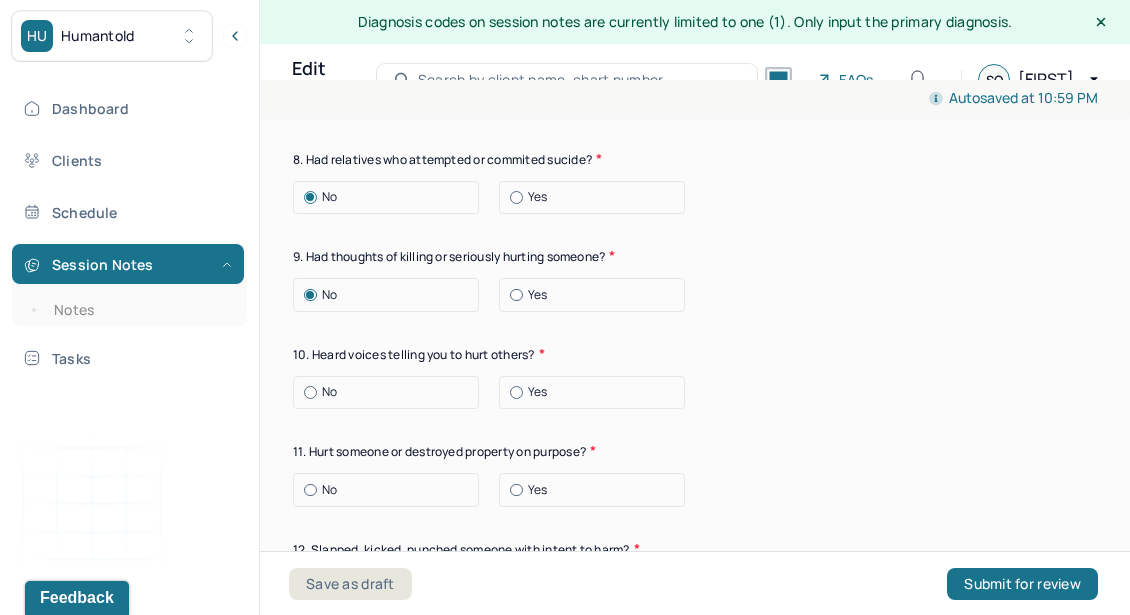 click on "No" at bounding box center [391, 392] 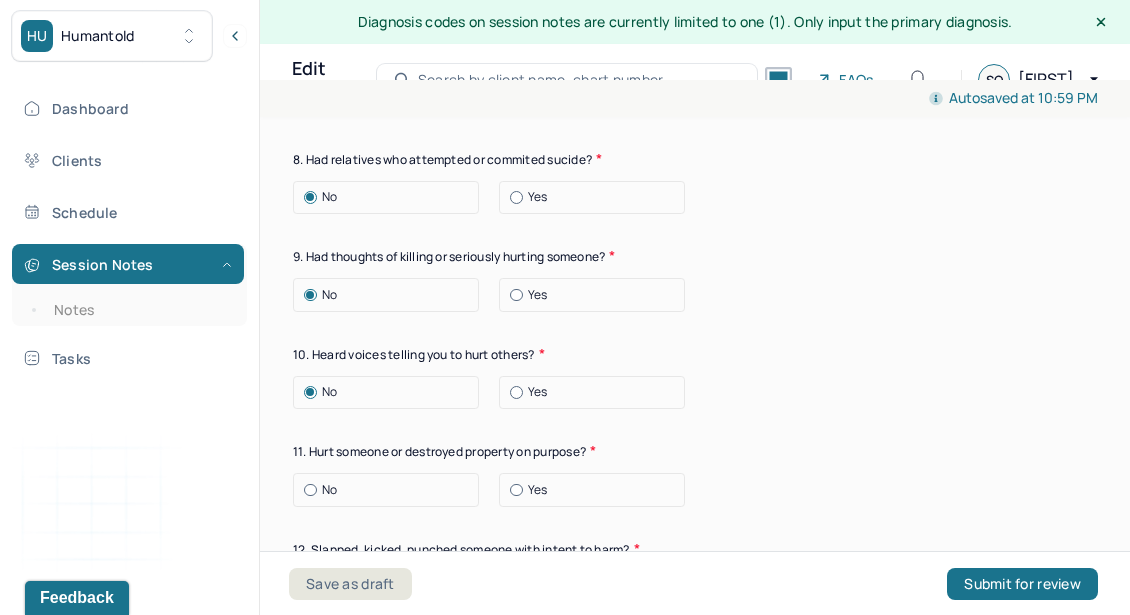 click on "No" at bounding box center [391, 490] 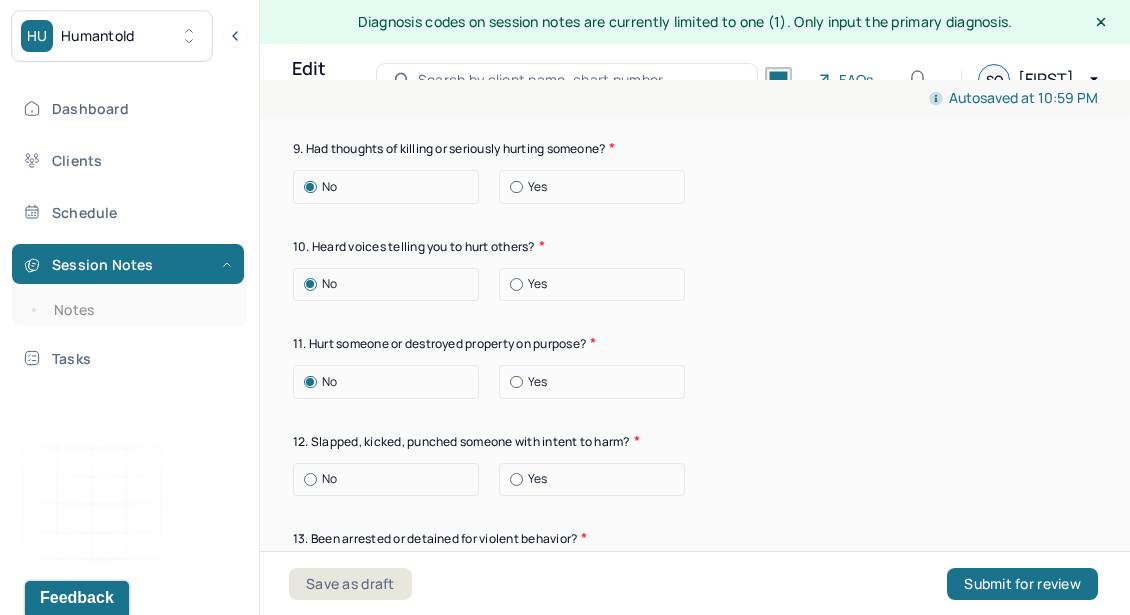 scroll, scrollTop: 8013, scrollLeft: 0, axis: vertical 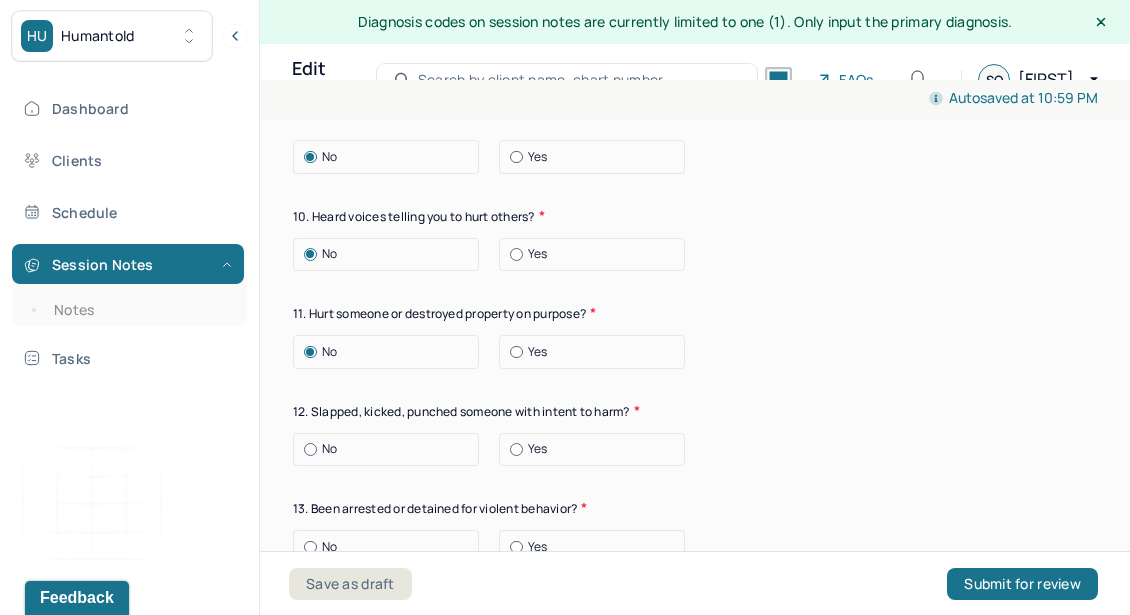 click on "No" at bounding box center (391, 449) 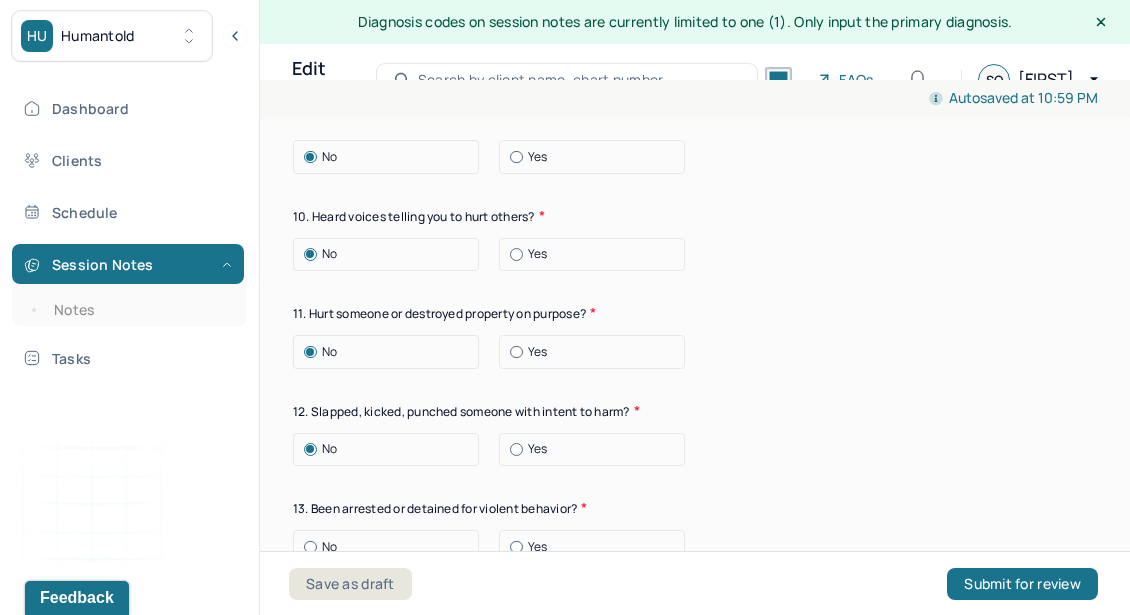 click on "No" at bounding box center [391, 547] 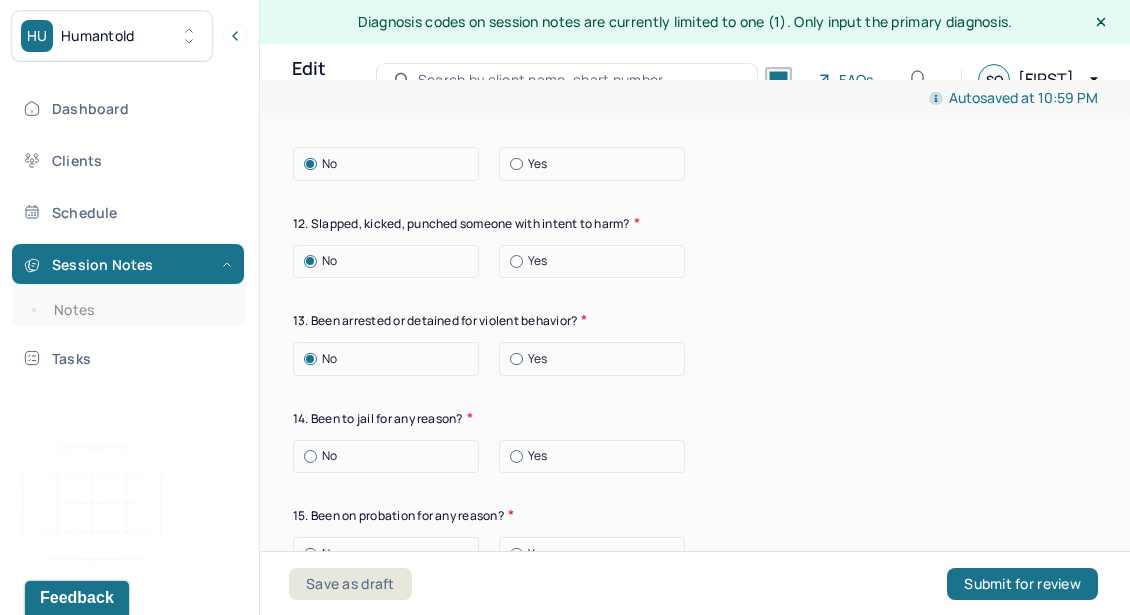 scroll, scrollTop: 8205, scrollLeft: 0, axis: vertical 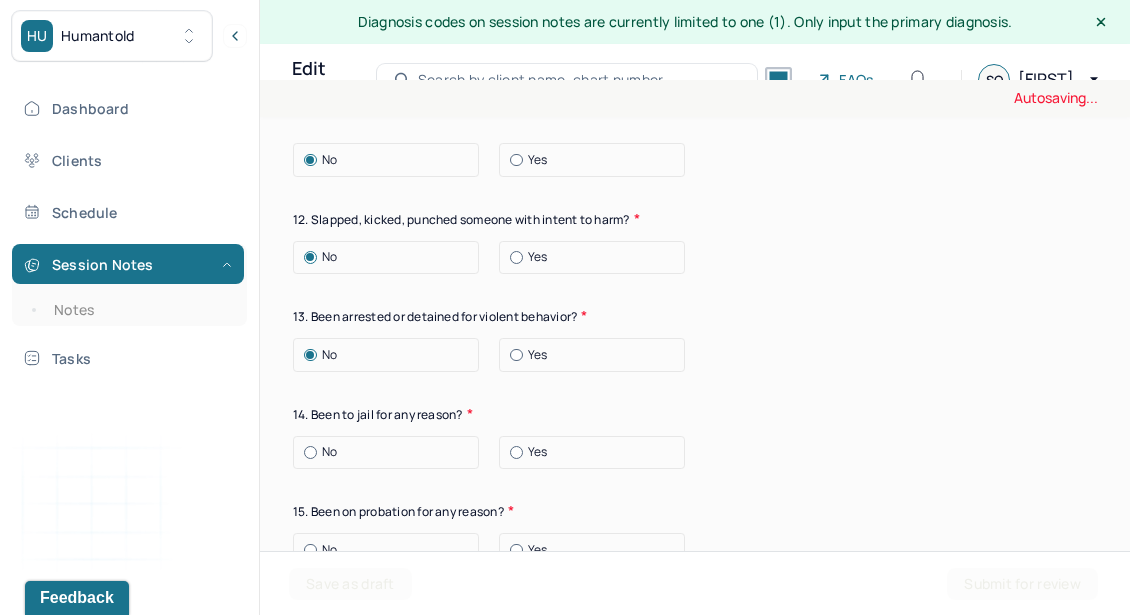 click on "No" at bounding box center (391, 452) 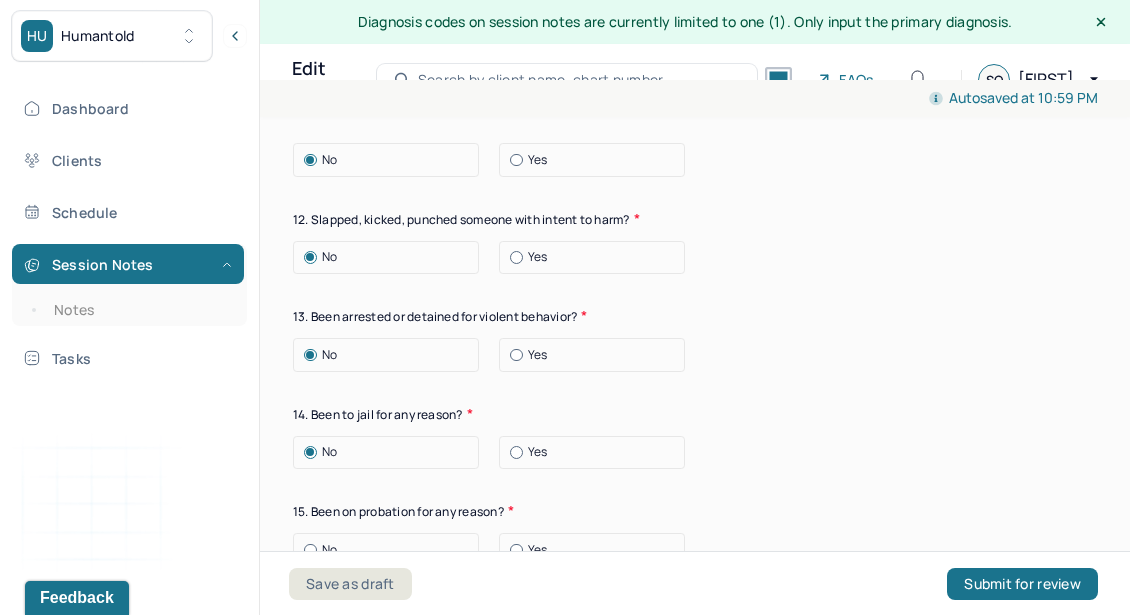 click on "No" at bounding box center (391, 550) 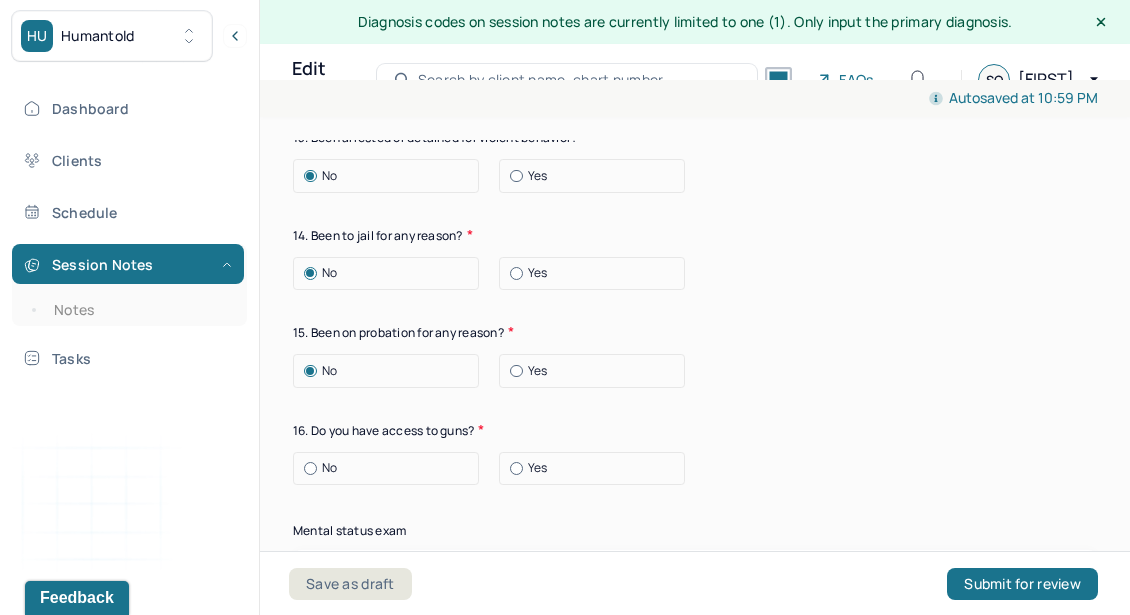 scroll, scrollTop: 8392, scrollLeft: 0, axis: vertical 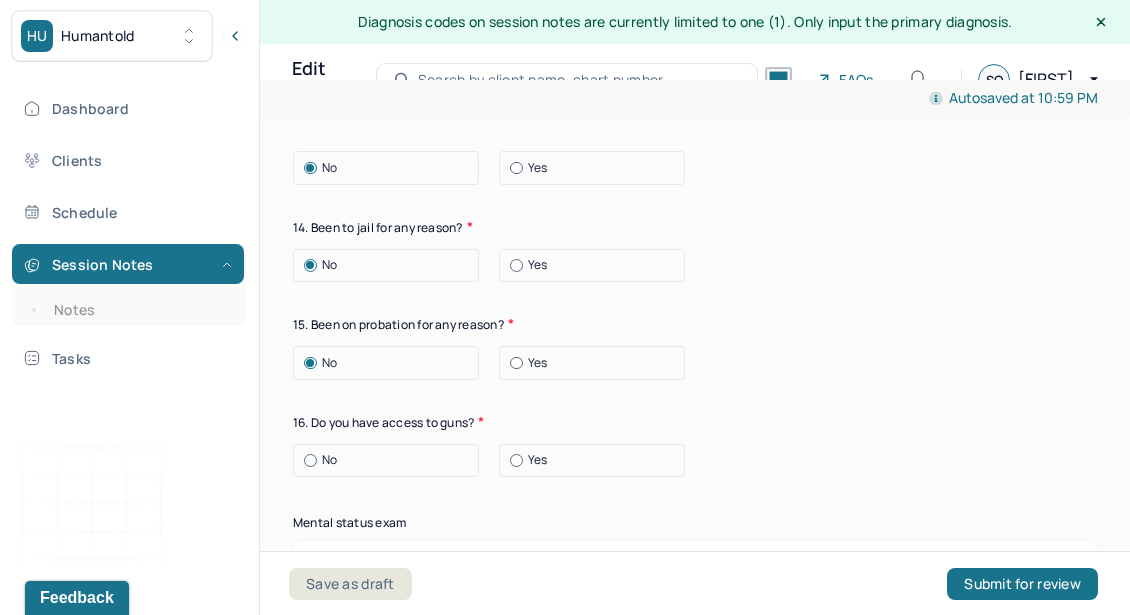 click on "No" at bounding box center (391, 460) 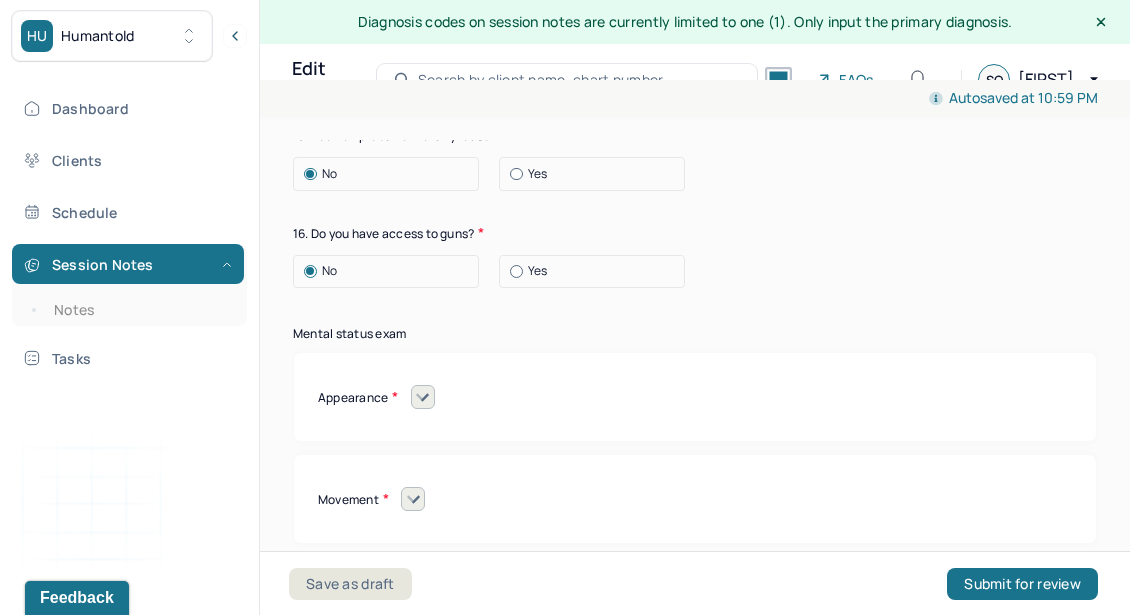 scroll, scrollTop: 8589, scrollLeft: 0, axis: vertical 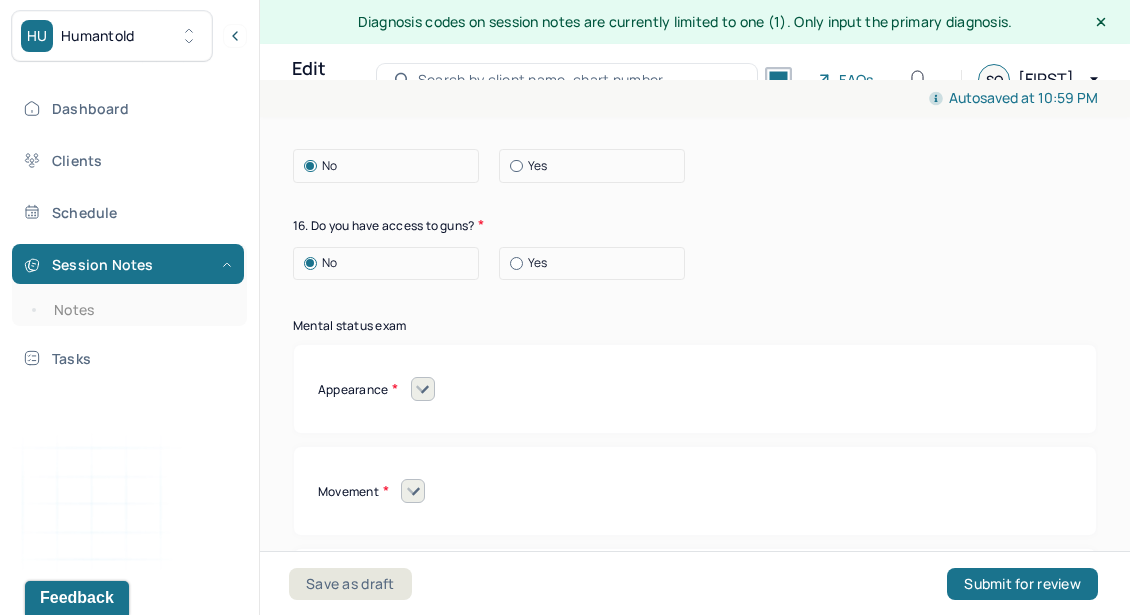 click at bounding box center (423, 389) 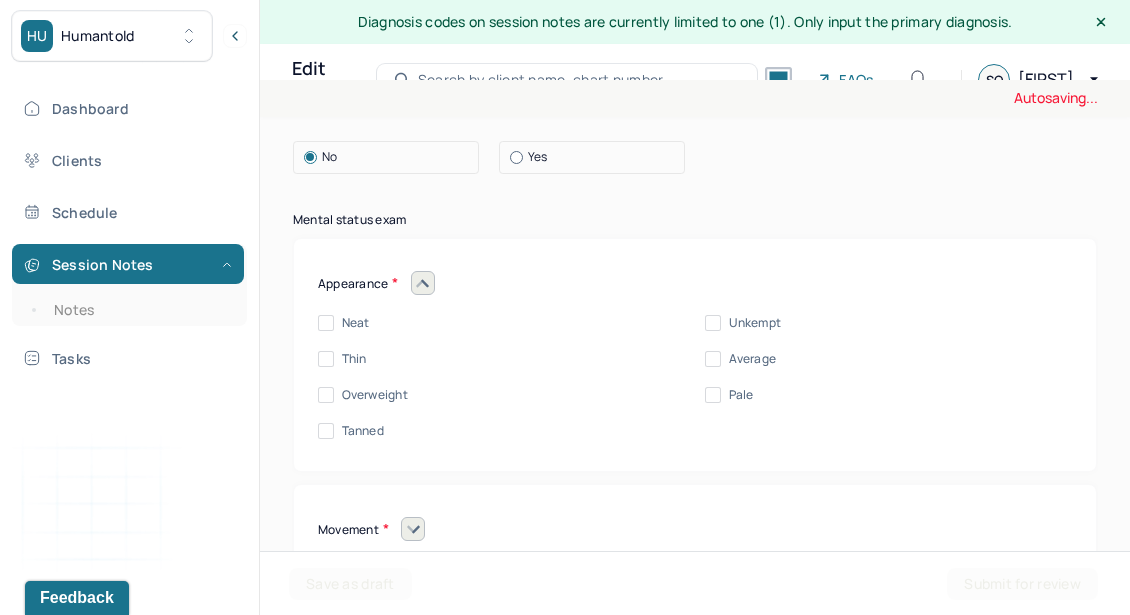 scroll, scrollTop: 8701, scrollLeft: 0, axis: vertical 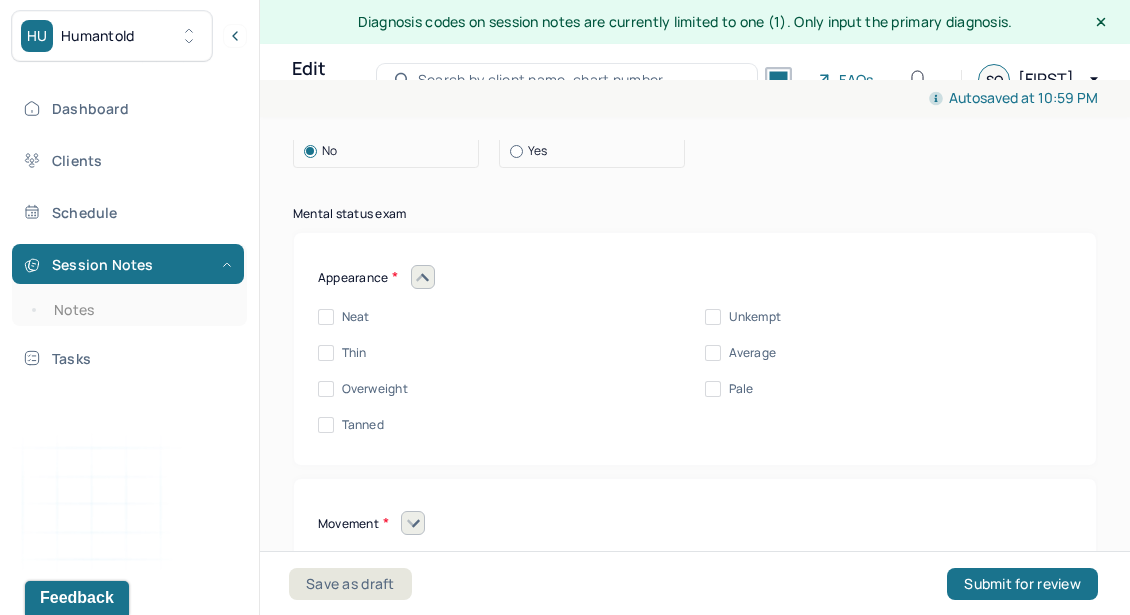click on "Neat Unkempt Thin Average Overweight Pale Tanned" at bounding box center (695, 361) 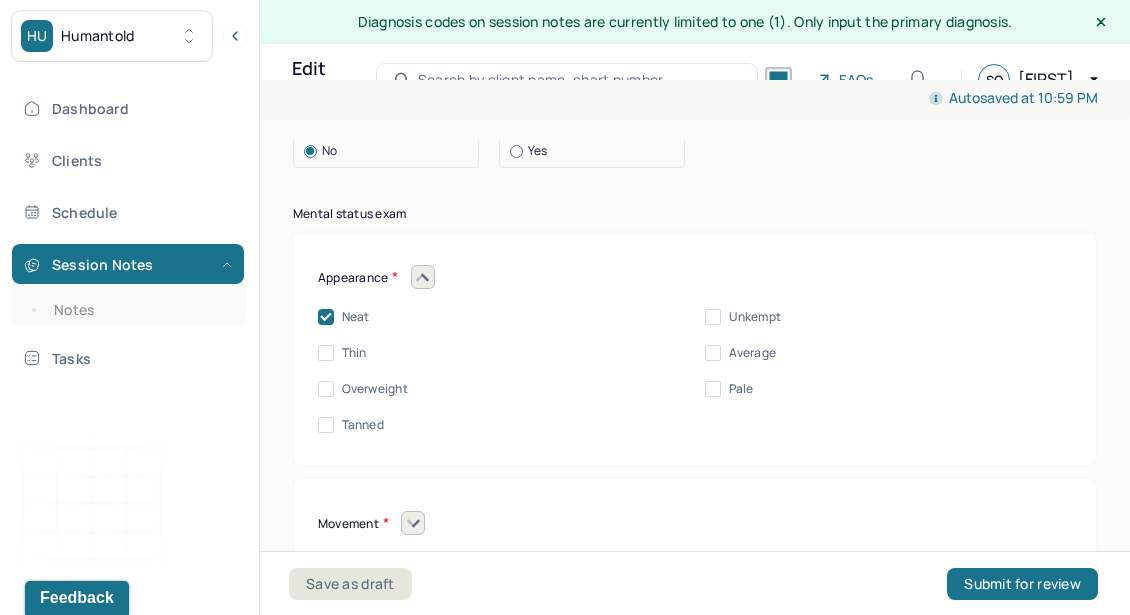 click on "Average" at bounding box center (713, 353) 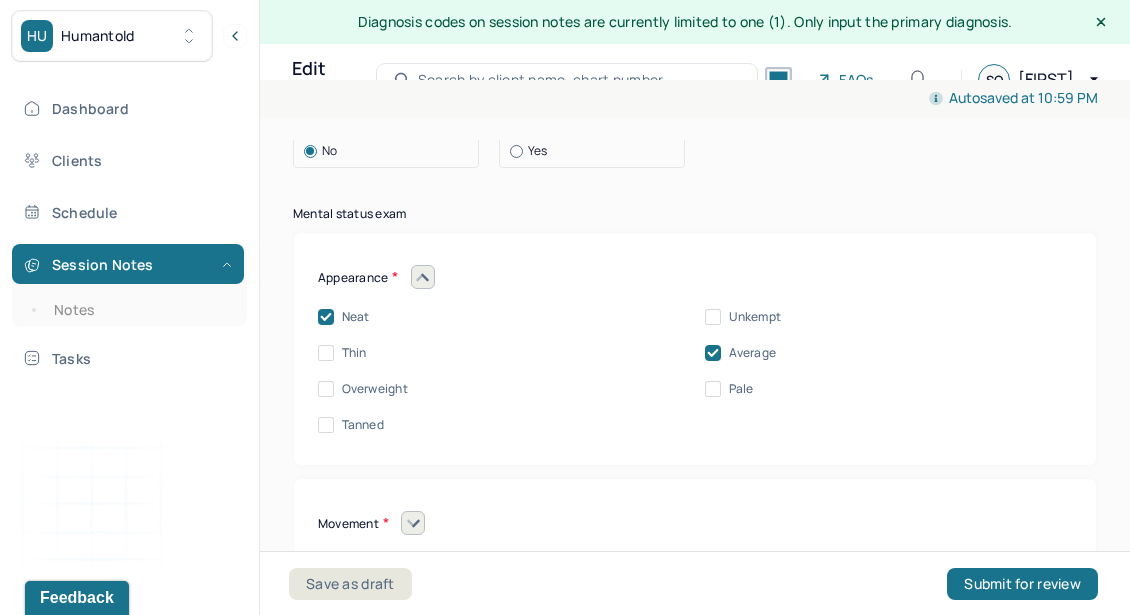 click 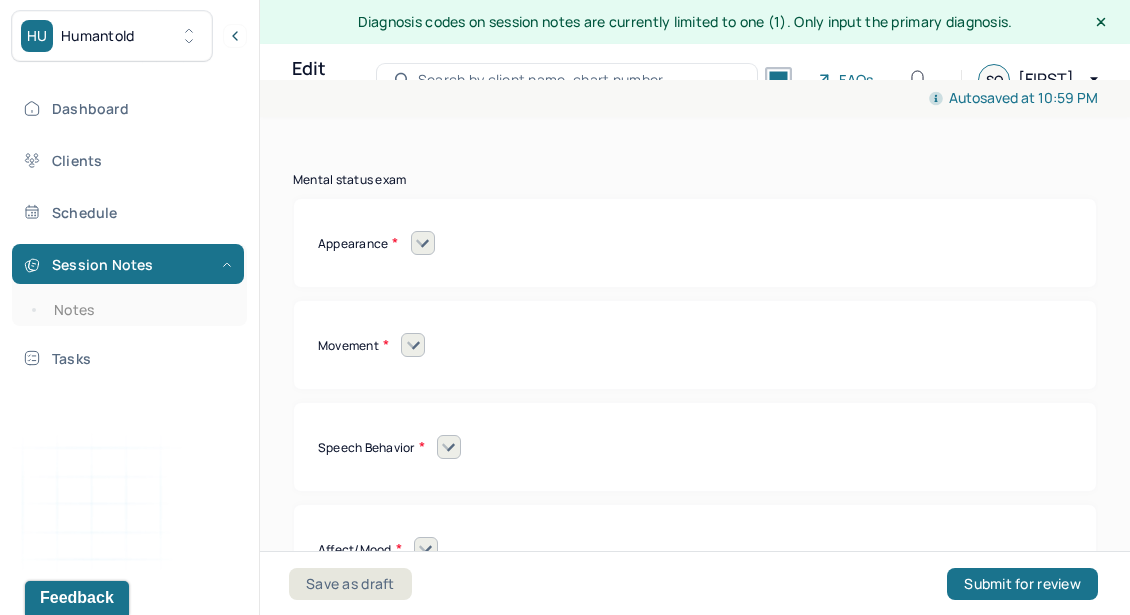 scroll, scrollTop: 8743, scrollLeft: 0, axis: vertical 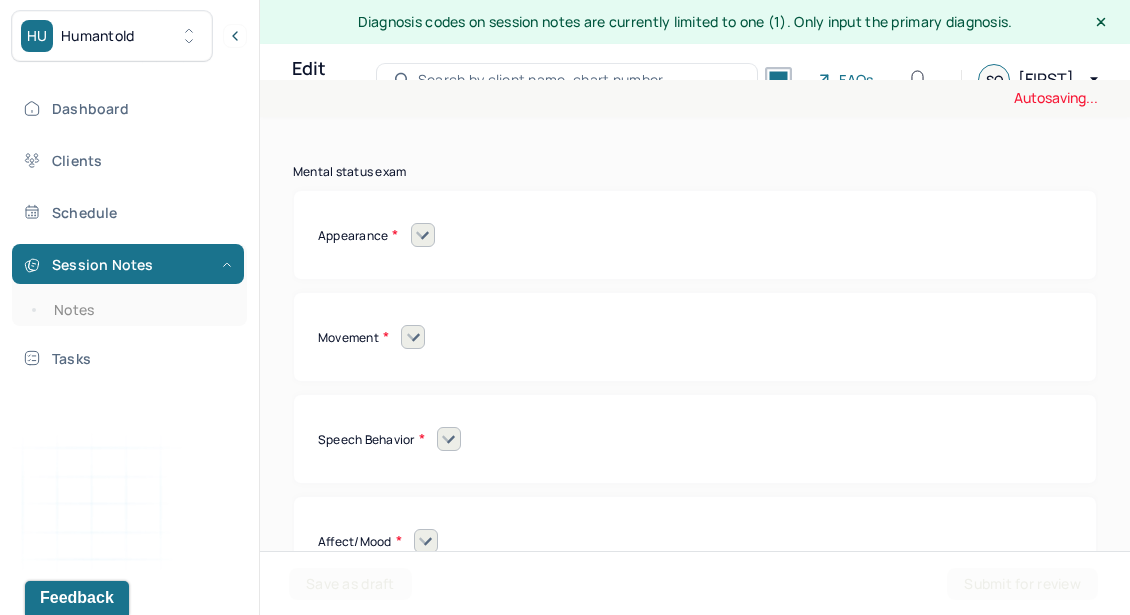 click on "Movement" at bounding box center (695, 337) 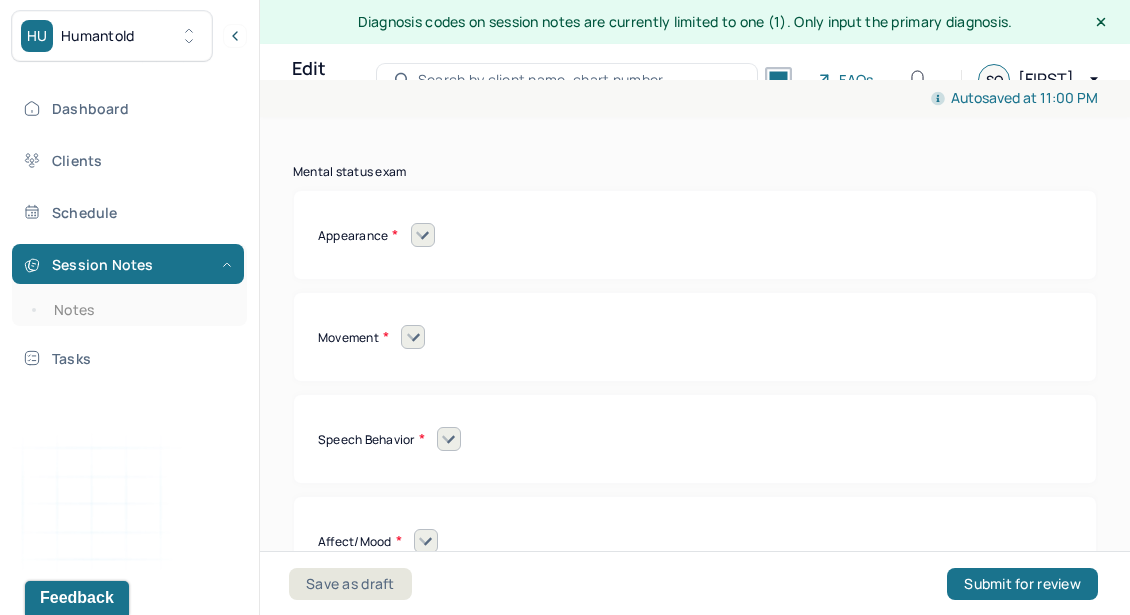 click 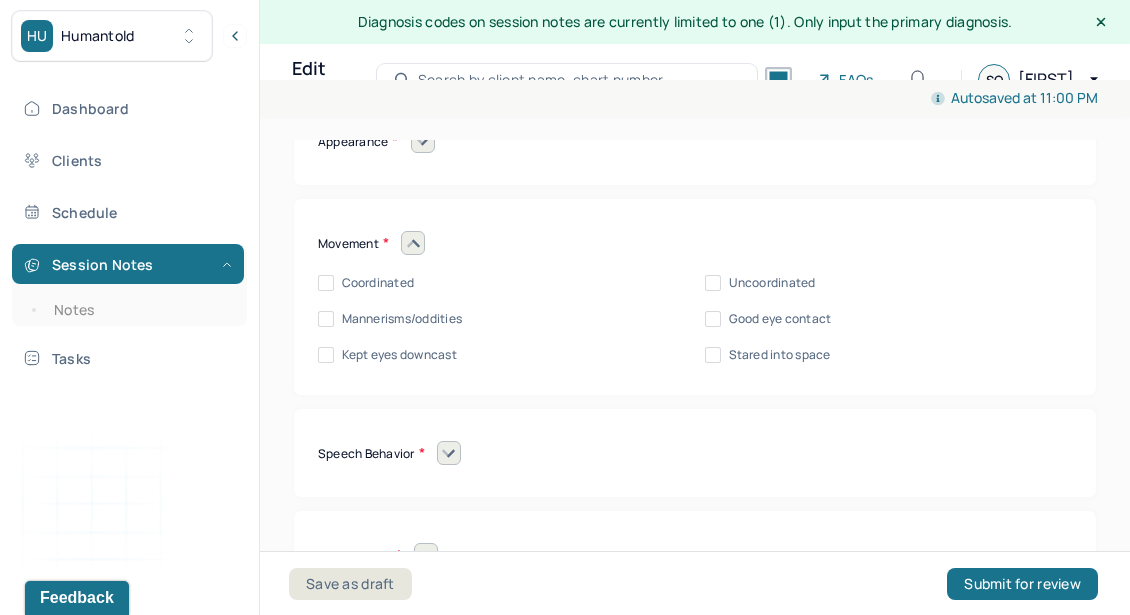 scroll, scrollTop: 8840, scrollLeft: 0, axis: vertical 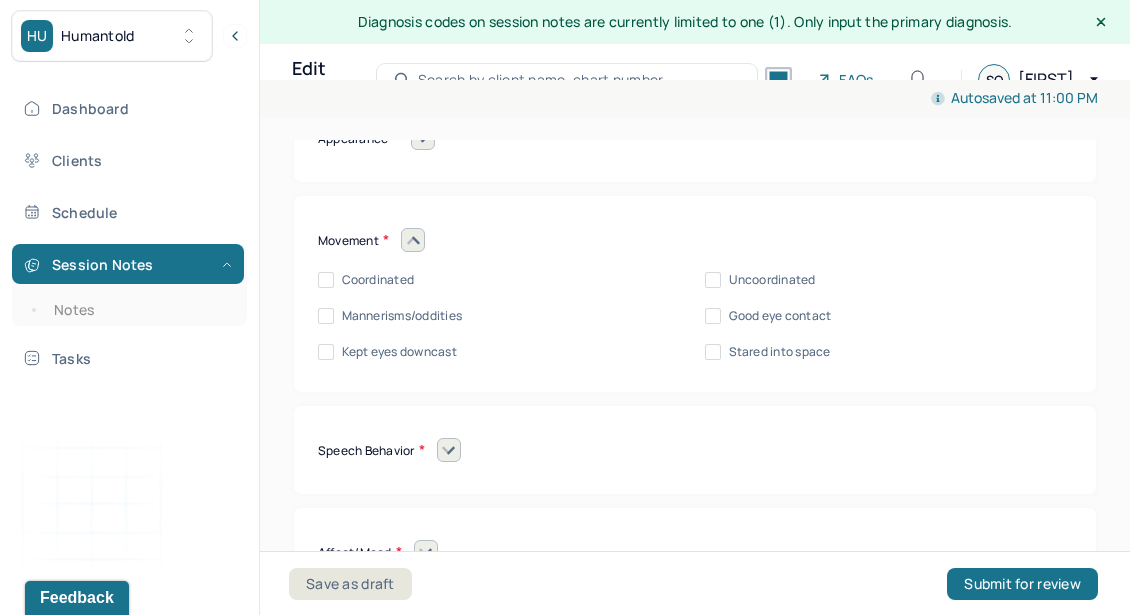 click on "Coordinated Uncoordinated Mannerisms/oddities Good eye contact Kept eyes downcast Stared into space" at bounding box center (695, 316) 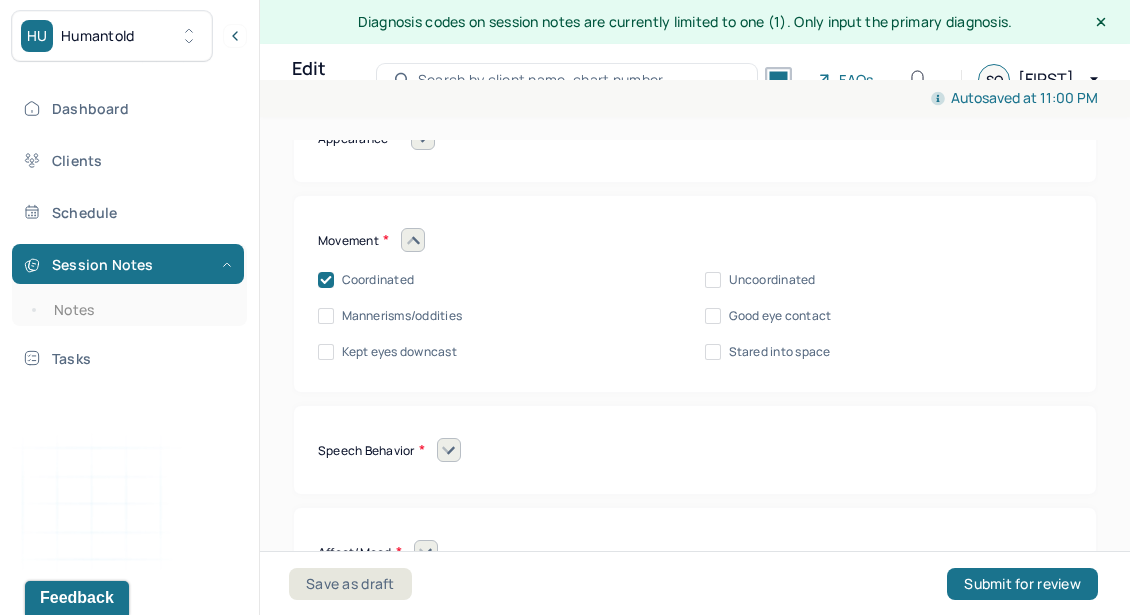 click on "Good eye contact" at bounding box center (768, 316) 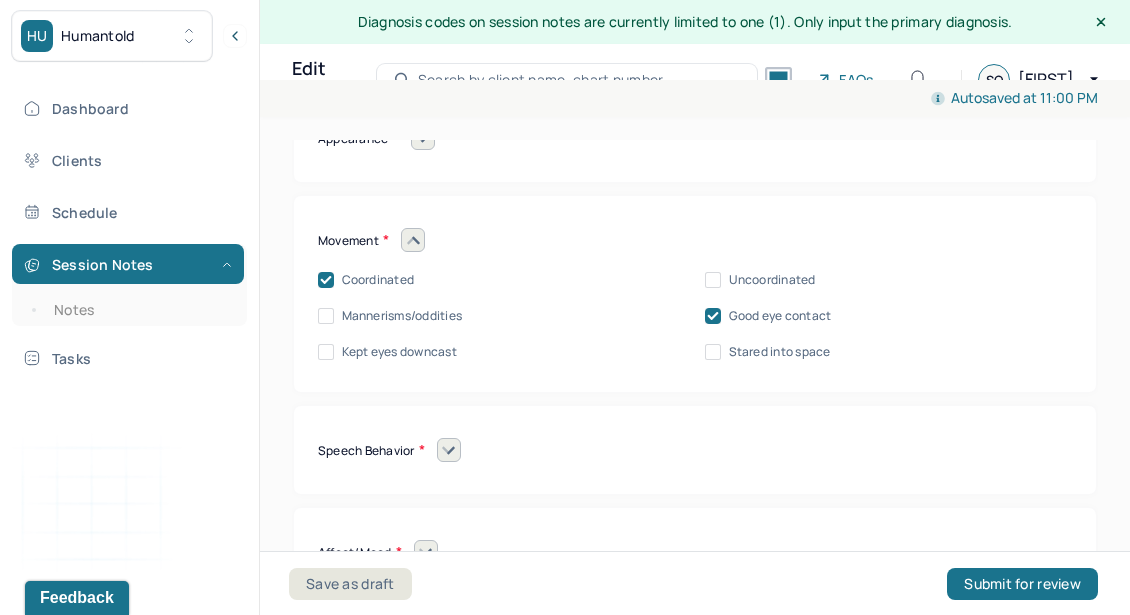 click at bounding box center [413, 240] 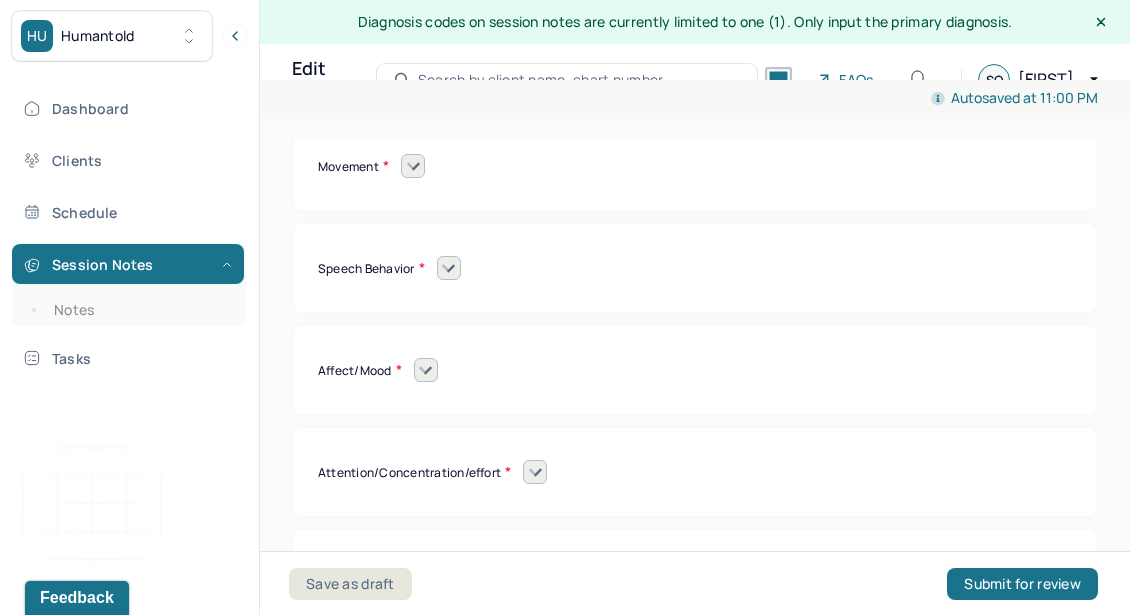 click 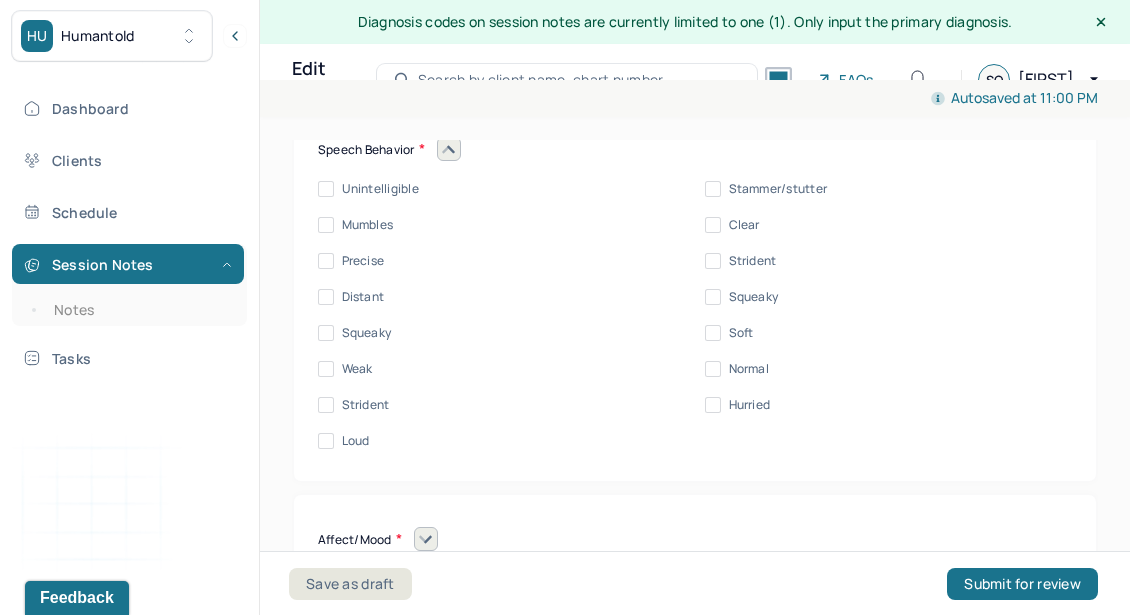 scroll, scrollTop: 9005, scrollLeft: 0, axis: vertical 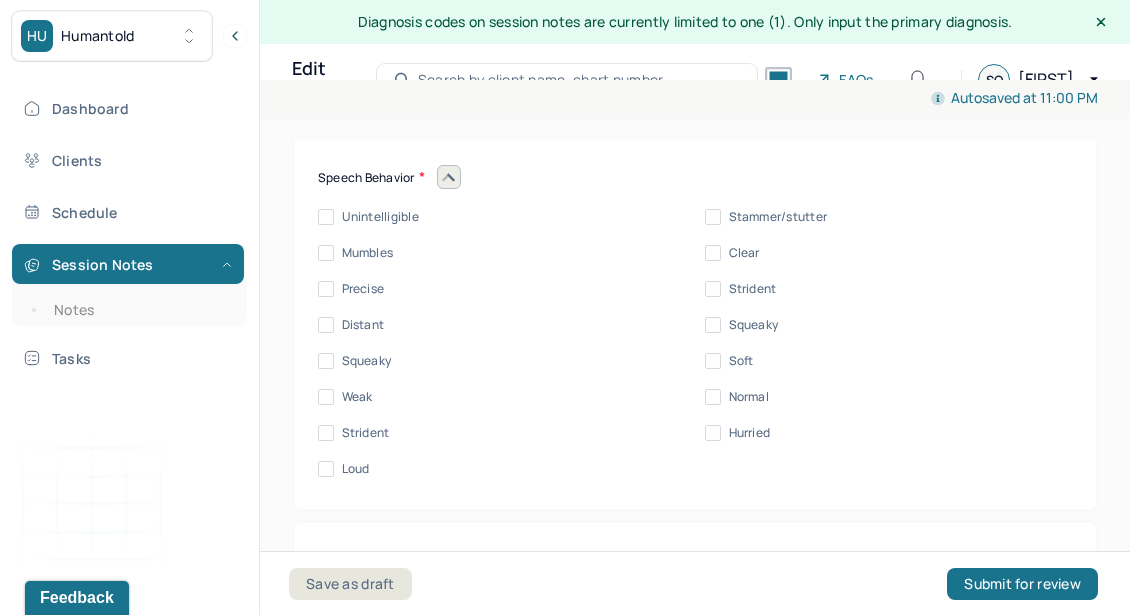 click on "Normal" at bounding box center [749, 397] 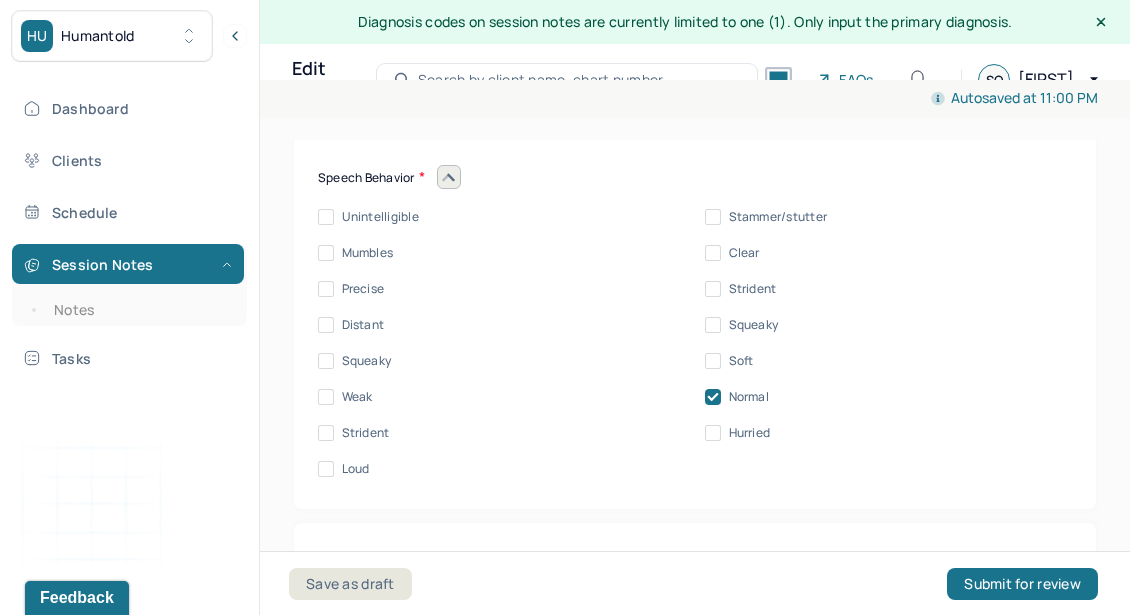 click on "Clear" at bounding box center [744, 253] 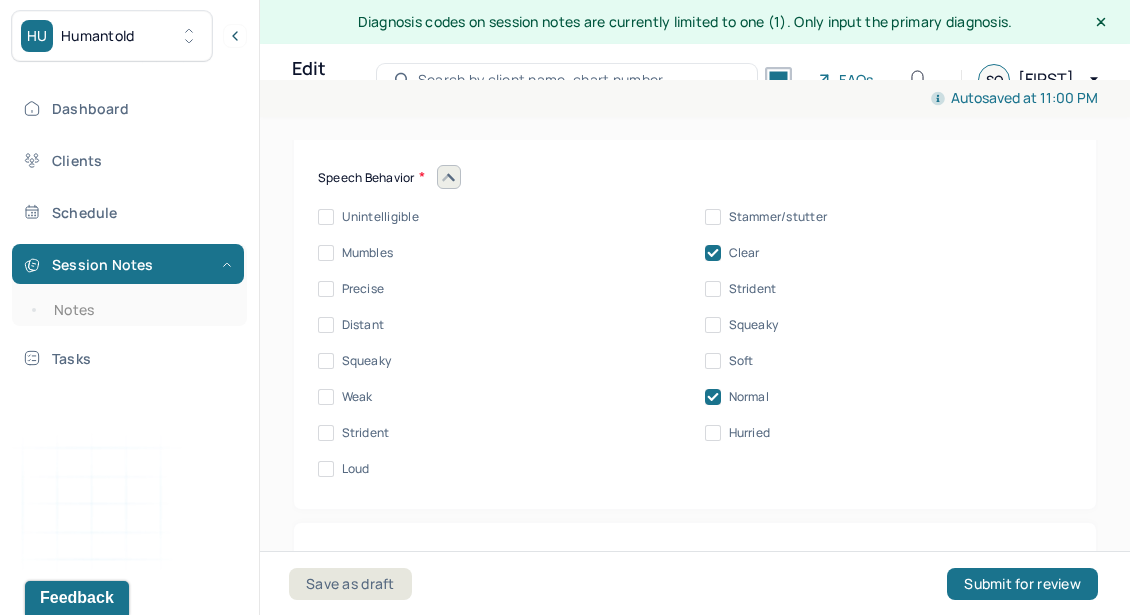 click 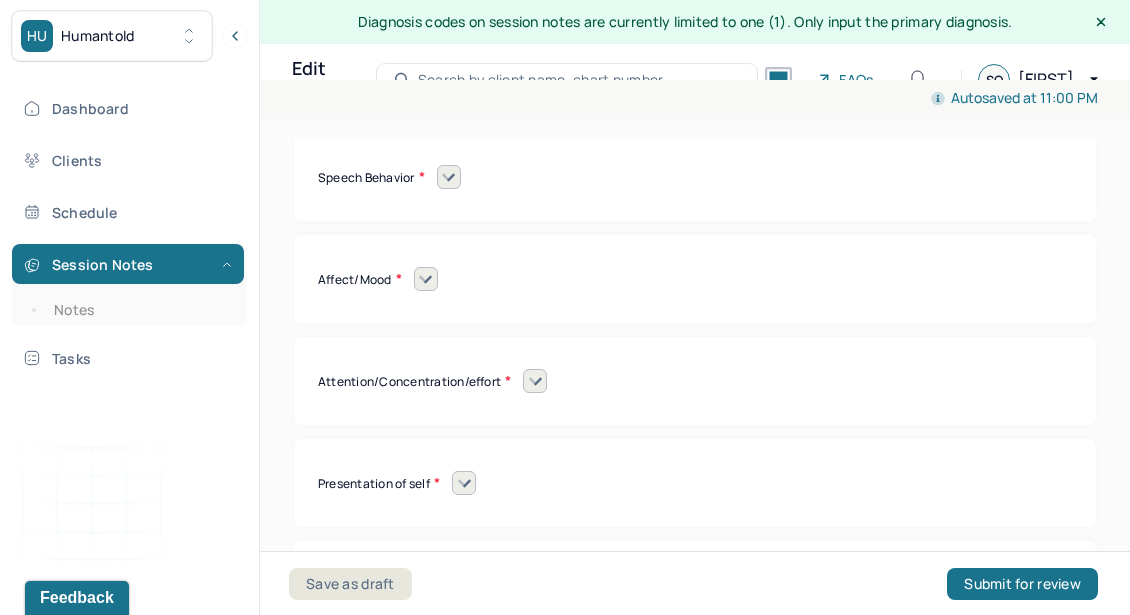 click 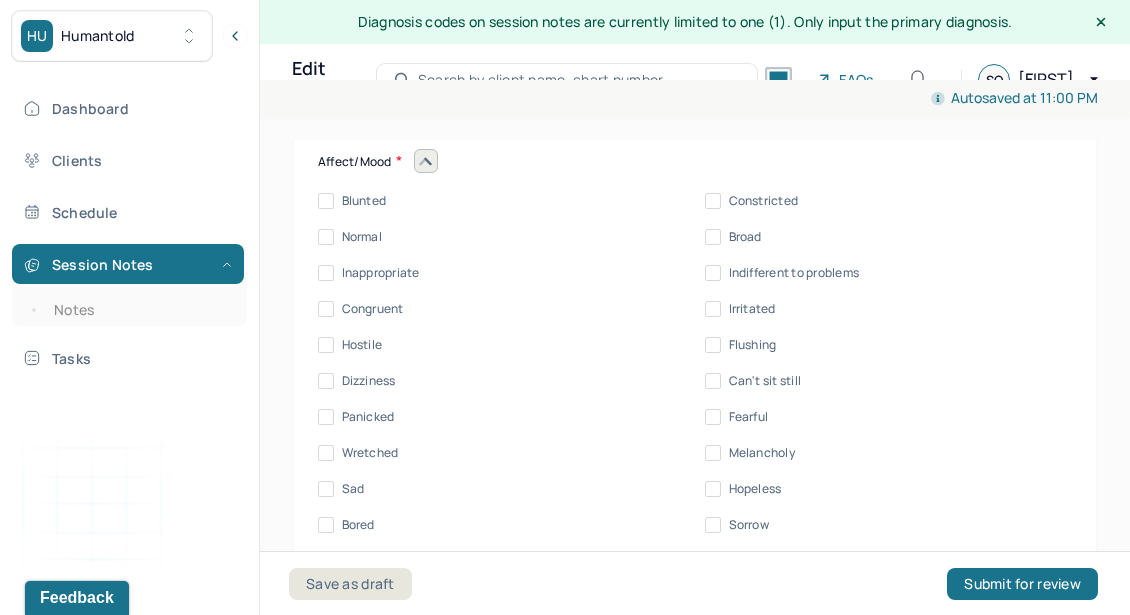 scroll, scrollTop: 9126, scrollLeft: 0, axis: vertical 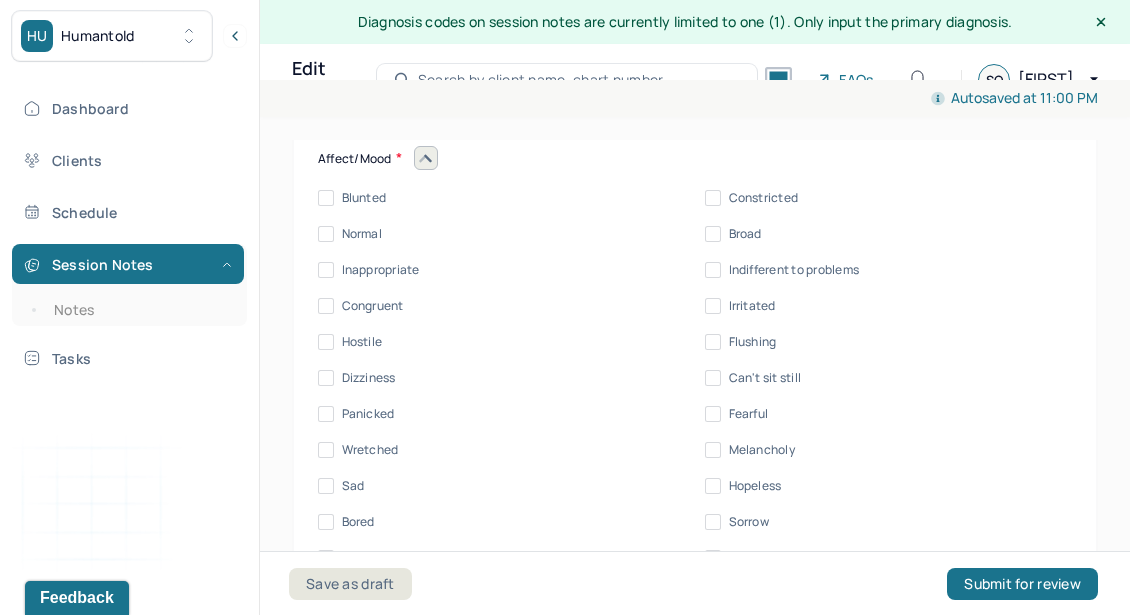 click on "Congruent" at bounding box center (373, 306) 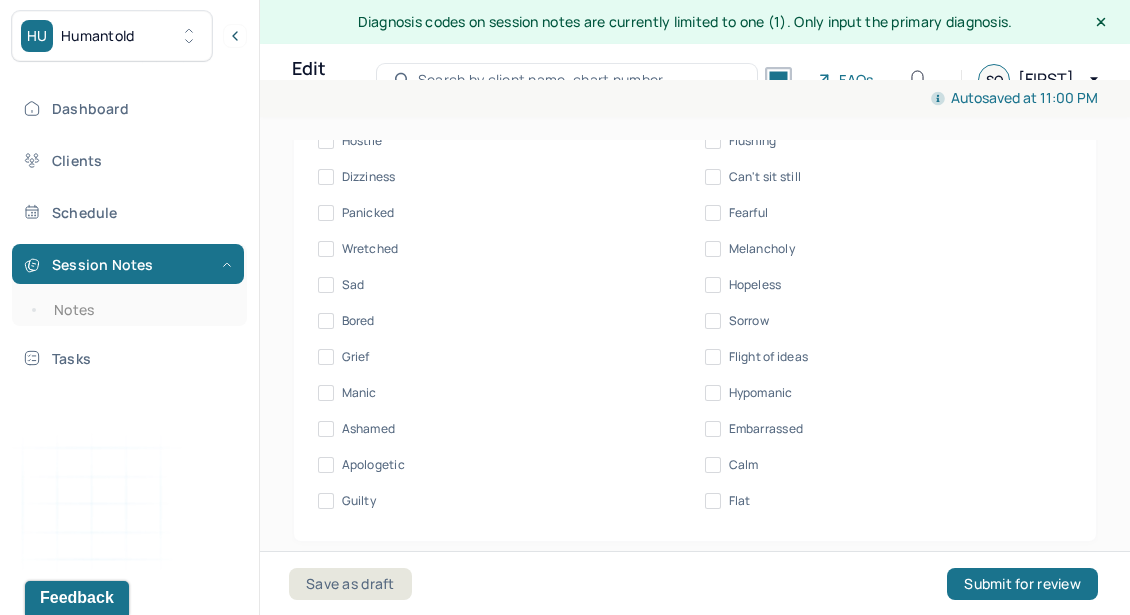 scroll, scrollTop: 9328, scrollLeft: 0, axis: vertical 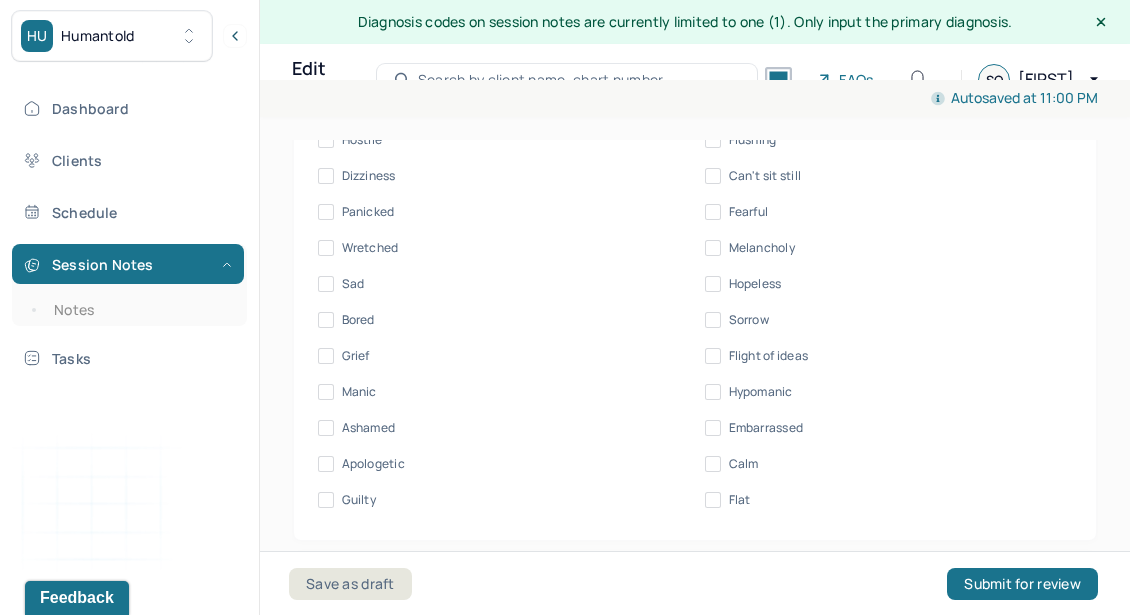 click on "Blunted Constricted Normal Broad Inappropriate Indifferent to problems Congruent Irritated Hostile Flushing Dizziness Can't sit still Panicked Fearful Wretched Melancholy Sad Hopeless Bored Sorrow Grief Flight of ideas Manic Hypomanic Ashamed Embarrassed Apologetic Calm Guilty Flat" at bounding box center [695, 248] 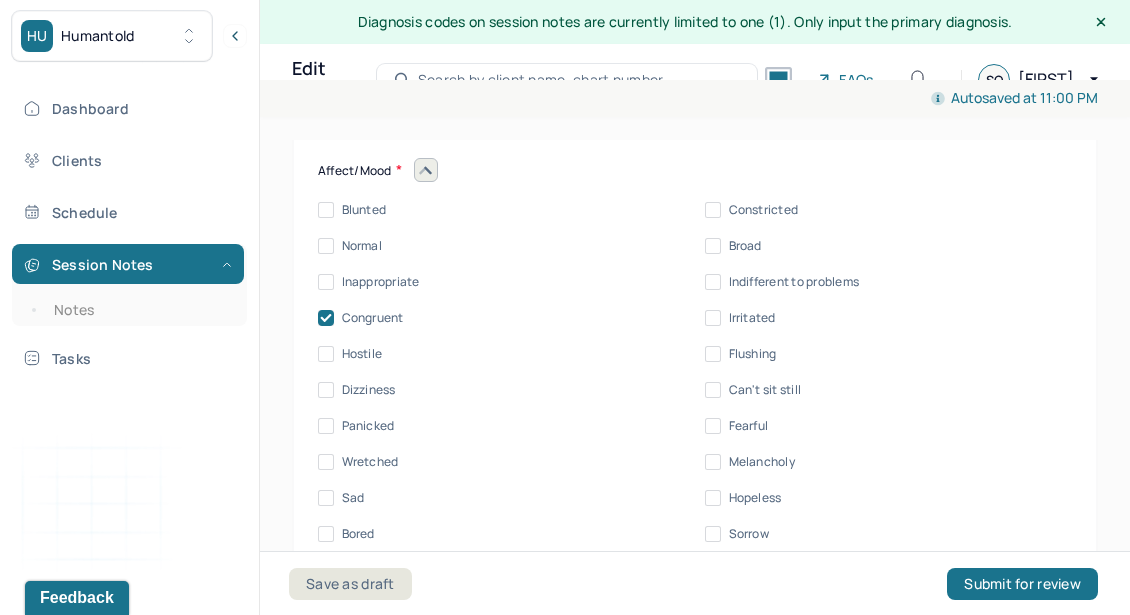 scroll, scrollTop: 9110, scrollLeft: 0, axis: vertical 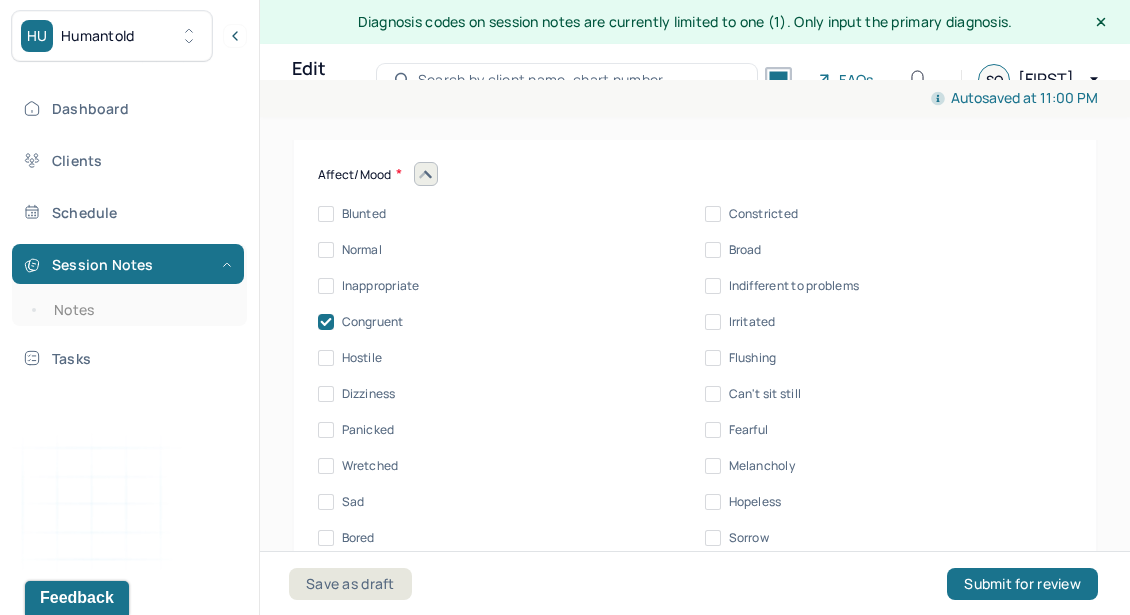 click on "Affect/Mood" at bounding box center [695, 174] 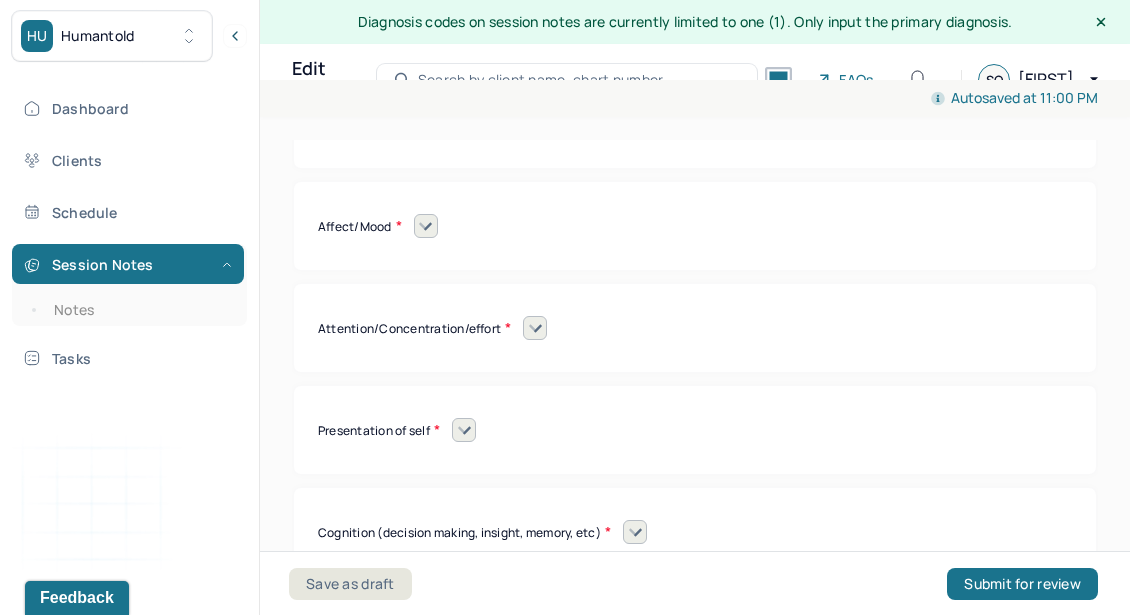 scroll, scrollTop: 9088, scrollLeft: 0, axis: vertical 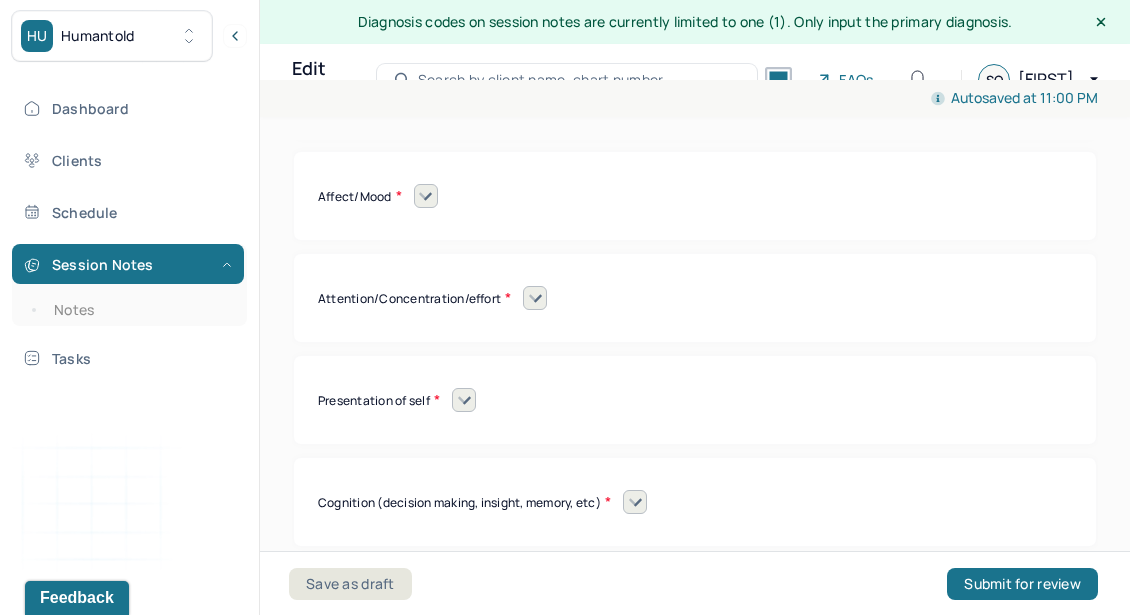 click 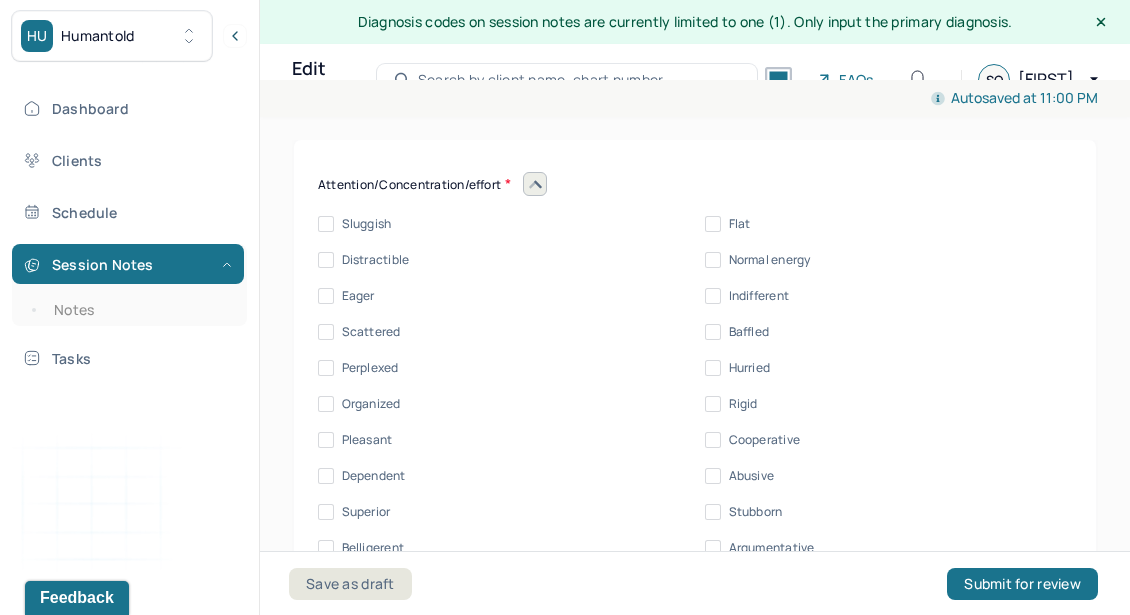 scroll, scrollTop: 9255, scrollLeft: 0, axis: vertical 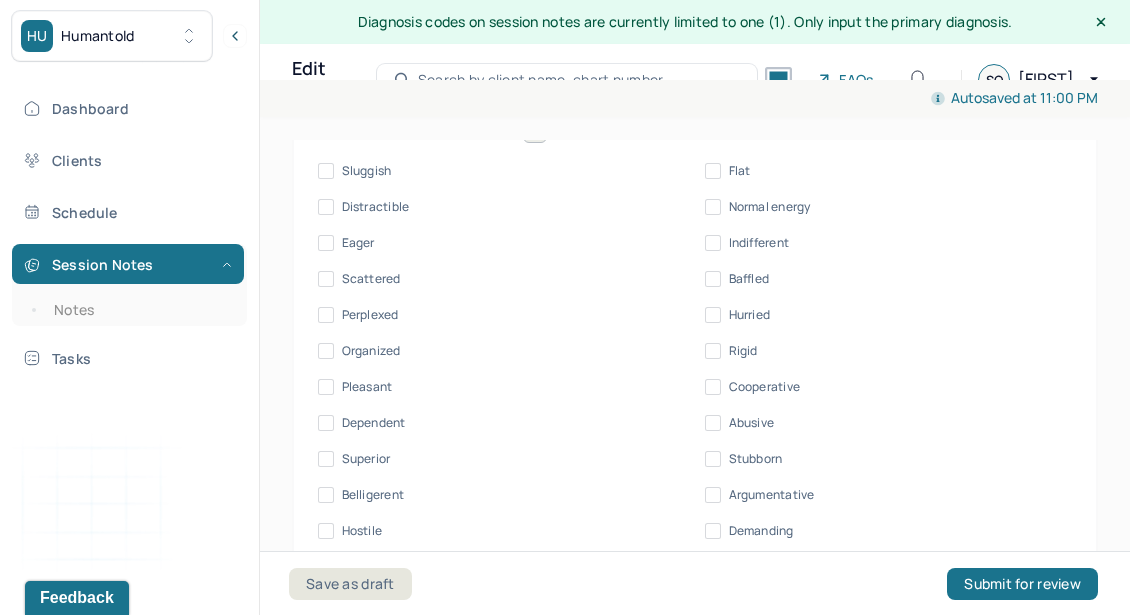 click on "Normal energy" at bounding box center [770, 207] 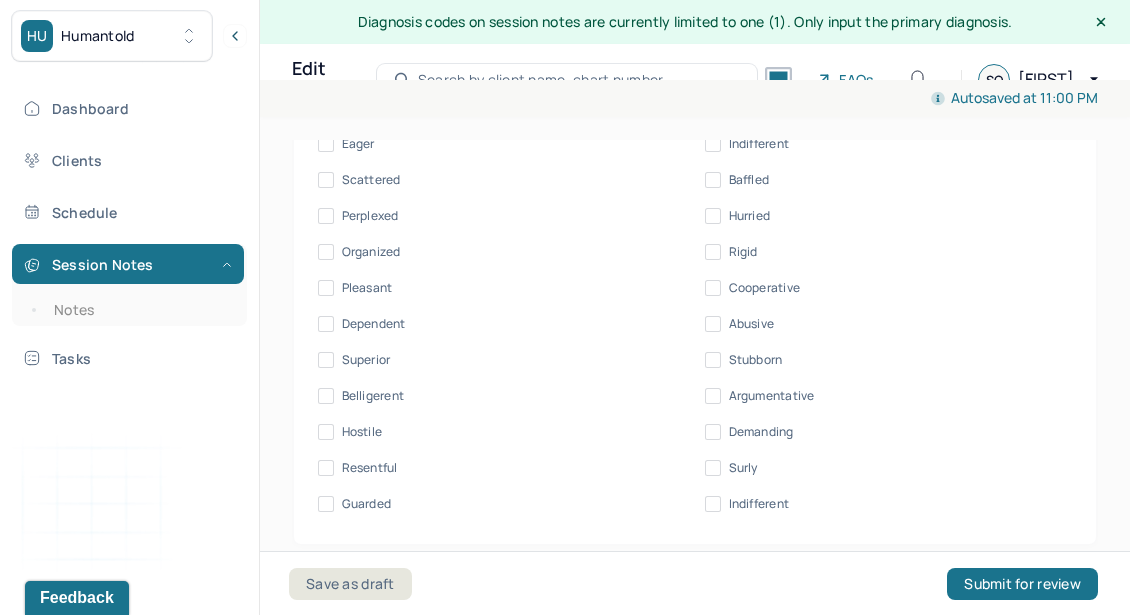 scroll, scrollTop: 9362, scrollLeft: 0, axis: vertical 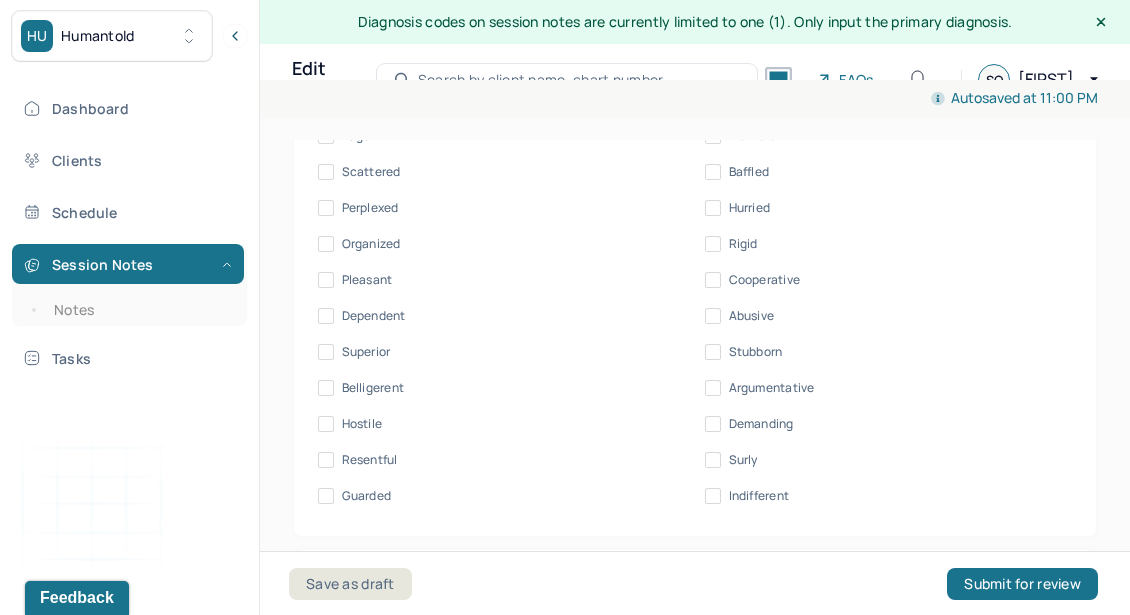 click on "Cooperative" at bounding box center [765, 280] 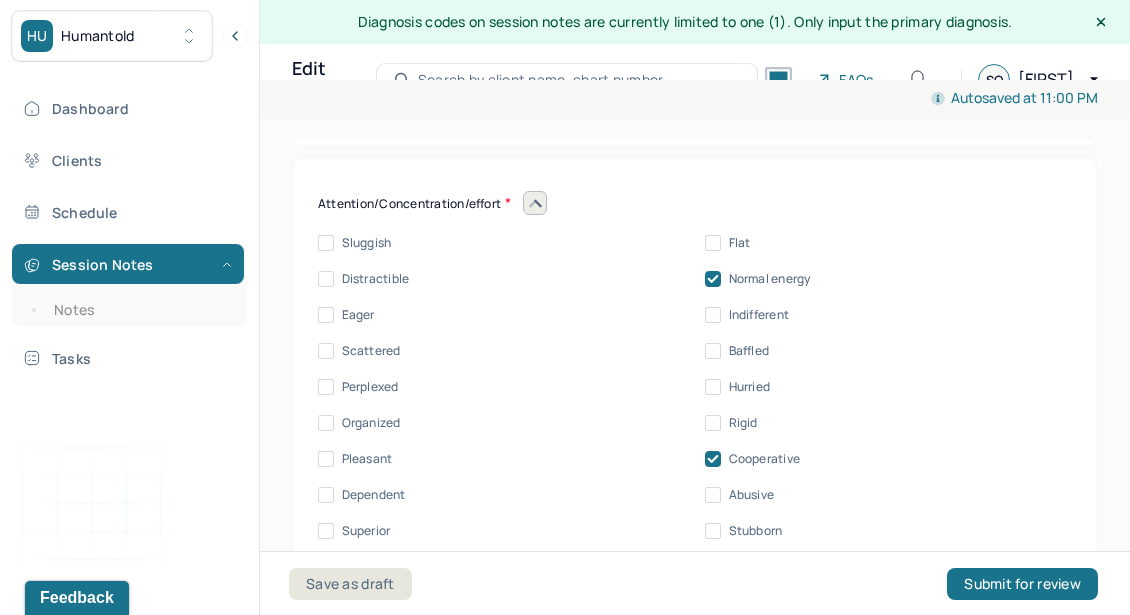 scroll, scrollTop: 9180, scrollLeft: 0, axis: vertical 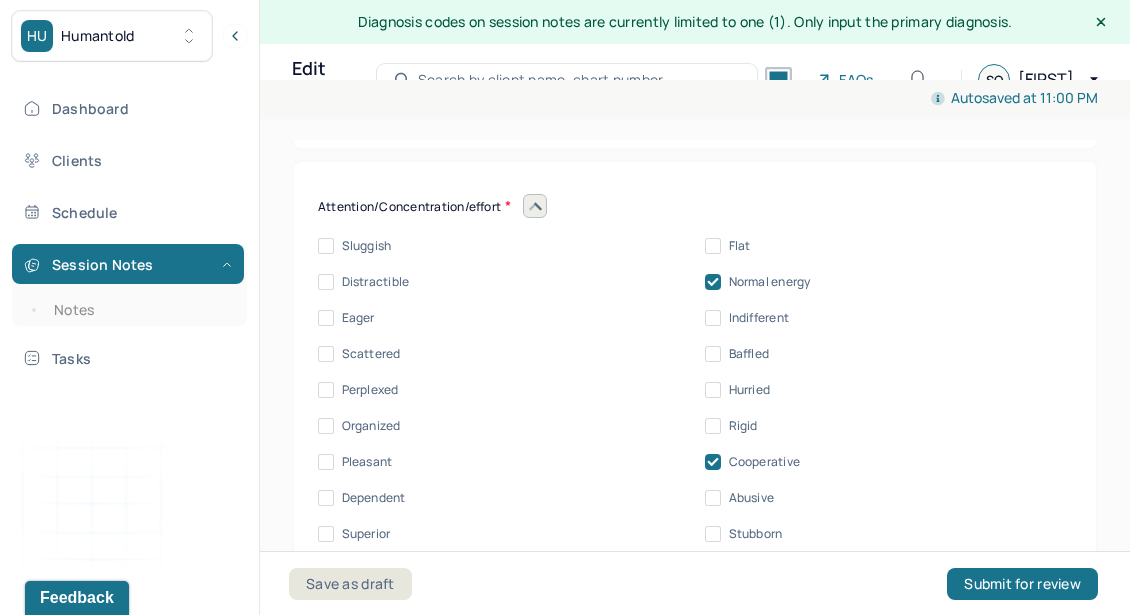 click on "Organized" at bounding box center (371, 426) 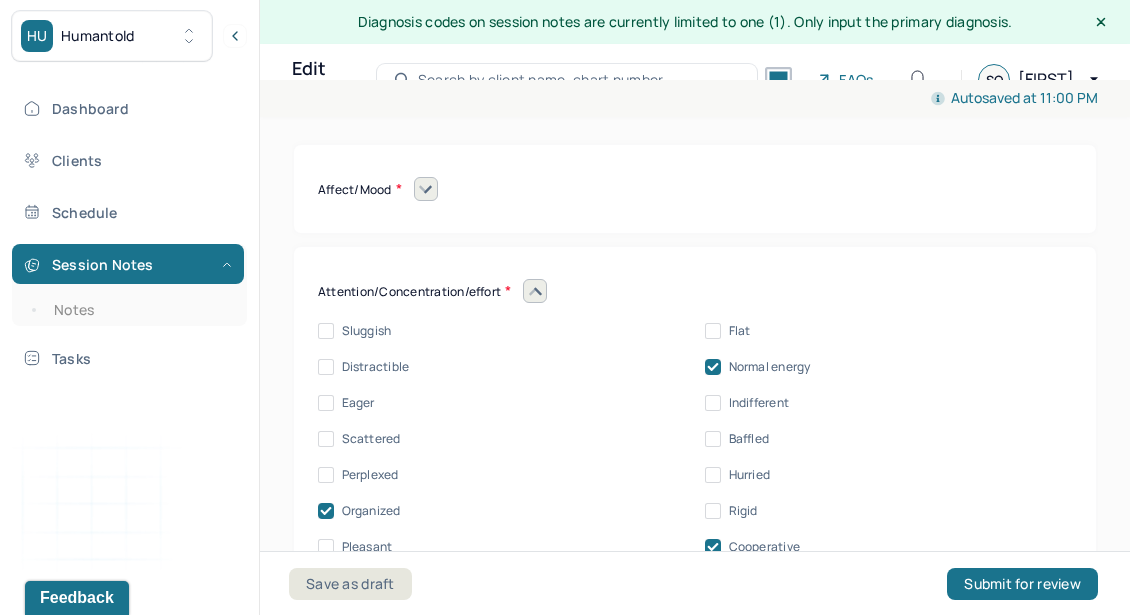 scroll, scrollTop: 9097, scrollLeft: 0, axis: vertical 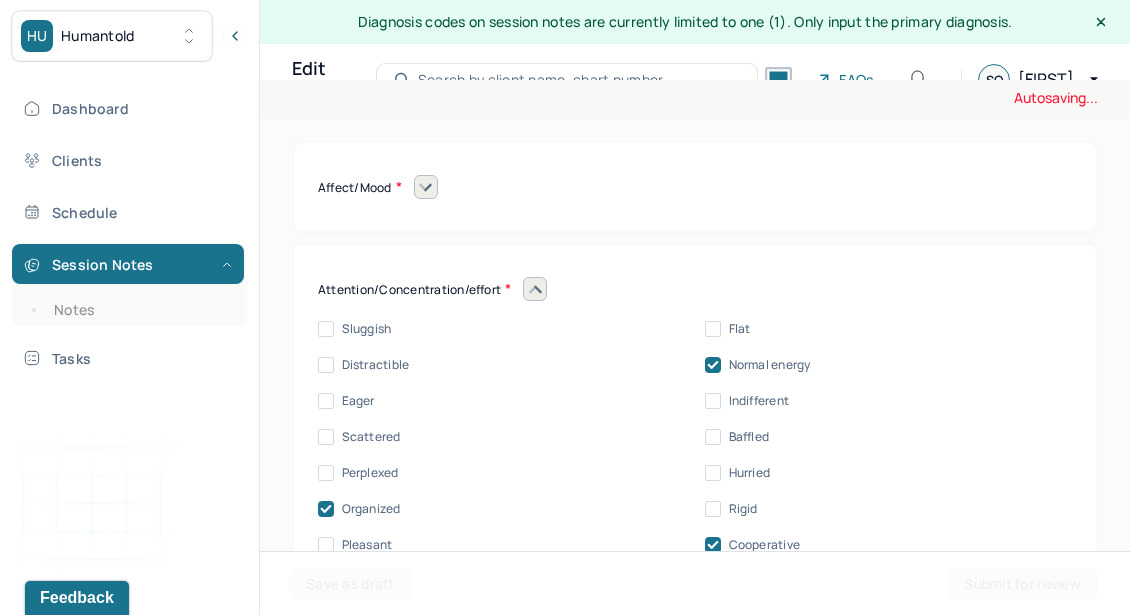 click at bounding box center [535, 289] 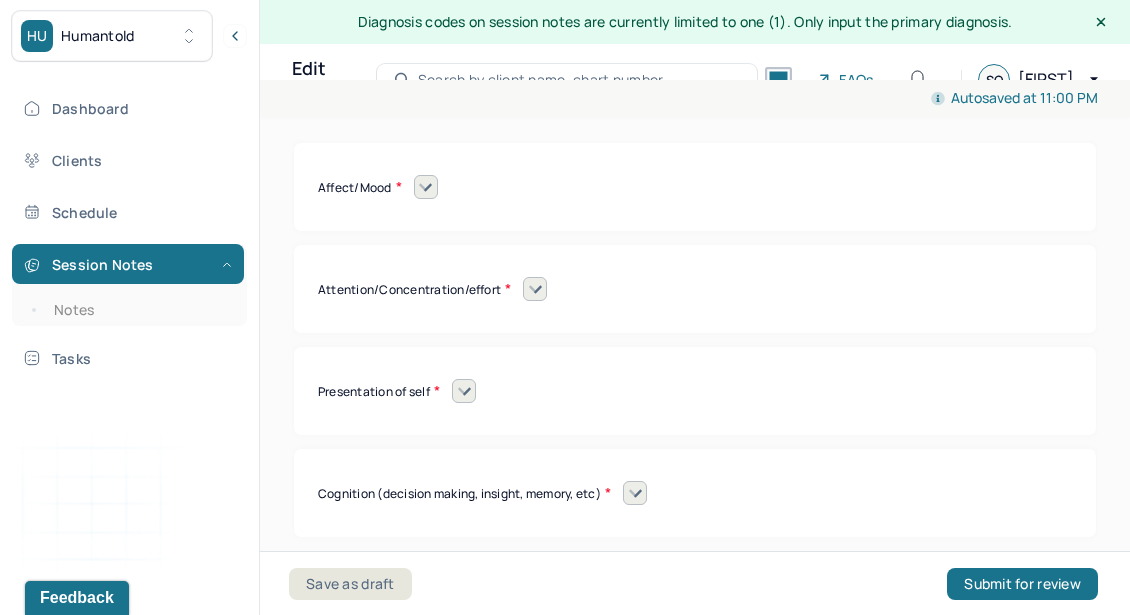 scroll, scrollTop: 9245, scrollLeft: 0, axis: vertical 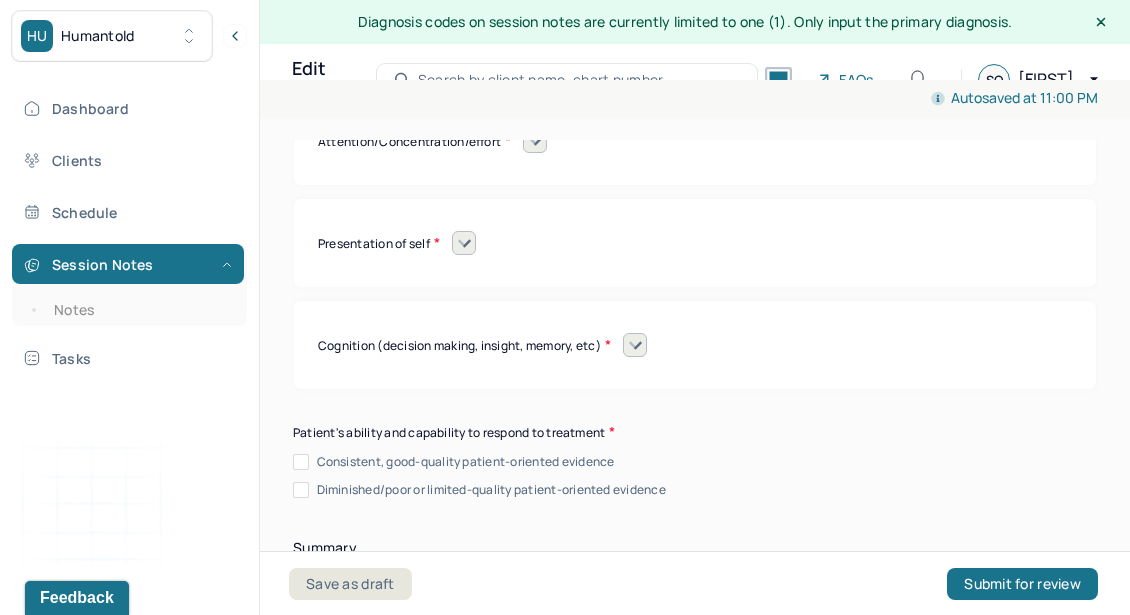 click at bounding box center [464, 243] 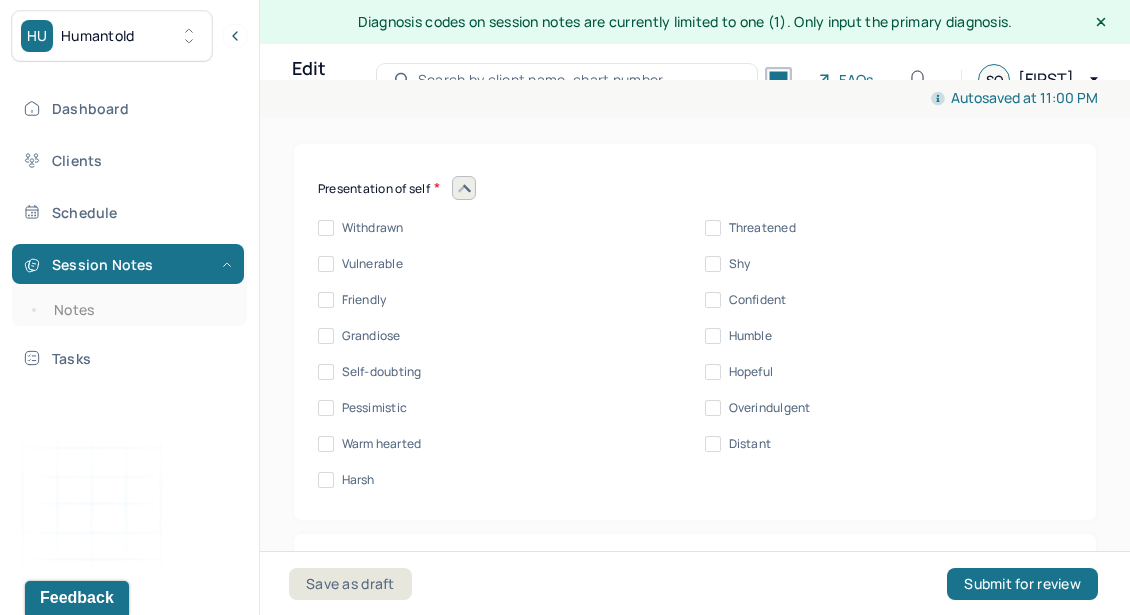 scroll, scrollTop: 9303, scrollLeft: 0, axis: vertical 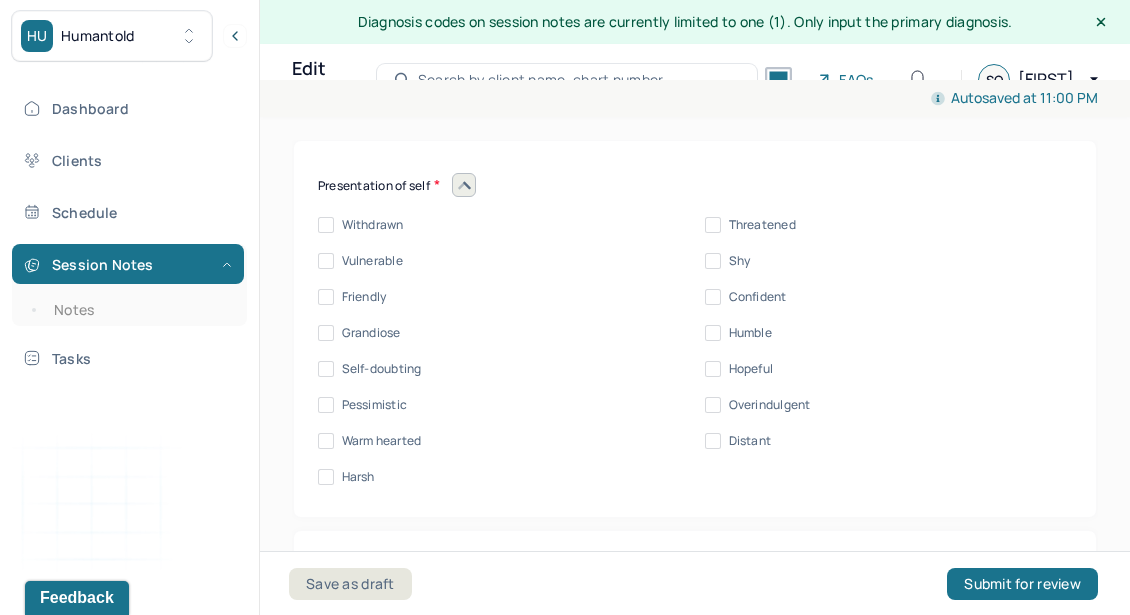 click on "Humble" at bounding box center [750, 333] 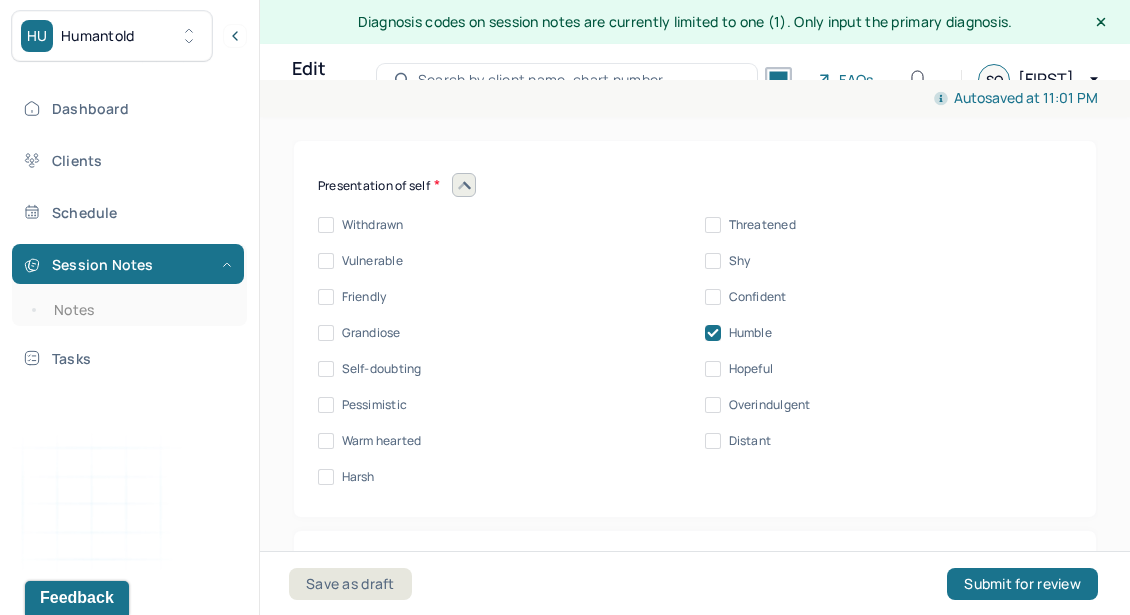 click on "Shy" at bounding box center (727, 261) 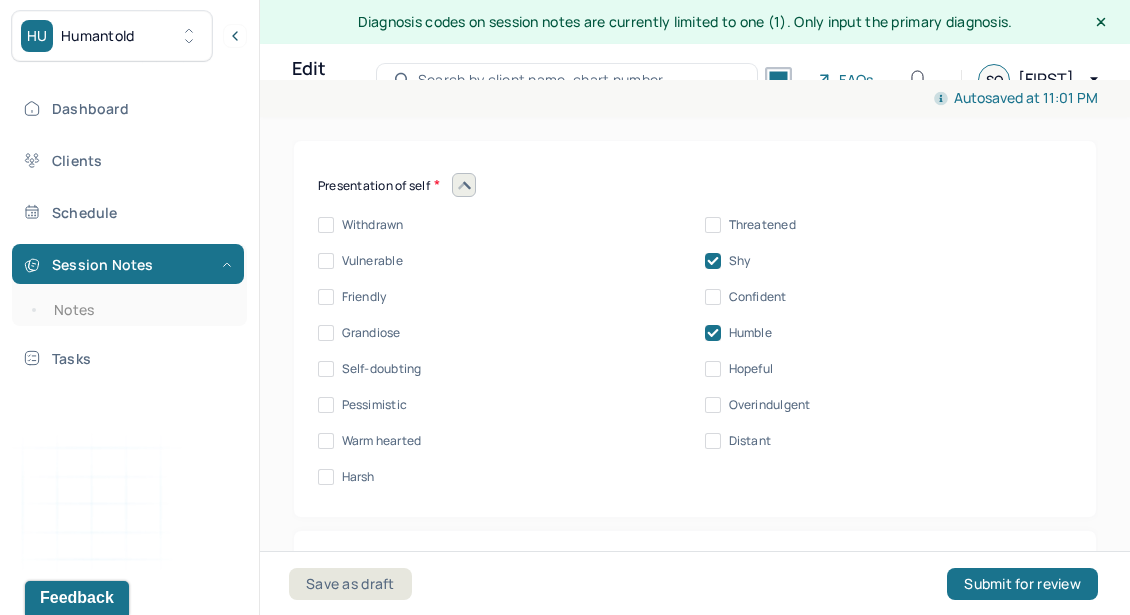 click at bounding box center [713, 261] 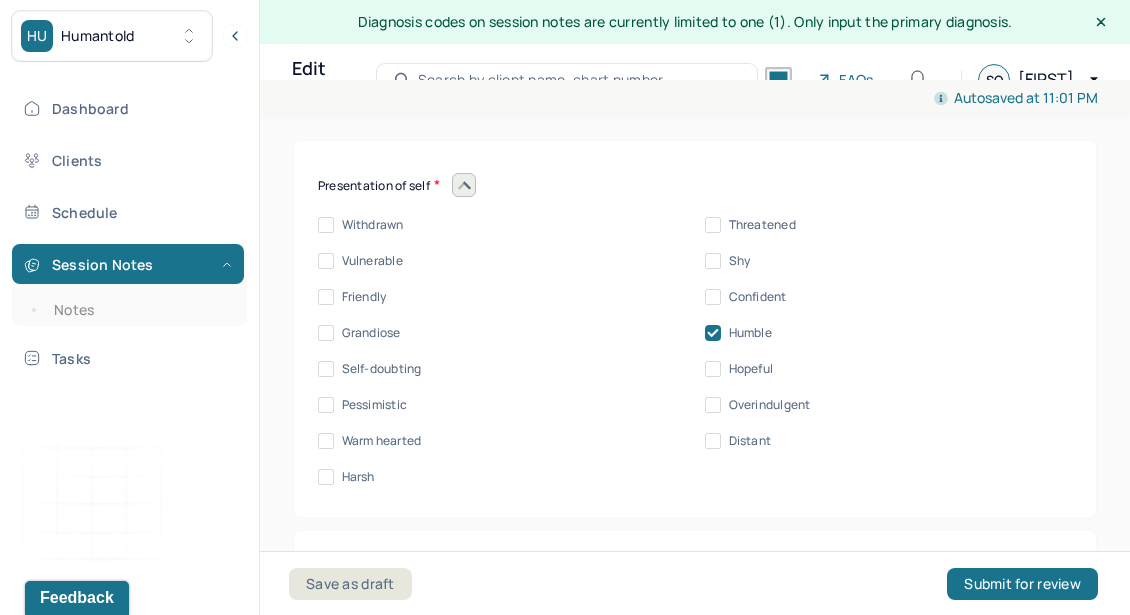 click on "Distant" at bounding box center (750, 441) 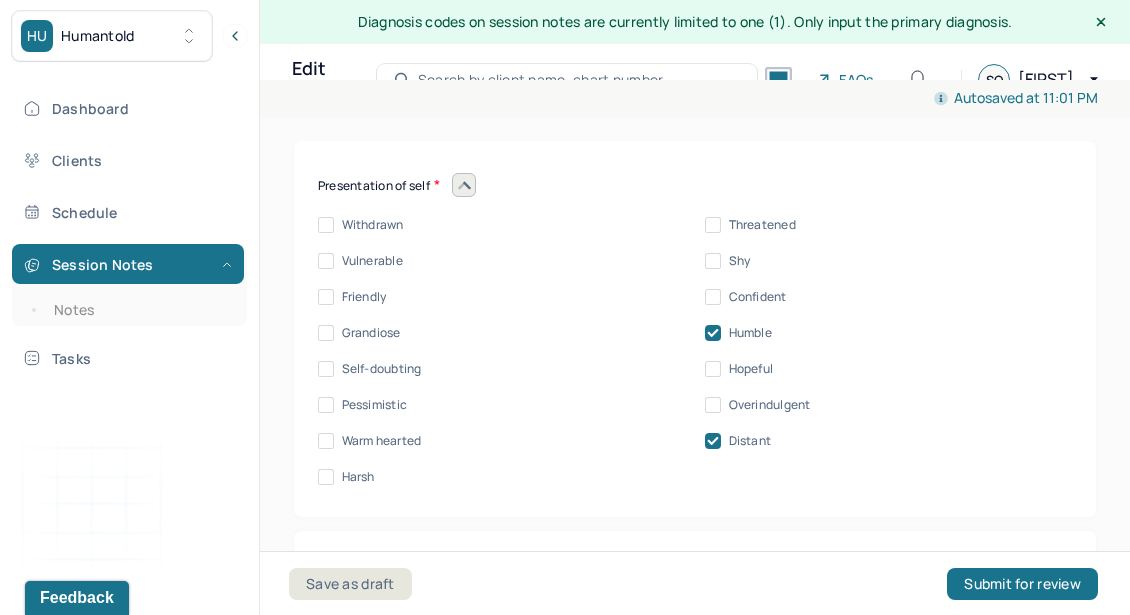 click 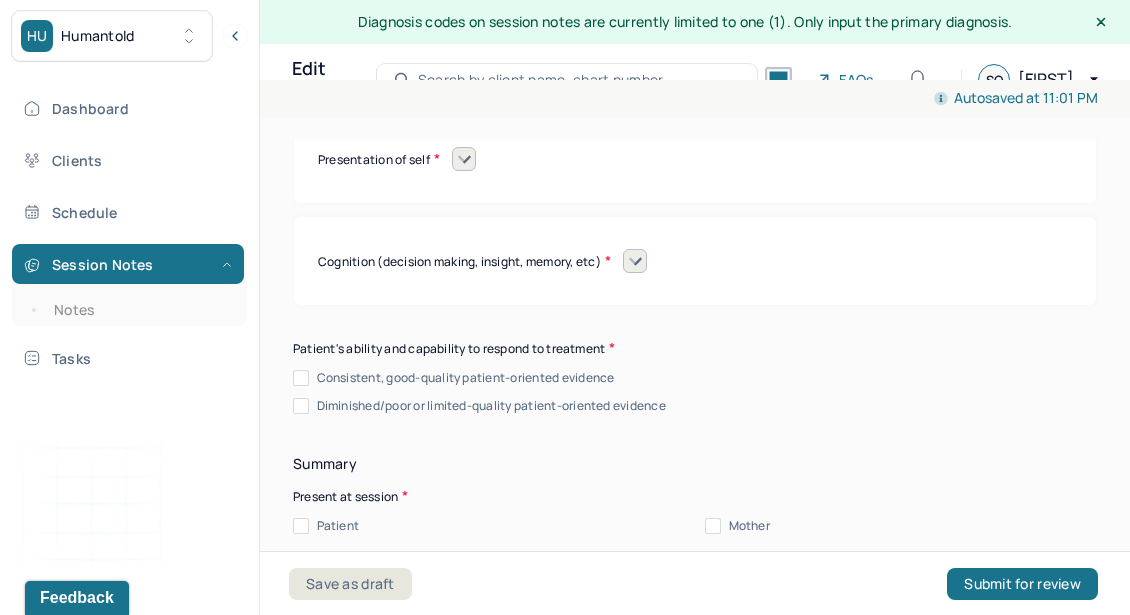 scroll, scrollTop: 9335, scrollLeft: 0, axis: vertical 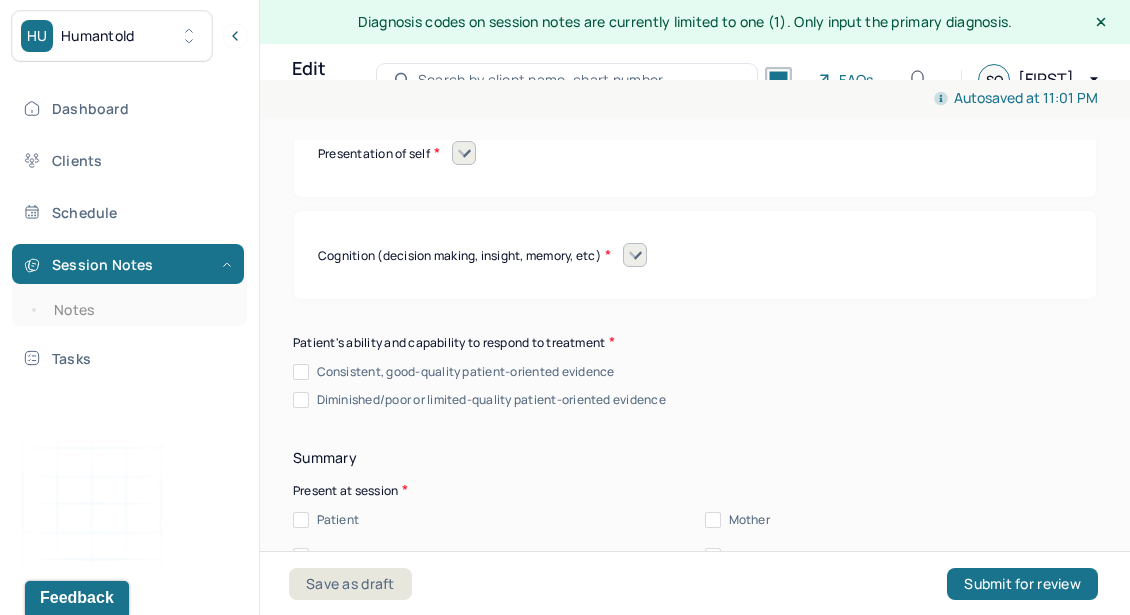 click at bounding box center [635, 255] 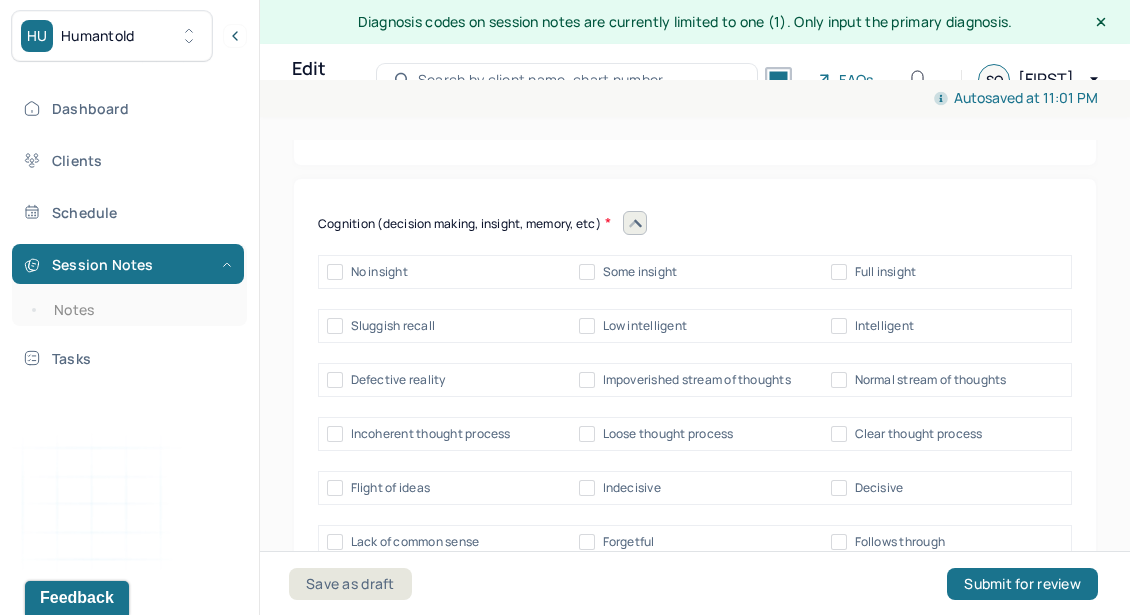 scroll, scrollTop: 9372, scrollLeft: 0, axis: vertical 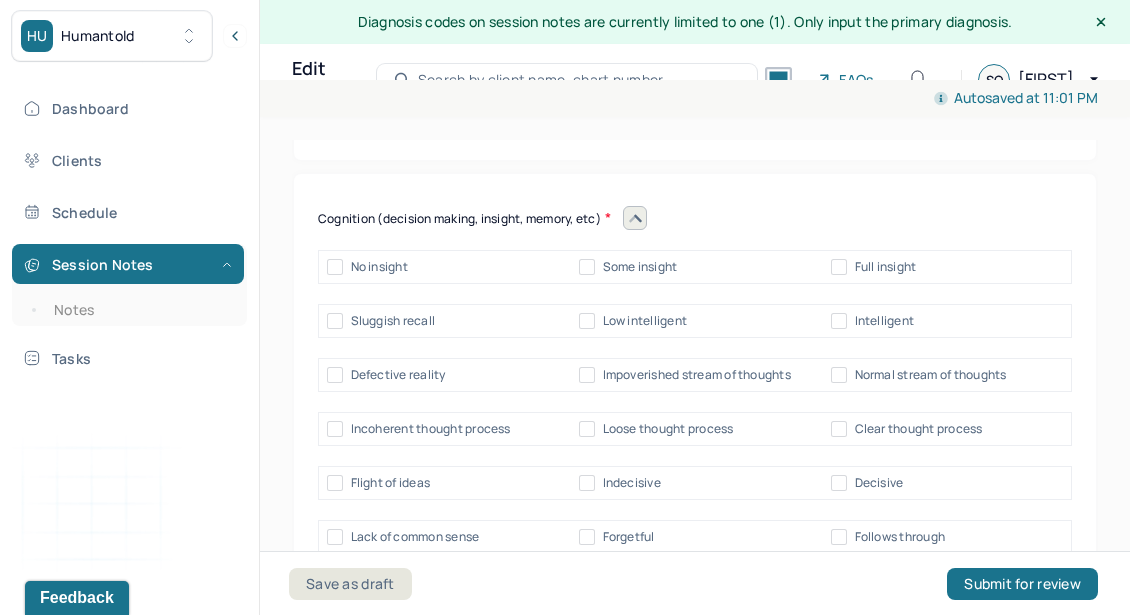 click on "Full insight" at bounding box center (886, 267) 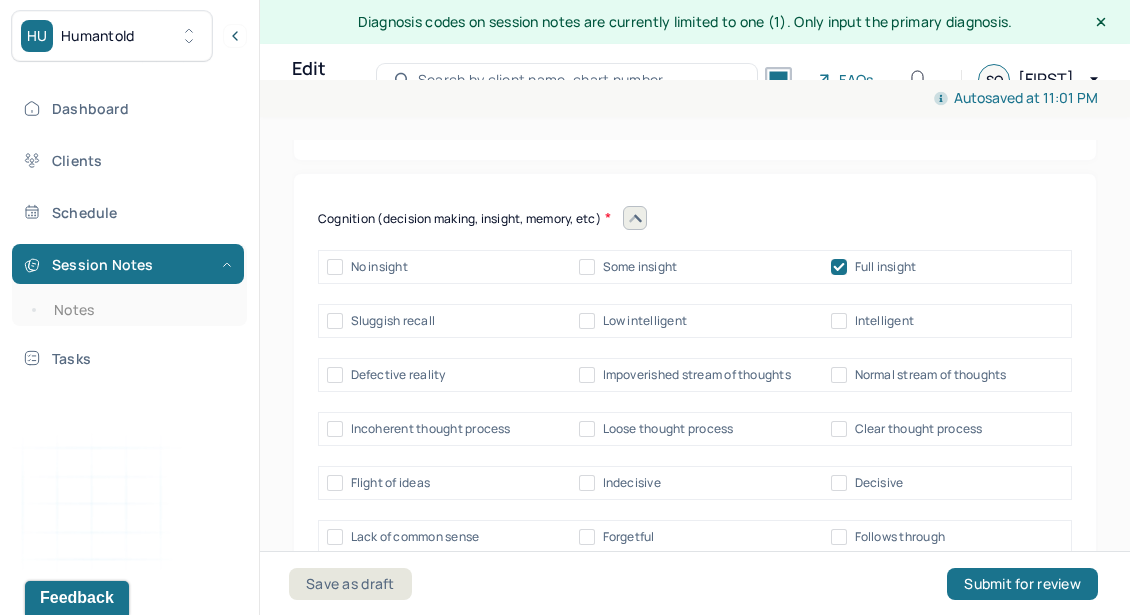 click on "Intelligent" at bounding box center [872, 321] 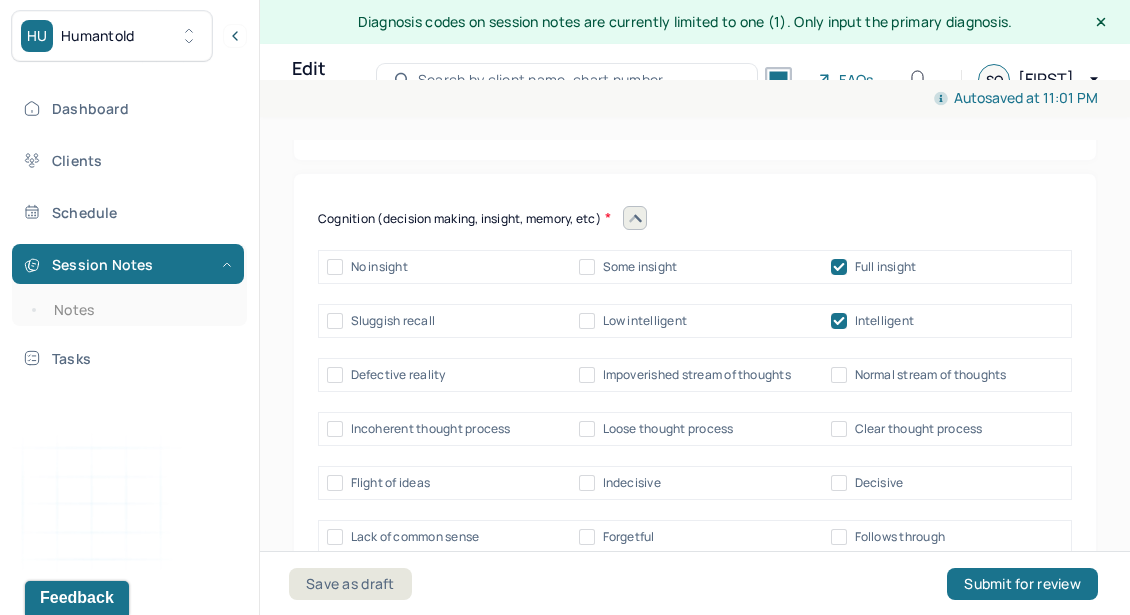 click on "Normal stream of thoughts" at bounding box center (919, 375) 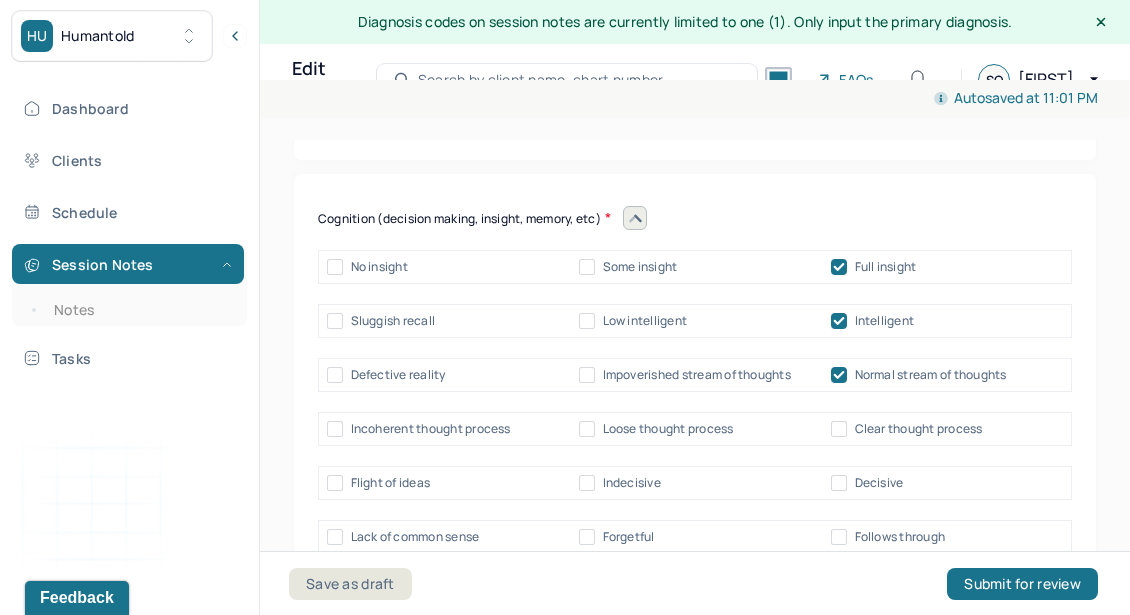 click on "Clear thought process" at bounding box center (919, 429) 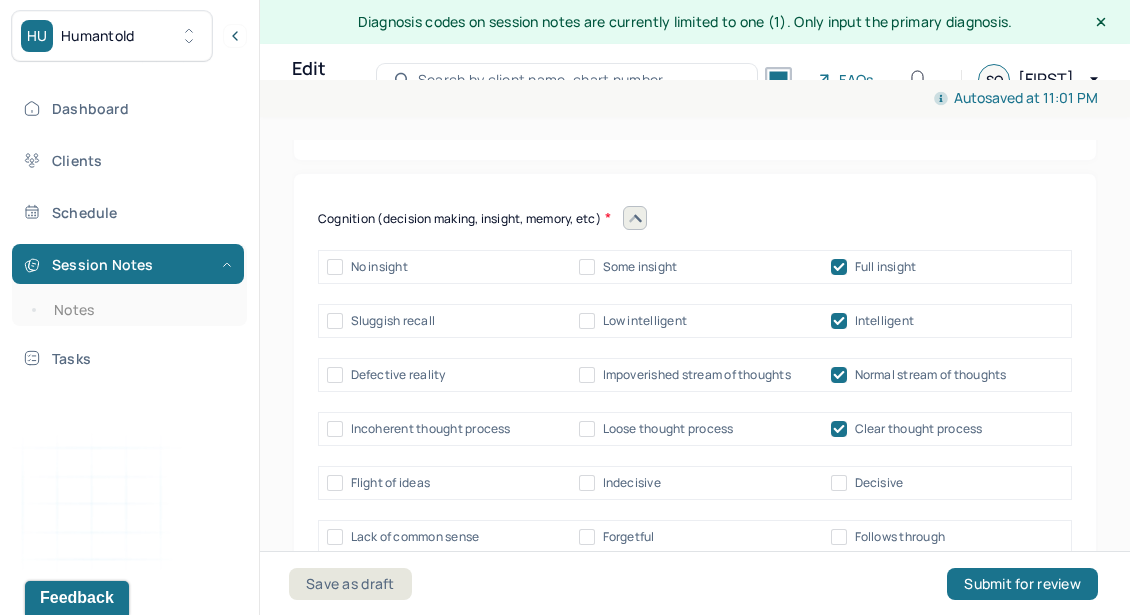 click on "Flight of ideas Indecisive Decisive" at bounding box center (695, 483) 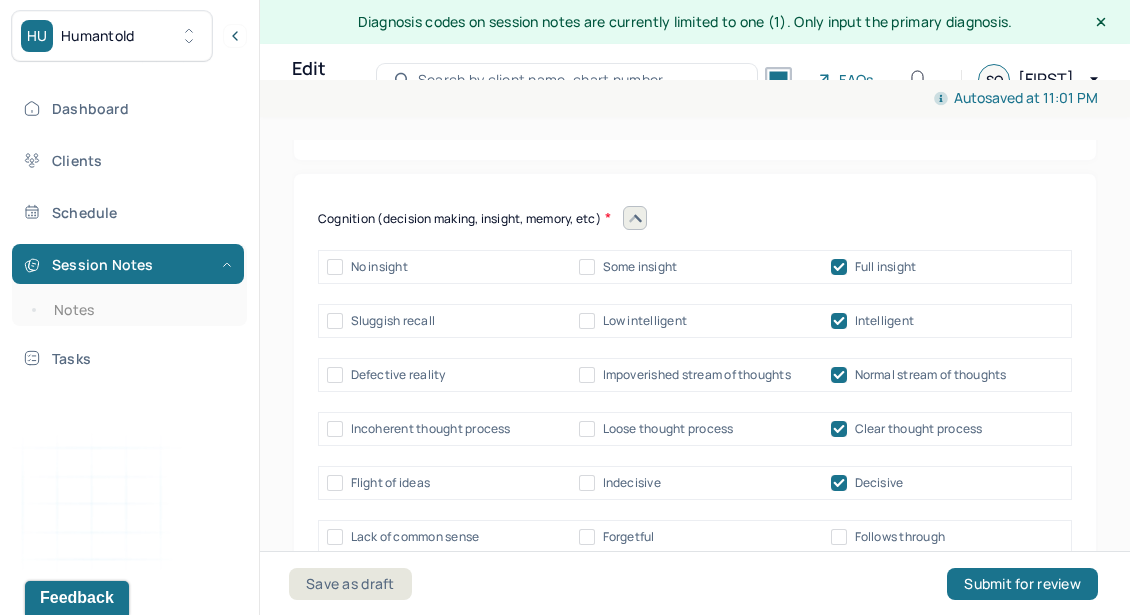 click on "Follows through" at bounding box center (839, 537) 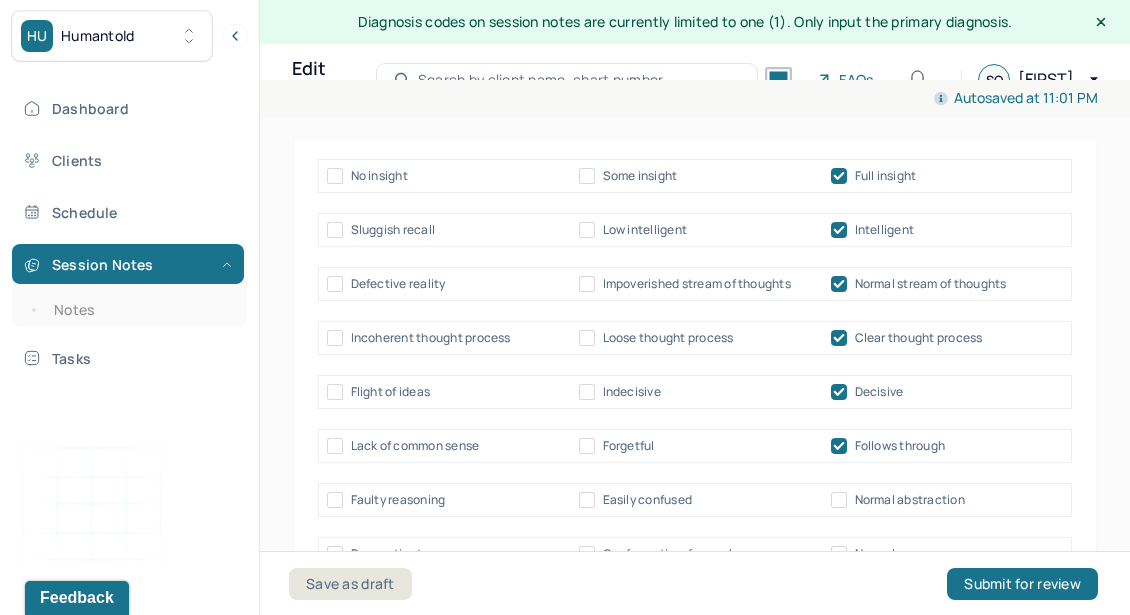 scroll, scrollTop: 9474, scrollLeft: 0, axis: vertical 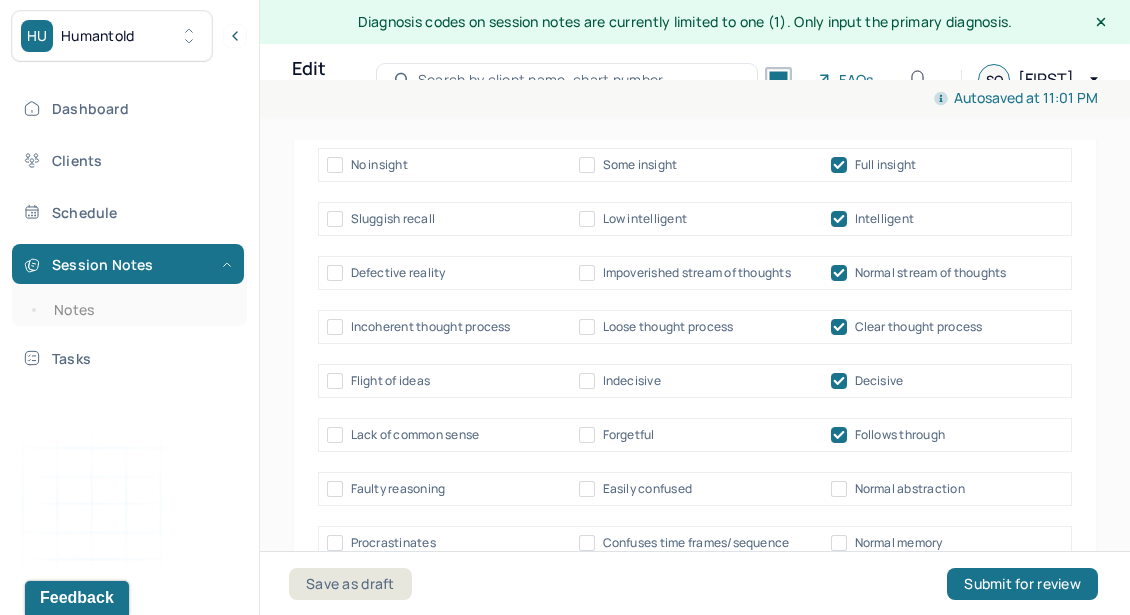 click on "Normal abstraction" at bounding box center [910, 489] 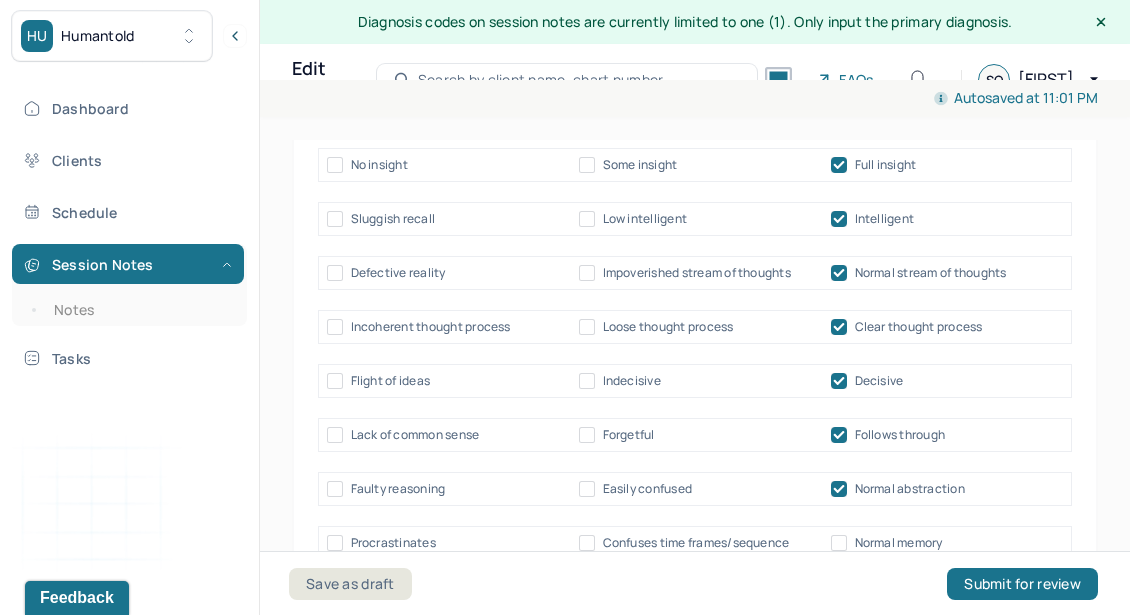 scroll, scrollTop: 9555, scrollLeft: 0, axis: vertical 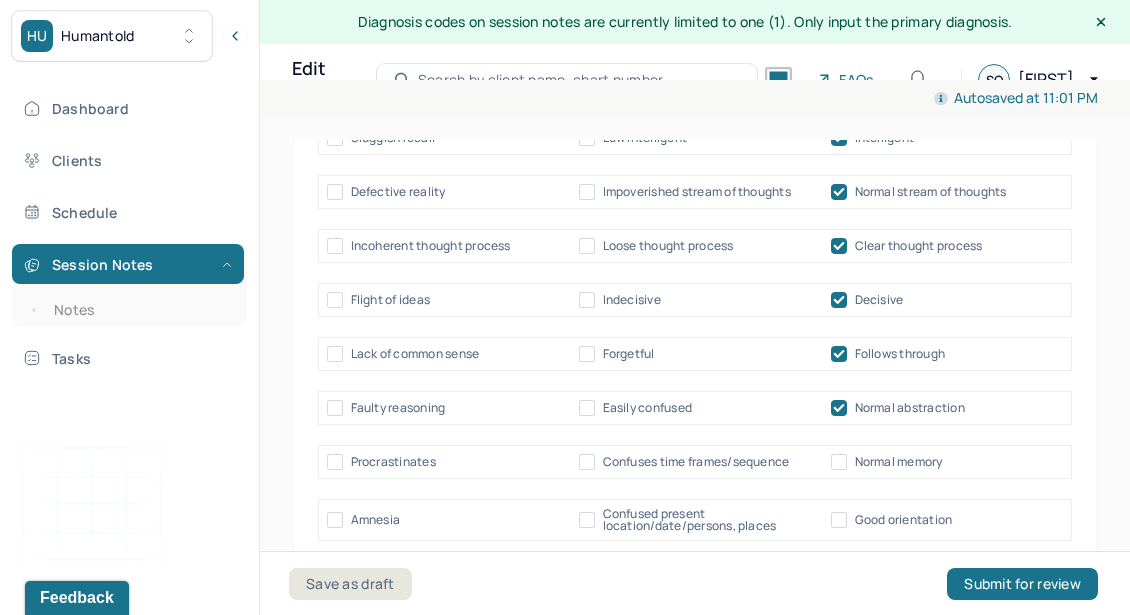 click on "Normal memory" at bounding box center (899, 462) 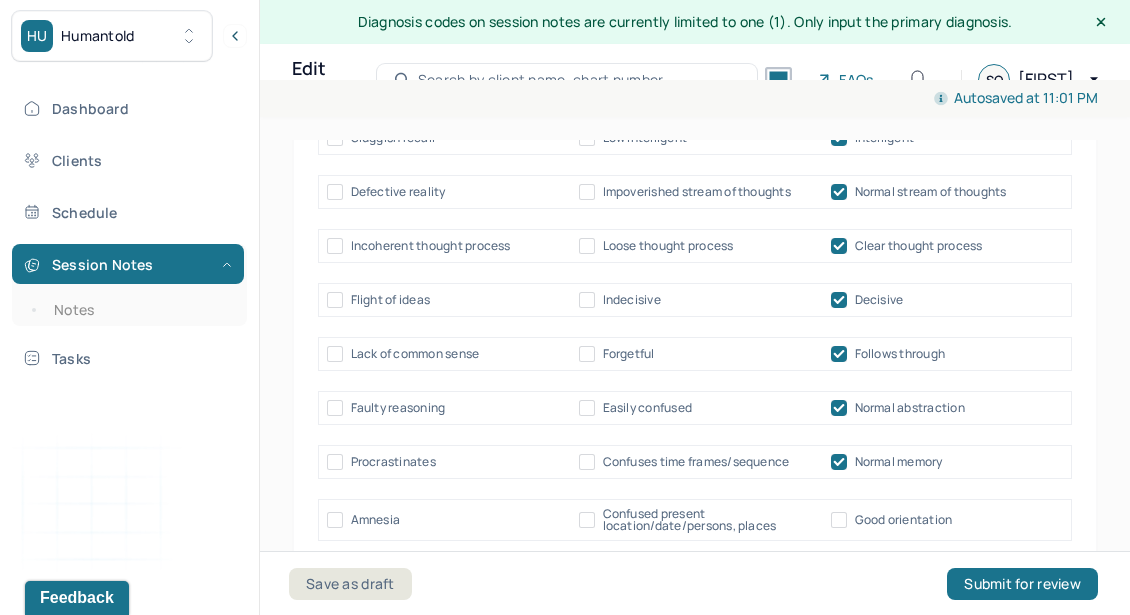 click on "Good orientation" at bounding box center (904, 520) 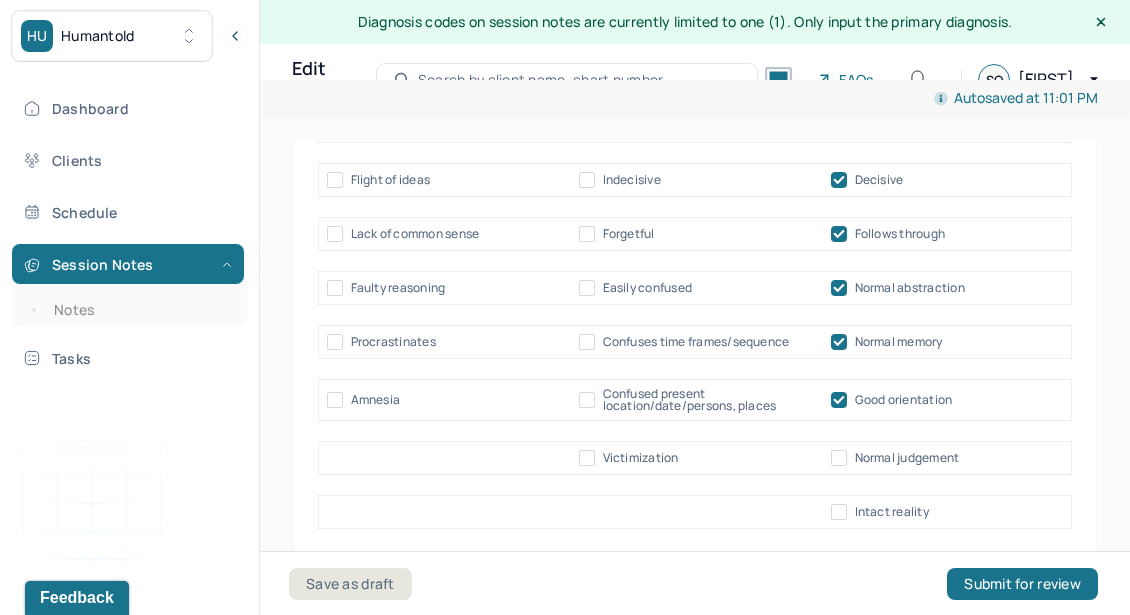 scroll, scrollTop: 9679, scrollLeft: 0, axis: vertical 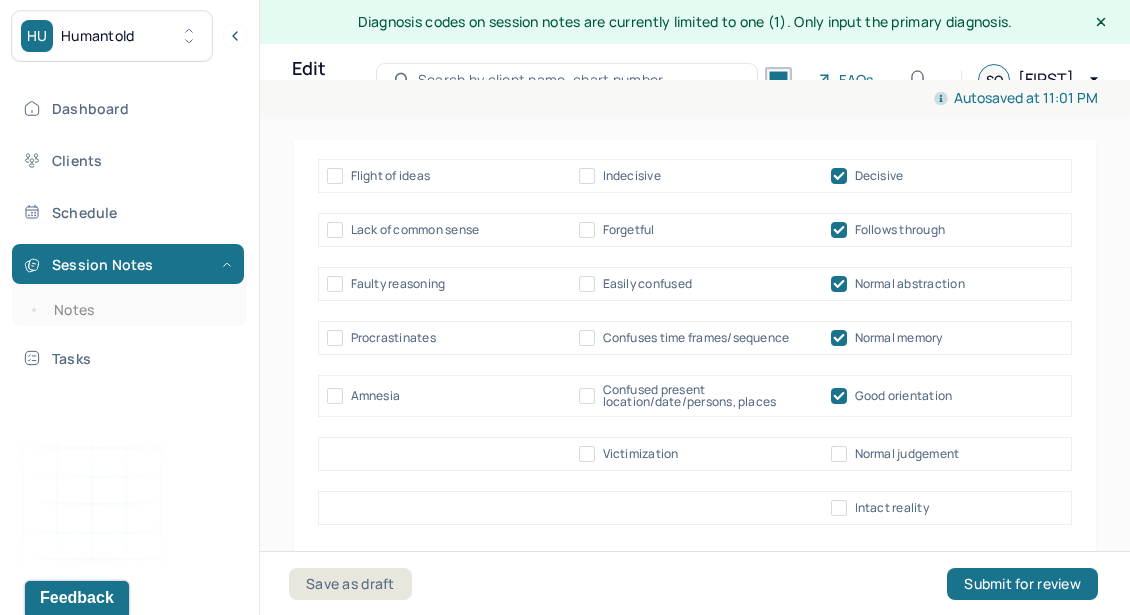 click on "Normal judgement" at bounding box center (907, 454) 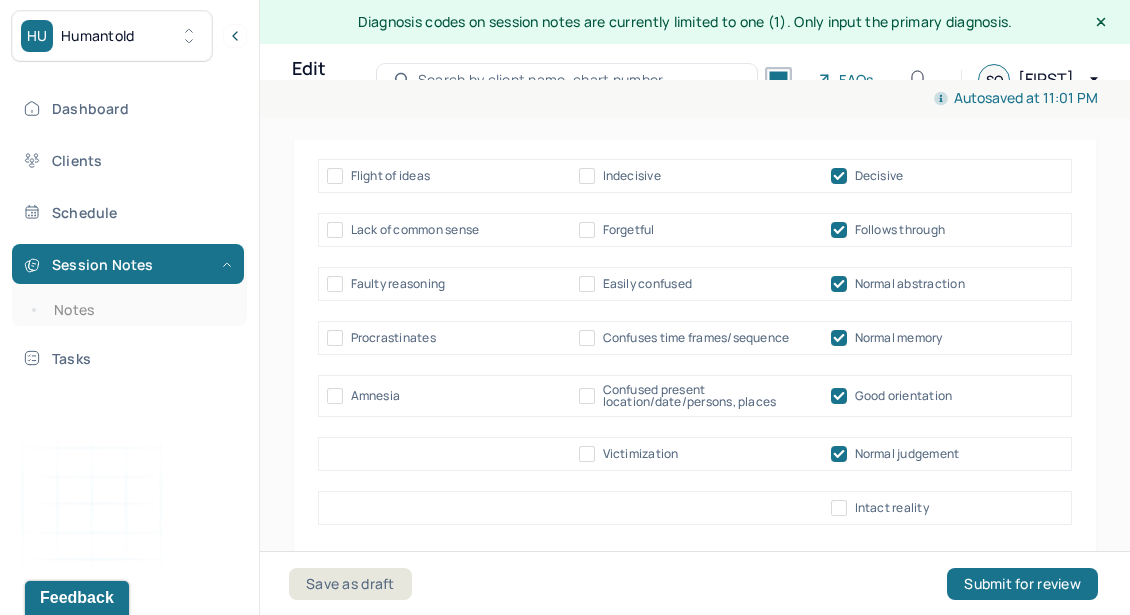 click on "Intact reality" at bounding box center [892, 508] 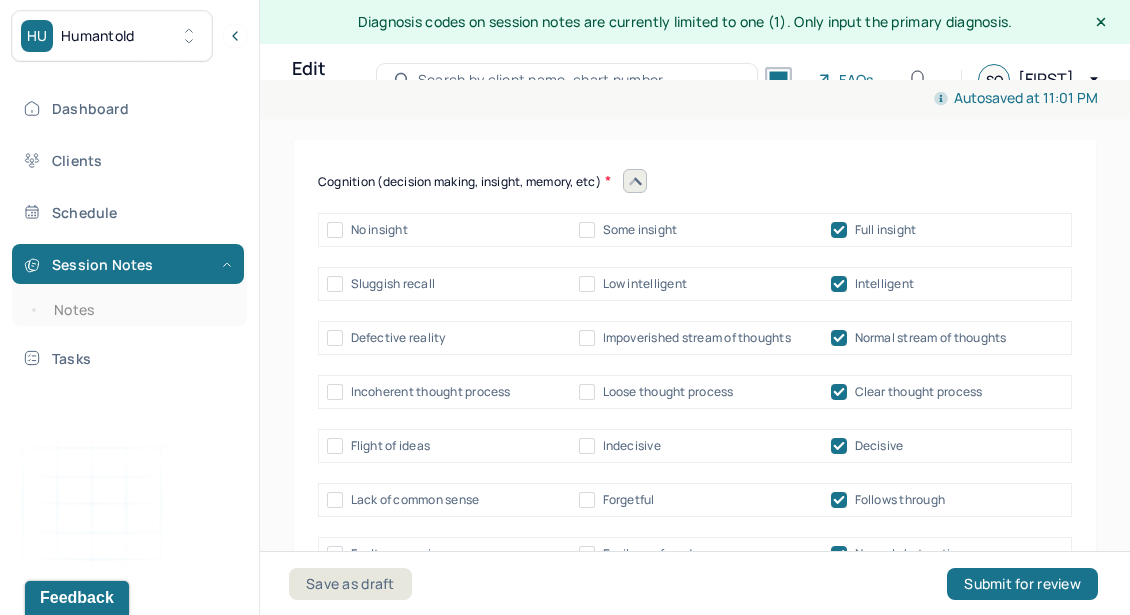 scroll, scrollTop: 9347, scrollLeft: 0, axis: vertical 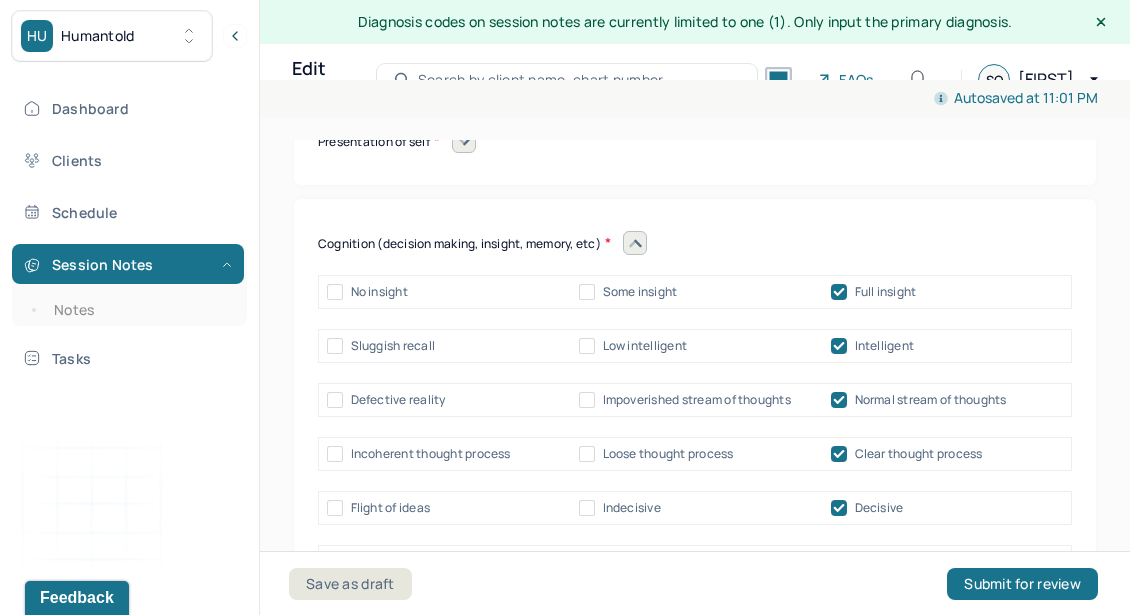 click 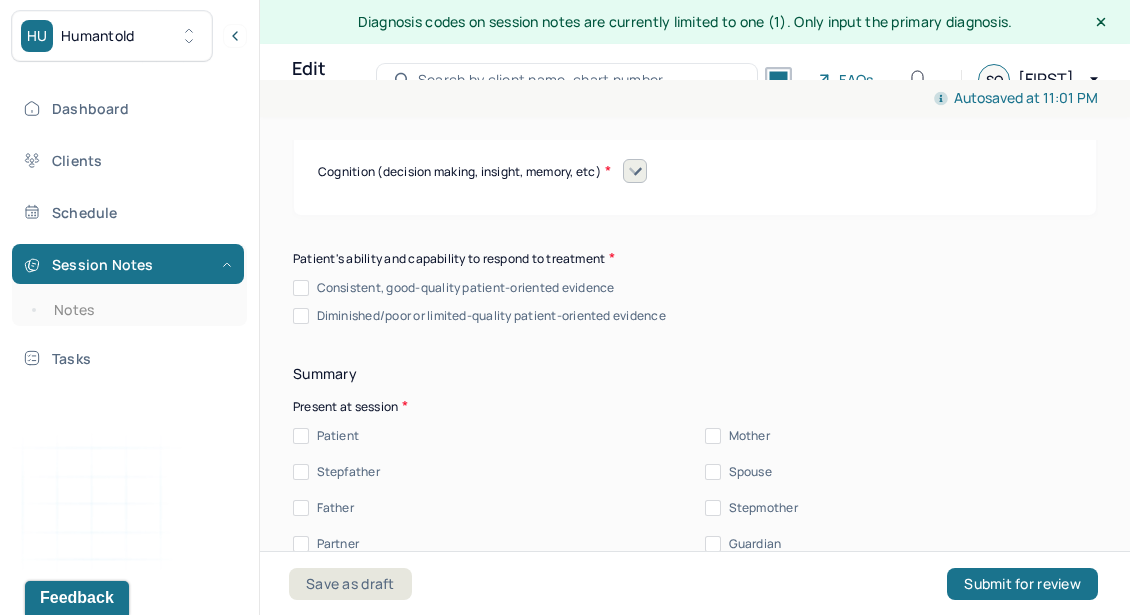 scroll, scrollTop: 9422, scrollLeft: 0, axis: vertical 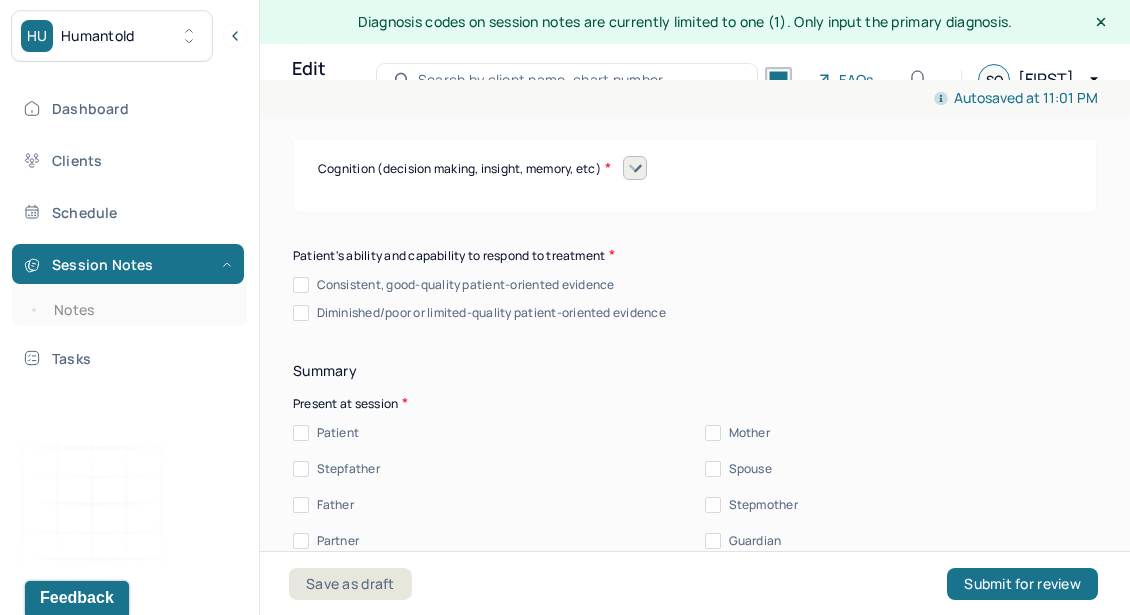 click on "Consistent, good-quality patient-oriented evidence" at bounding box center (466, 285) 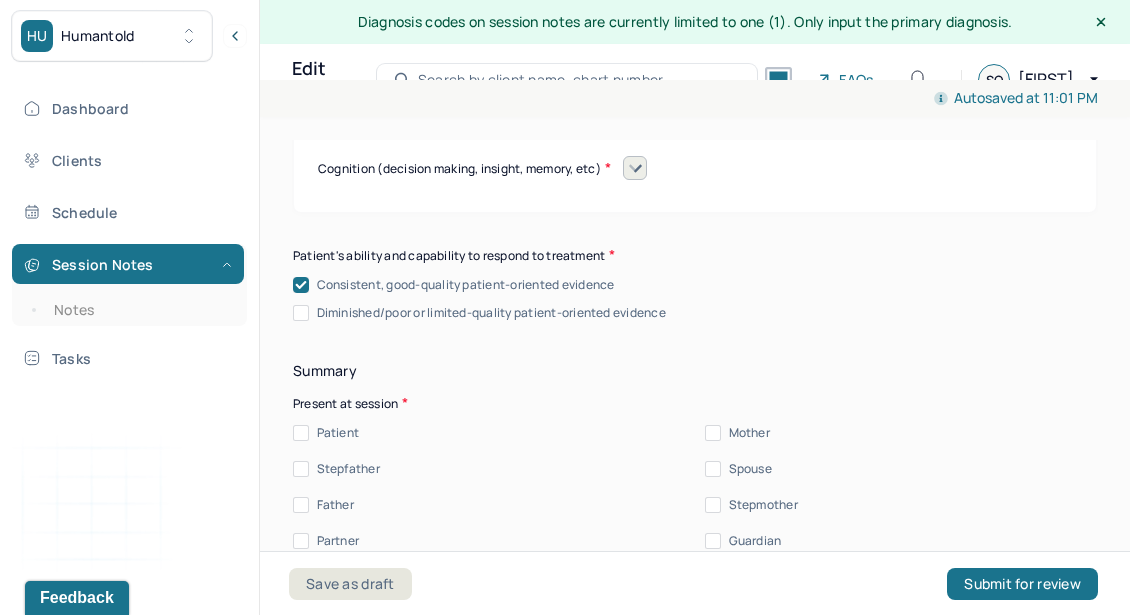 scroll, scrollTop: 9521, scrollLeft: 0, axis: vertical 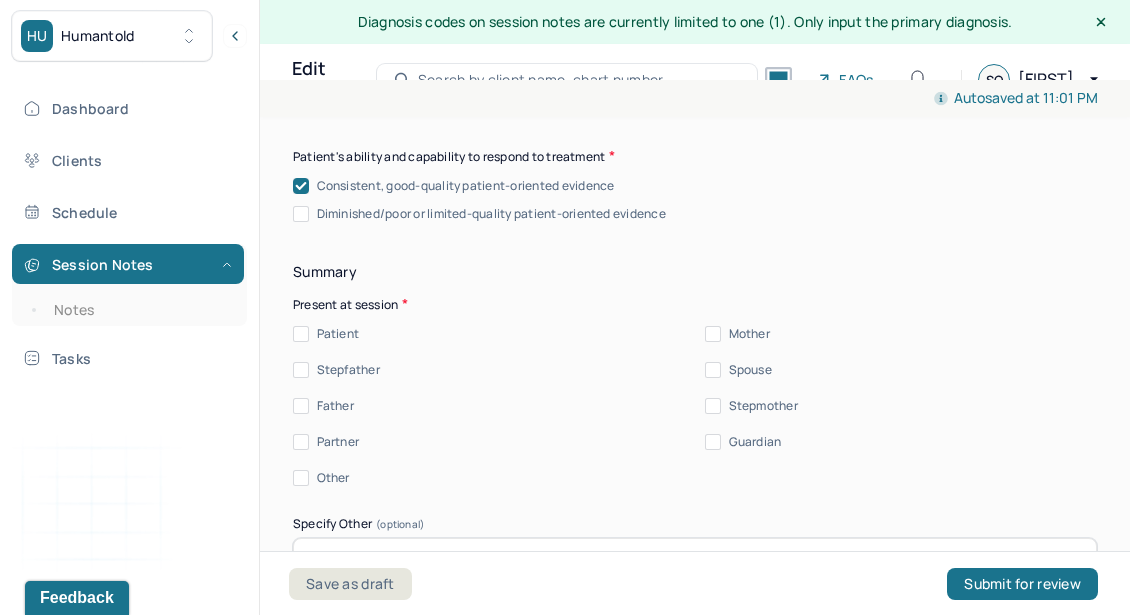 click on "Patient" at bounding box center [338, 334] 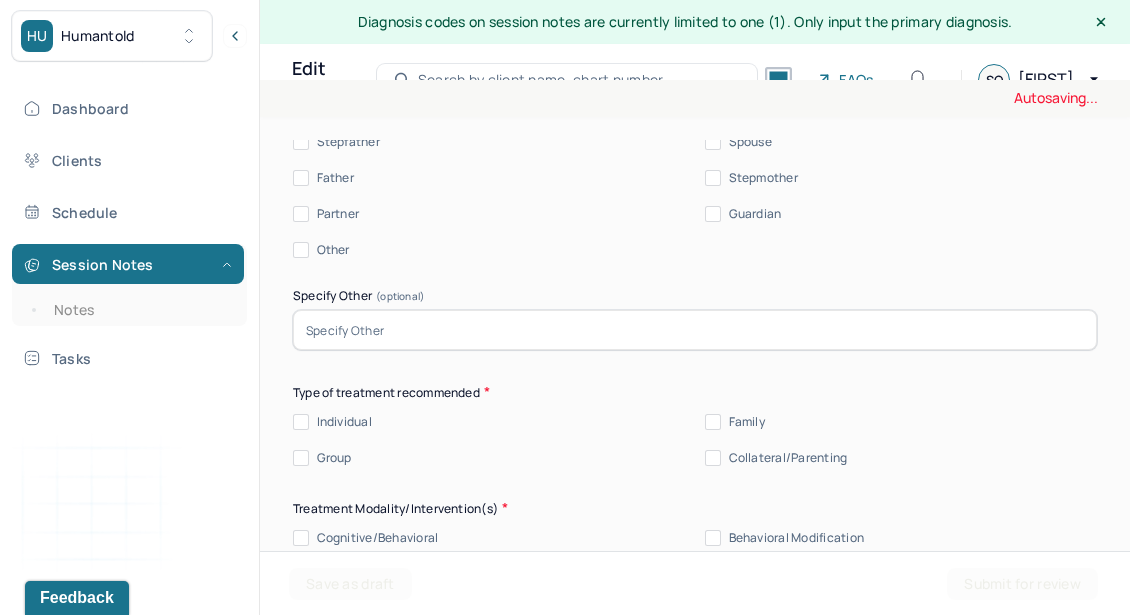 click on "Individual" at bounding box center (344, 422) 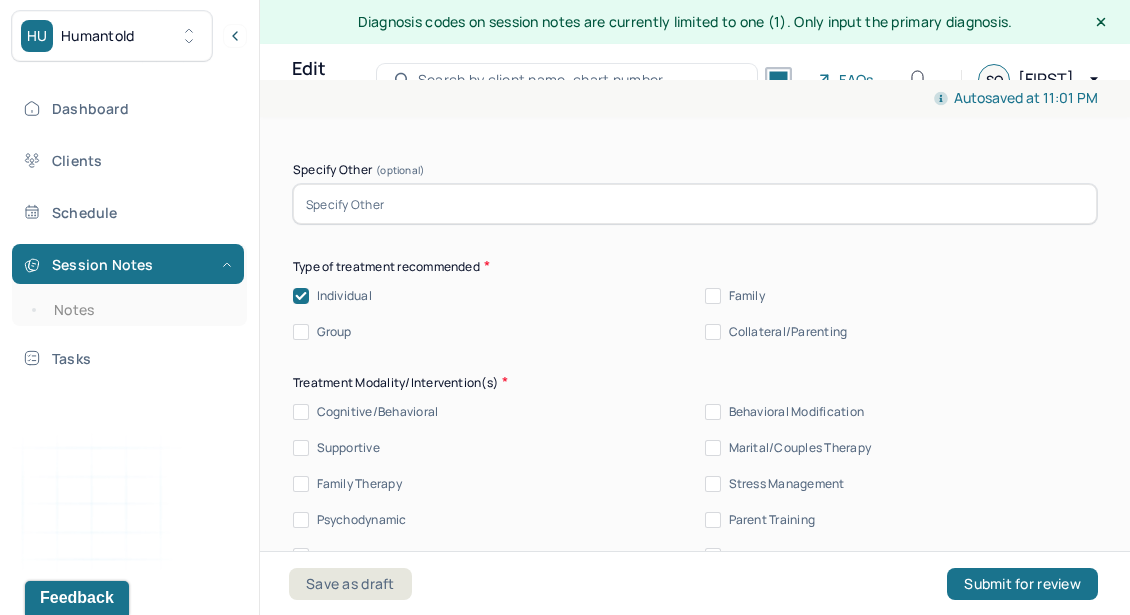 scroll, scrollTop: 9883, scrollLeft: 0, axis: vertical 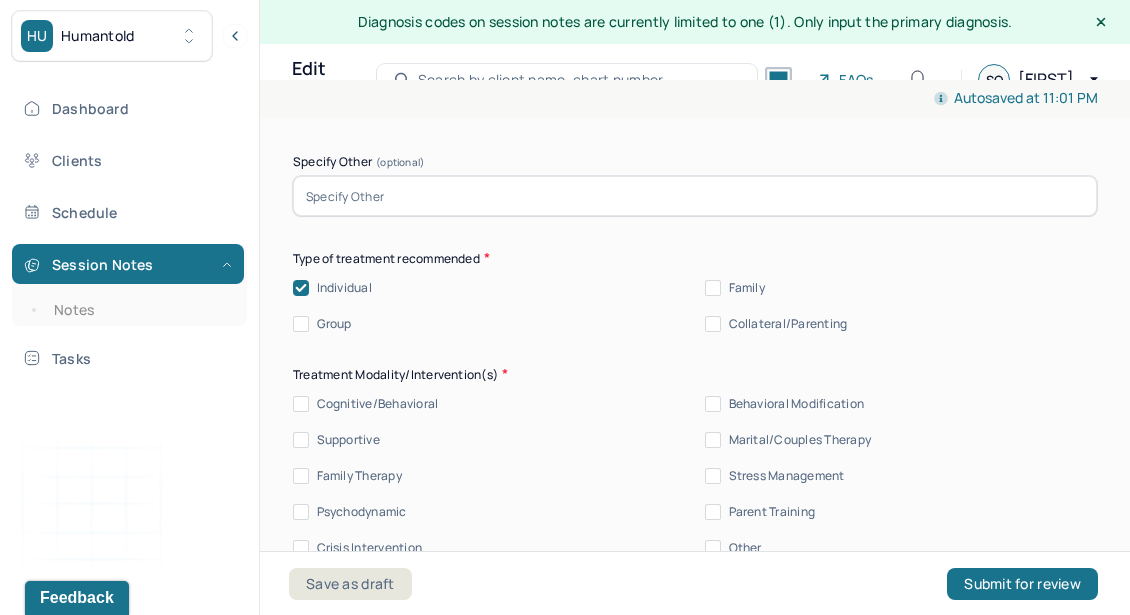 click on "Cognitive/Behavioral" at bounding box center [378, 404] 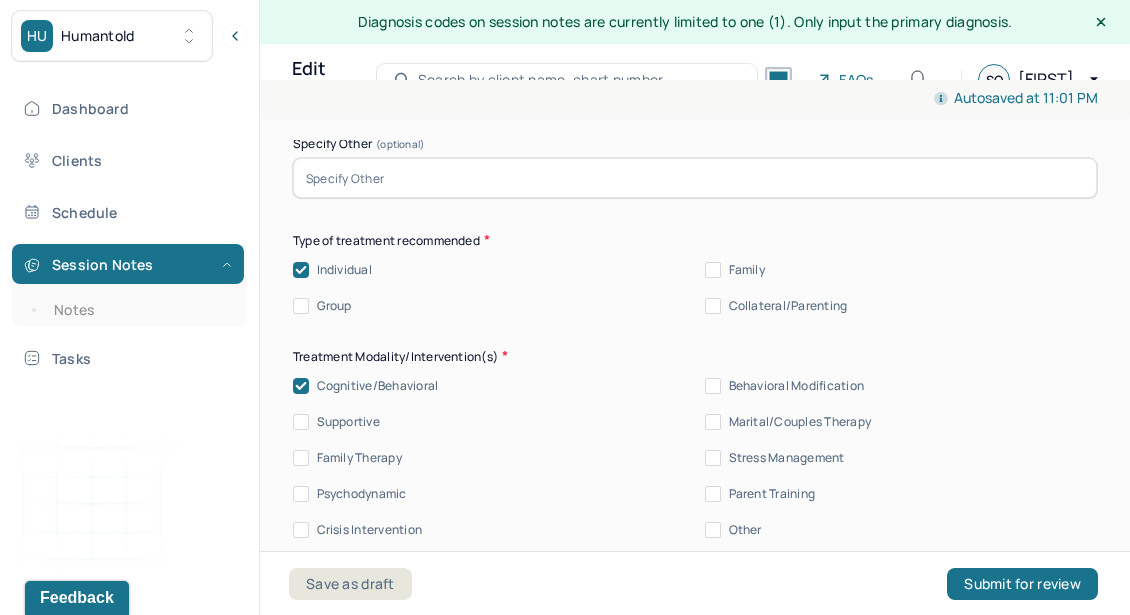 scroll, scrollTop: 9902, scrollLeft: 0, axis: vertical 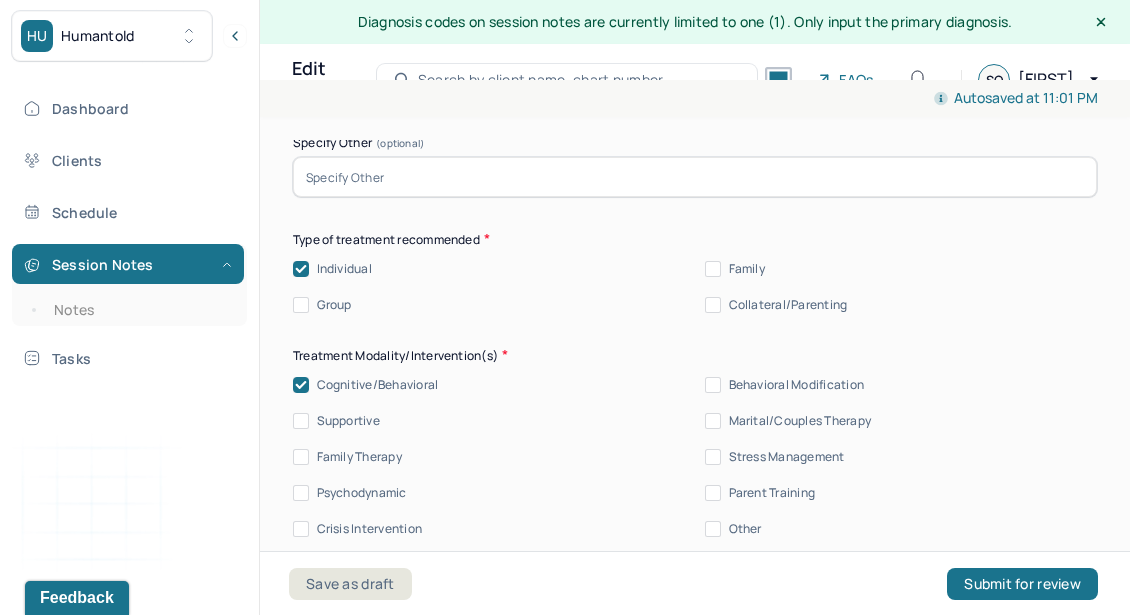 click on "Supportive" at bounding box center [348, 421] 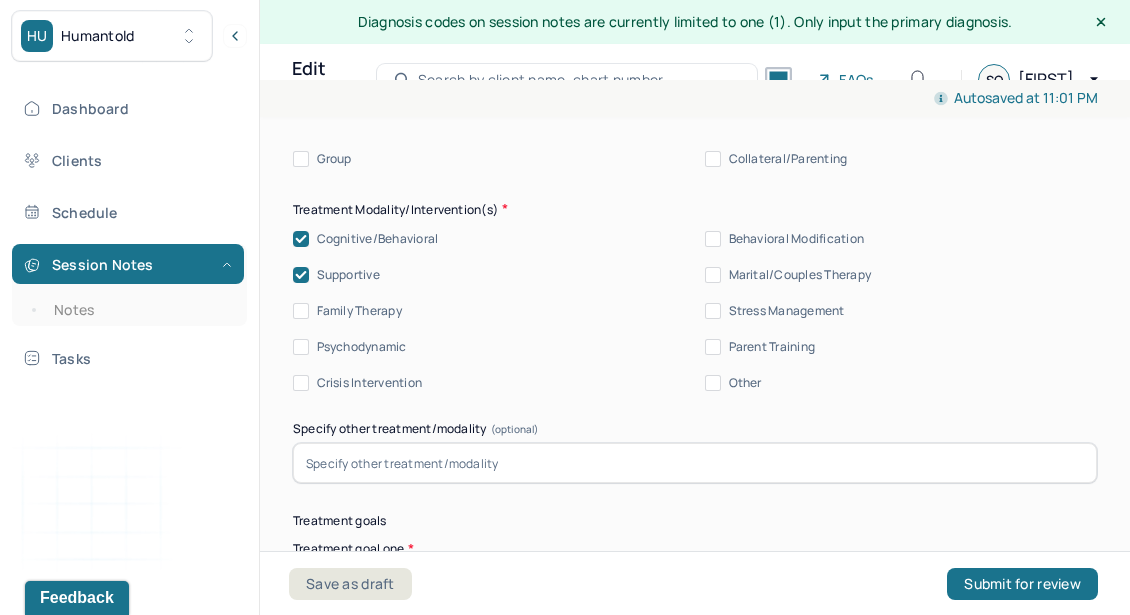 scroll, scrollTop: 10061, scrollLeft: 0, axis: vertical 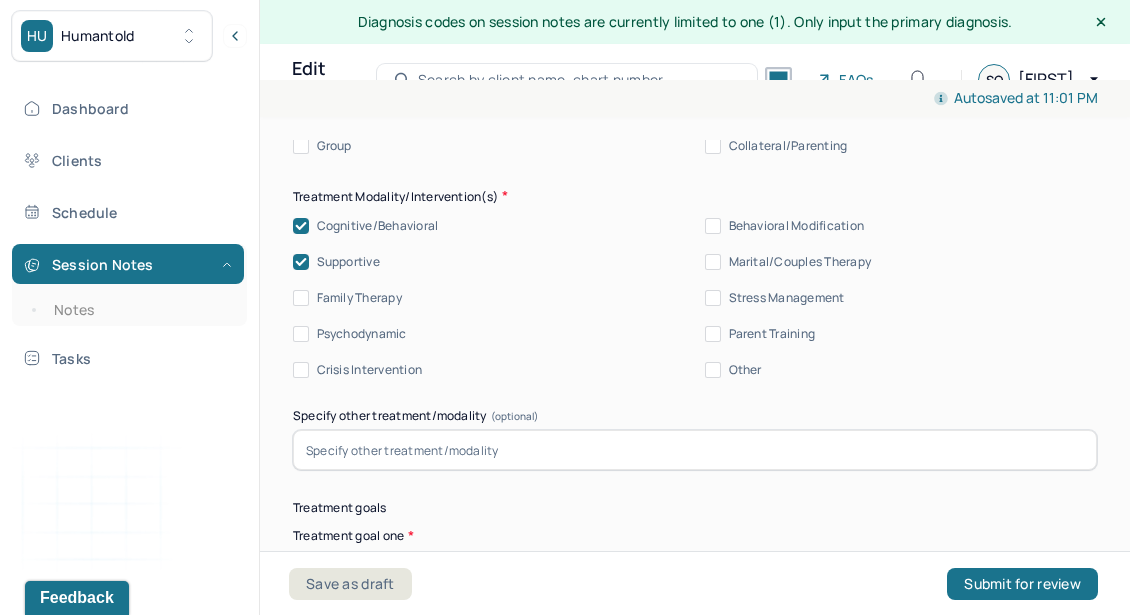 click on "Psychodynamic" at bounding box center [362, 334] 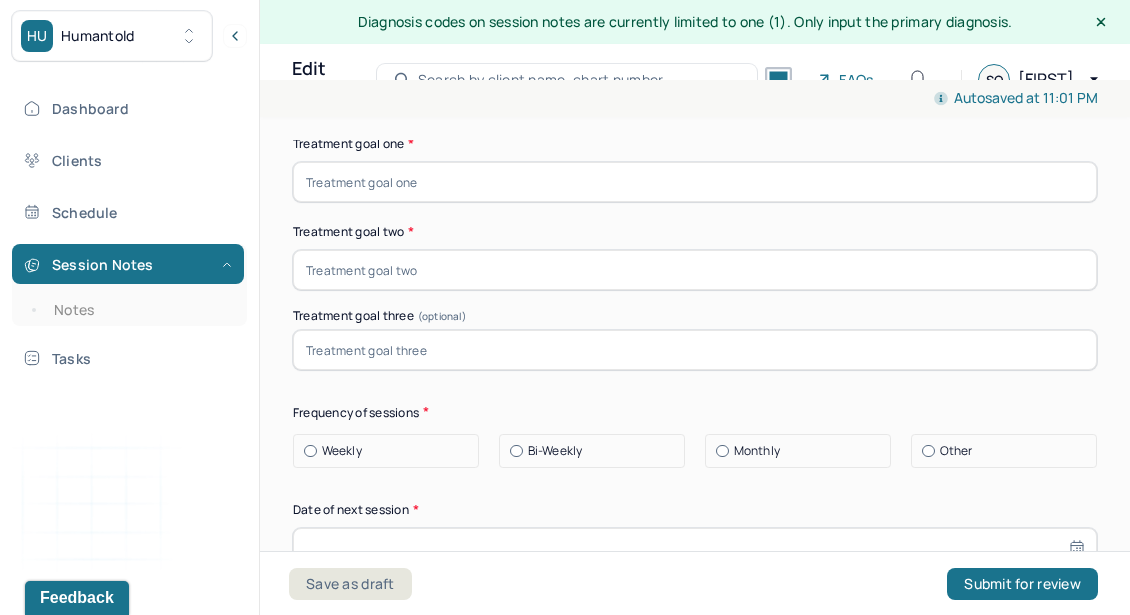 scroll, scrollTop: 10459, scrollLeft: 0, axis: vertical 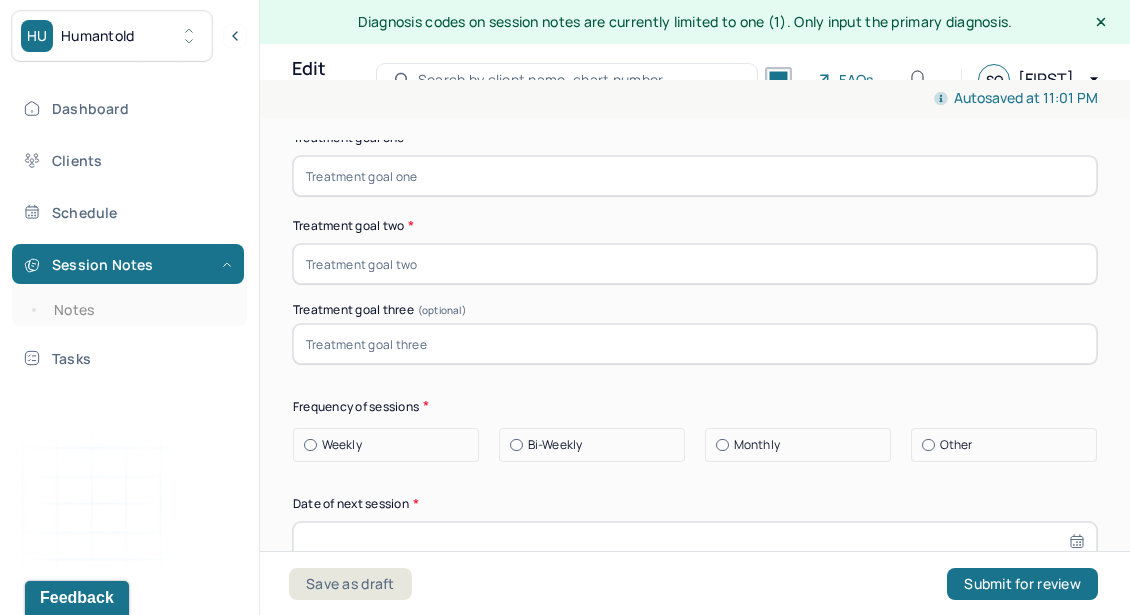click on "Weekly" at bounding box center [342, 445] 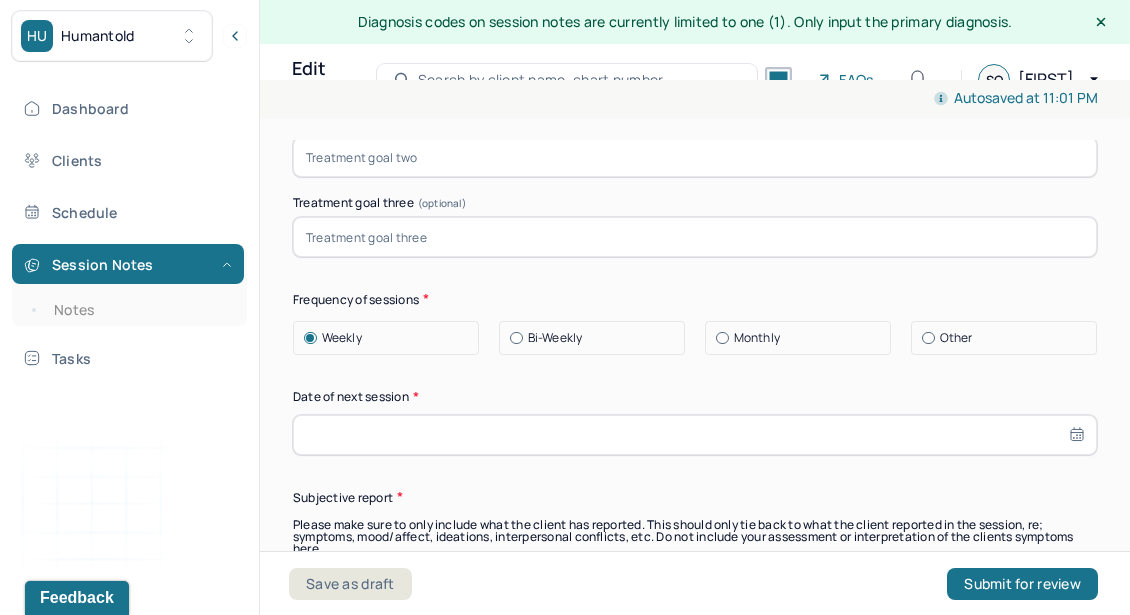 scroll, scrollTop: 10594, scrollLeft: 0, axis: vertical 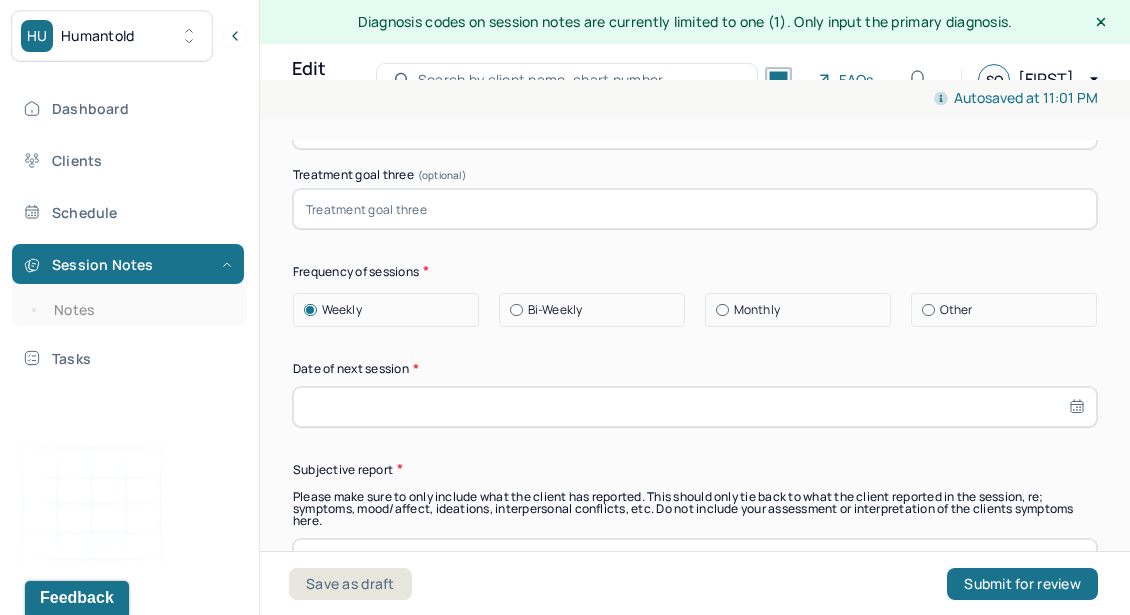 select on "6" 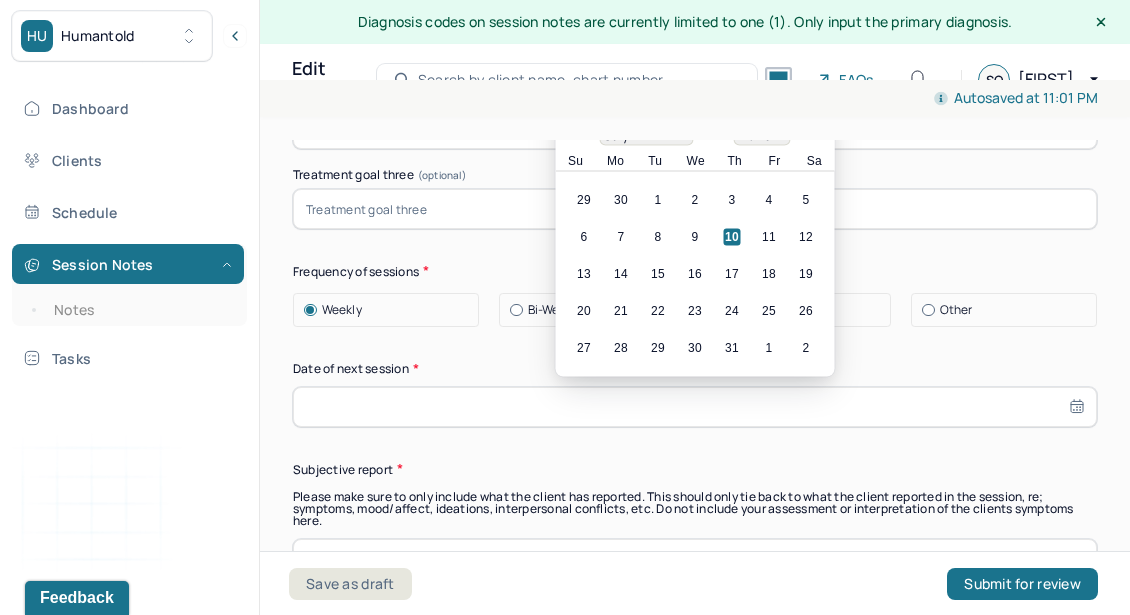click at bounding box center [695, 407] 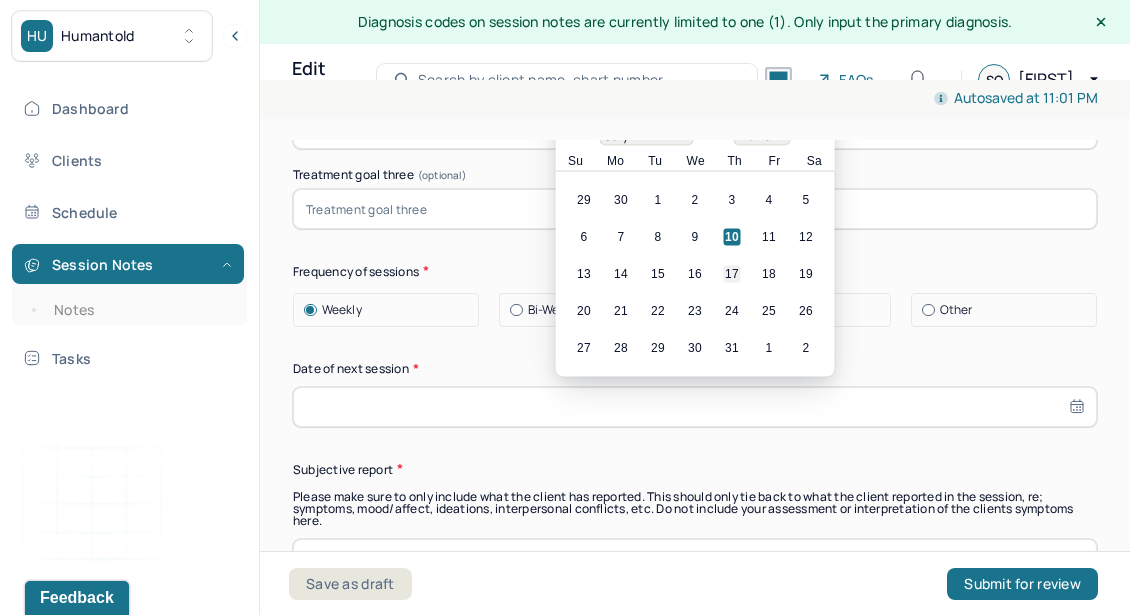 click on "17" at bounding box center (732, 273) 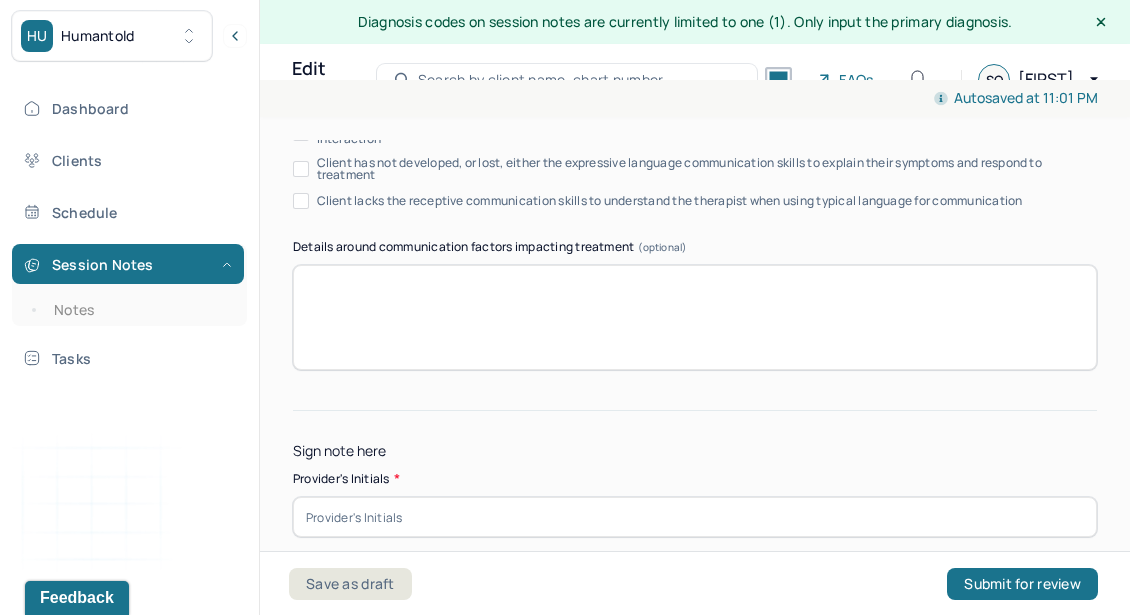 scroll, scrollTop: 11666, scrollLeft: 0, axis: vertical 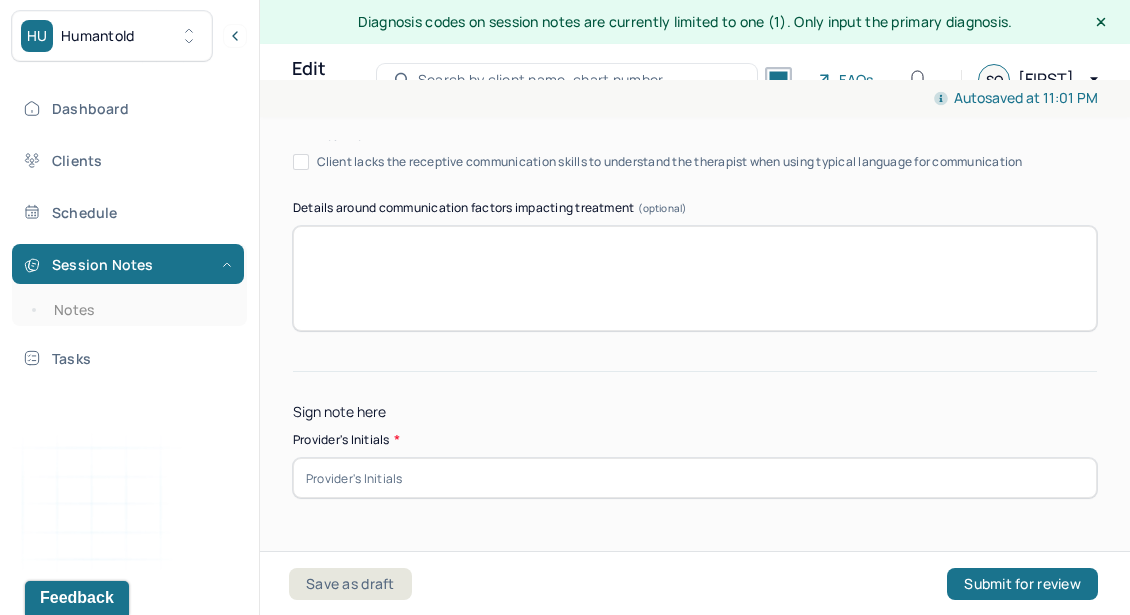 click at bounding box center [695, 478] 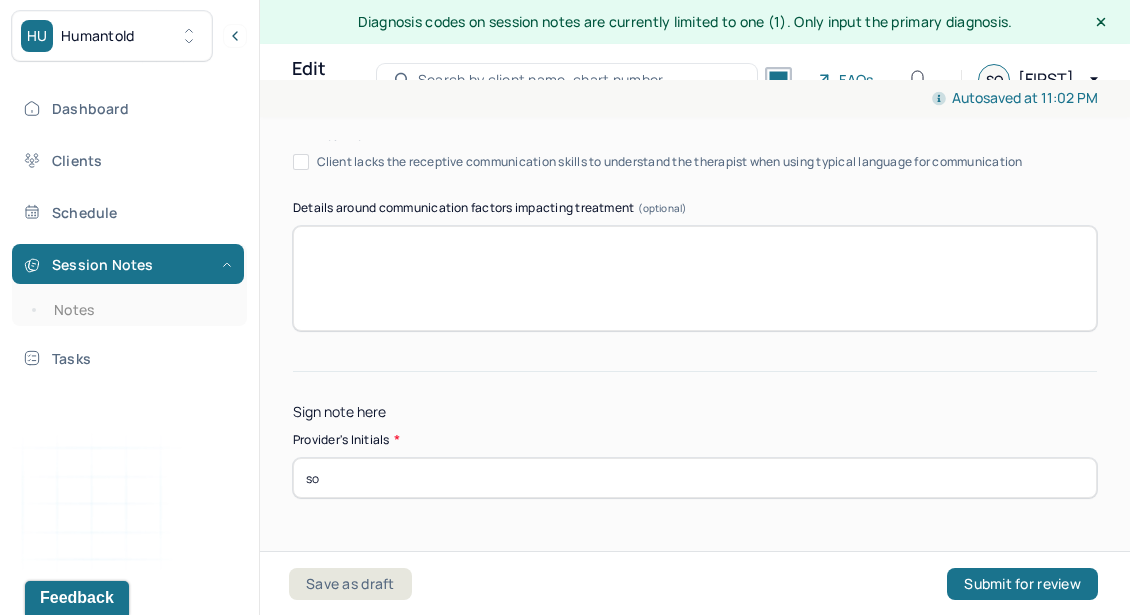 type on "so" 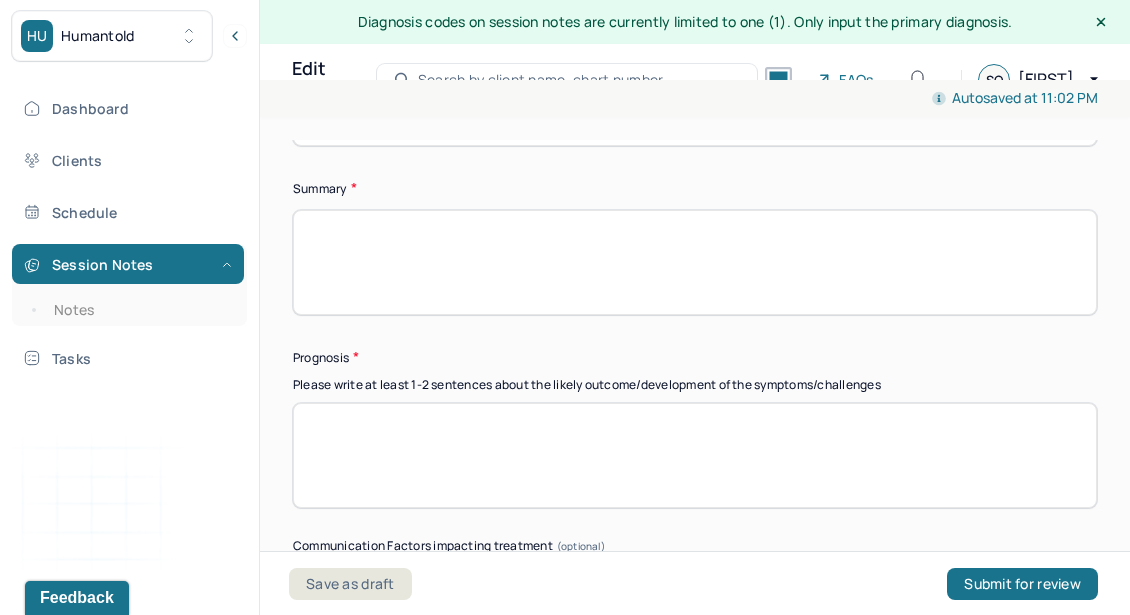 scroll, scrollTop: 11041, scrollLeft: 0, axis: vertical 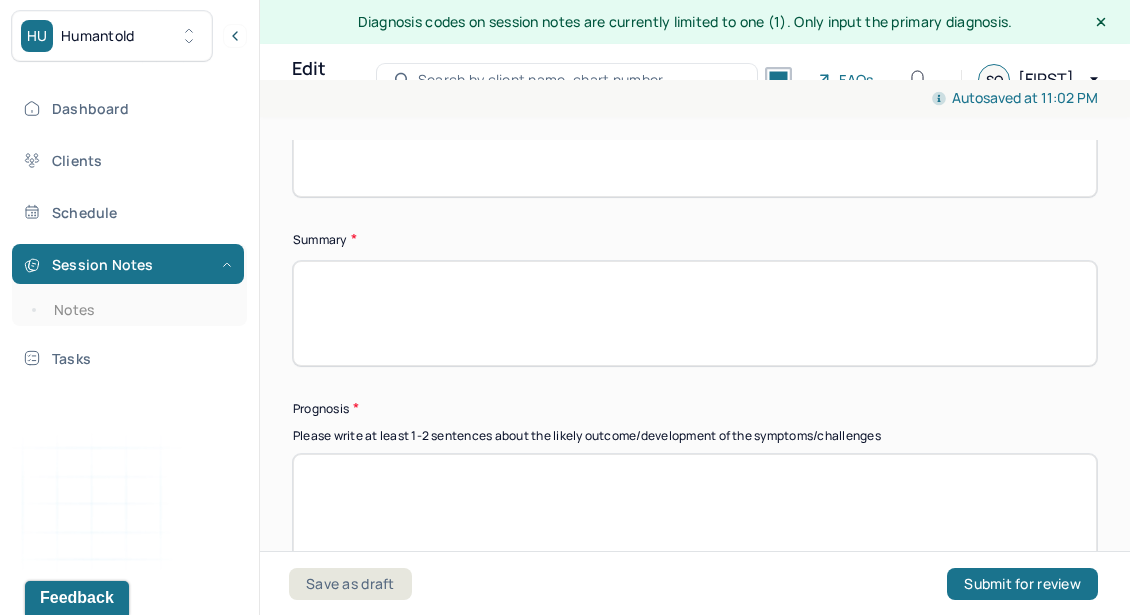 click at bounding box center (695, 313) 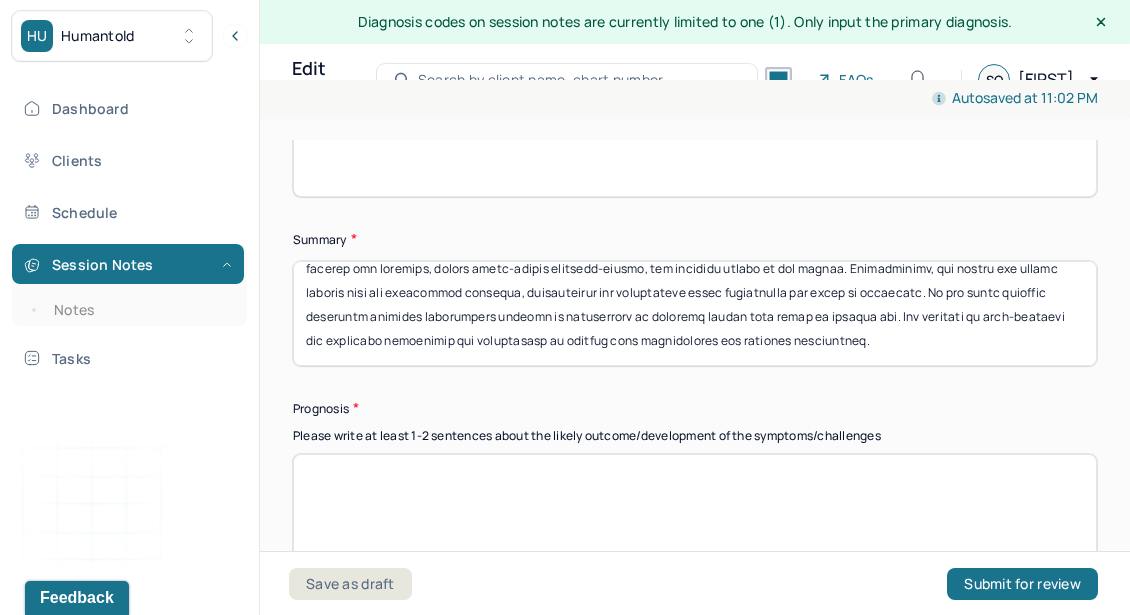 scroll, scrollTop: 0, scrollLeft: 0, axis: both 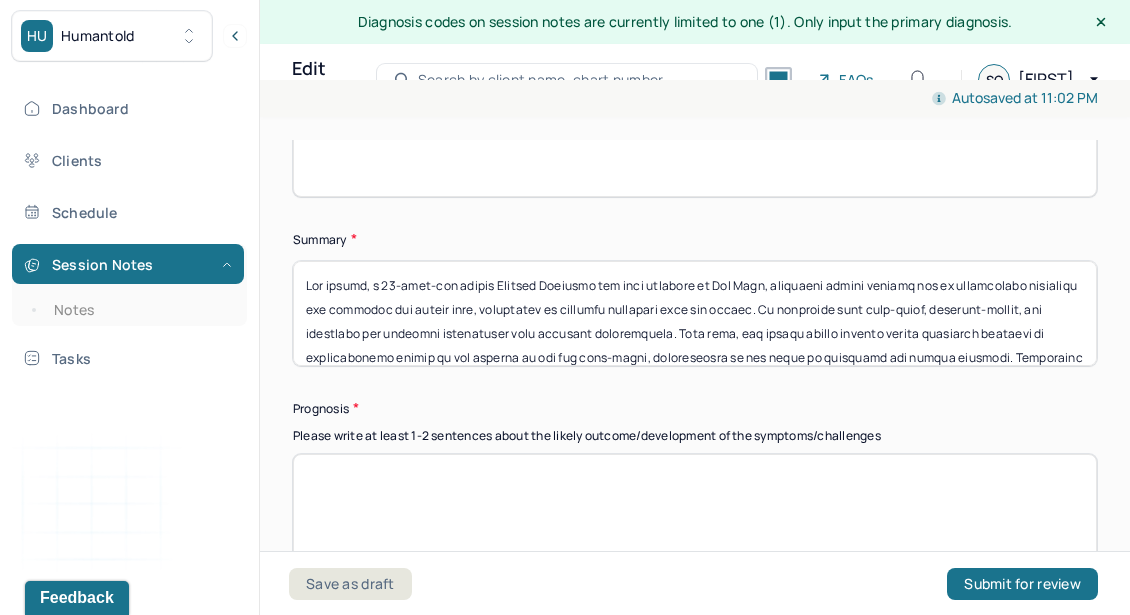 click at bounding box center (695, 313) 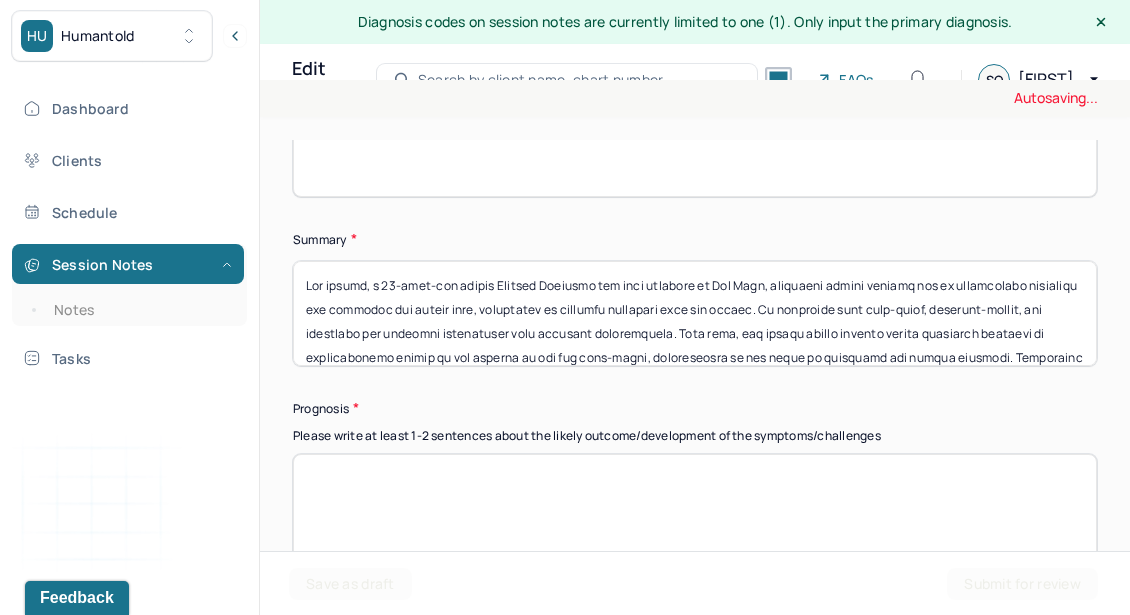 click at bounding box center [695, 313] 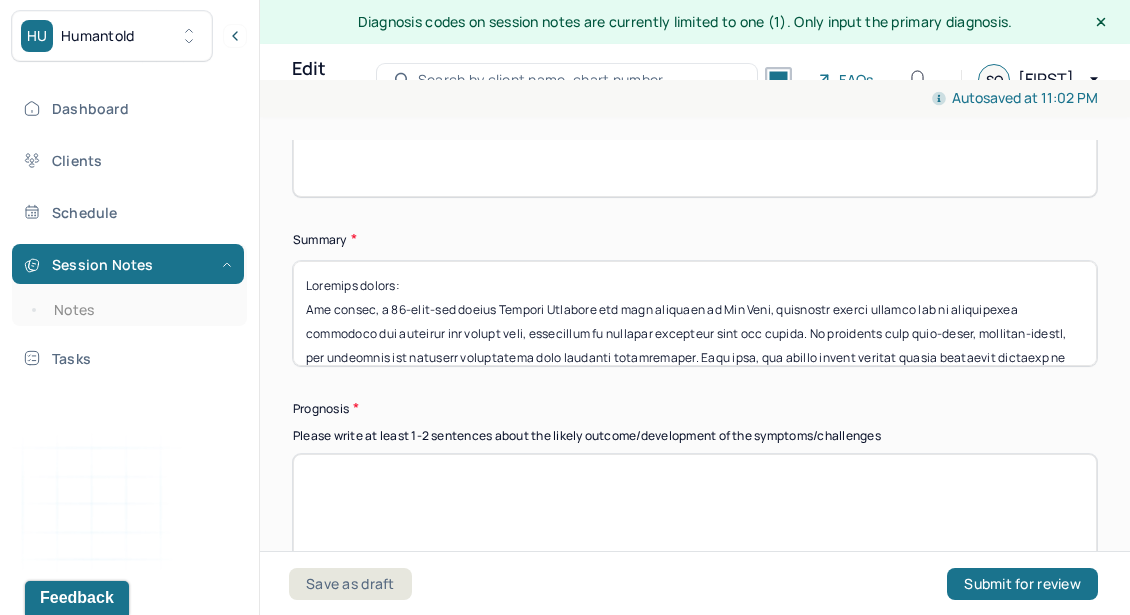 click at bounding box center [695, 313] 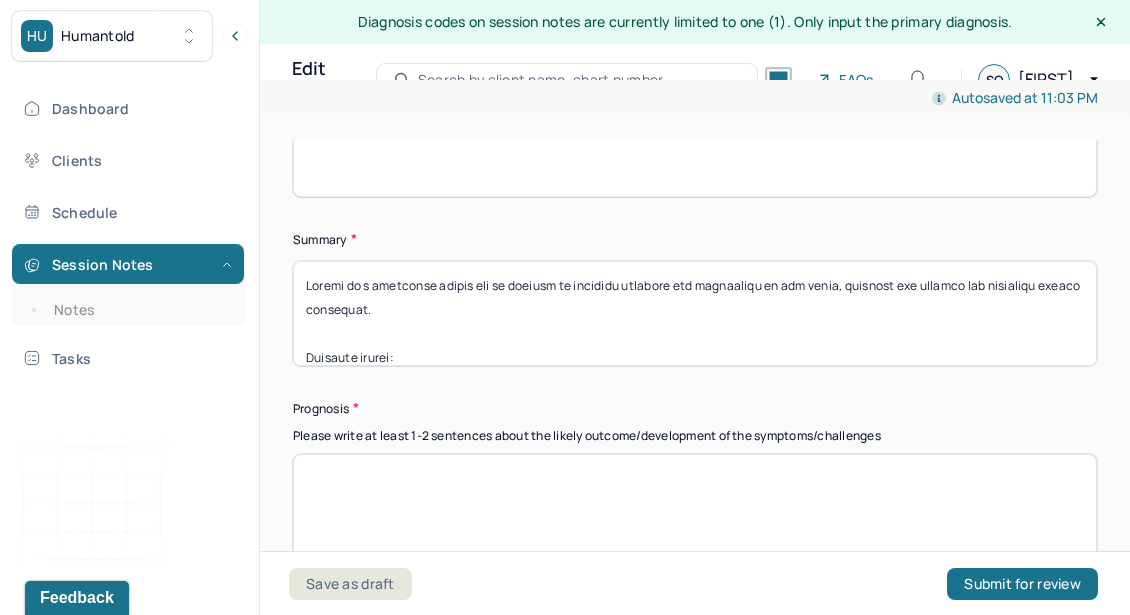 click at bounding box center [695, 313] 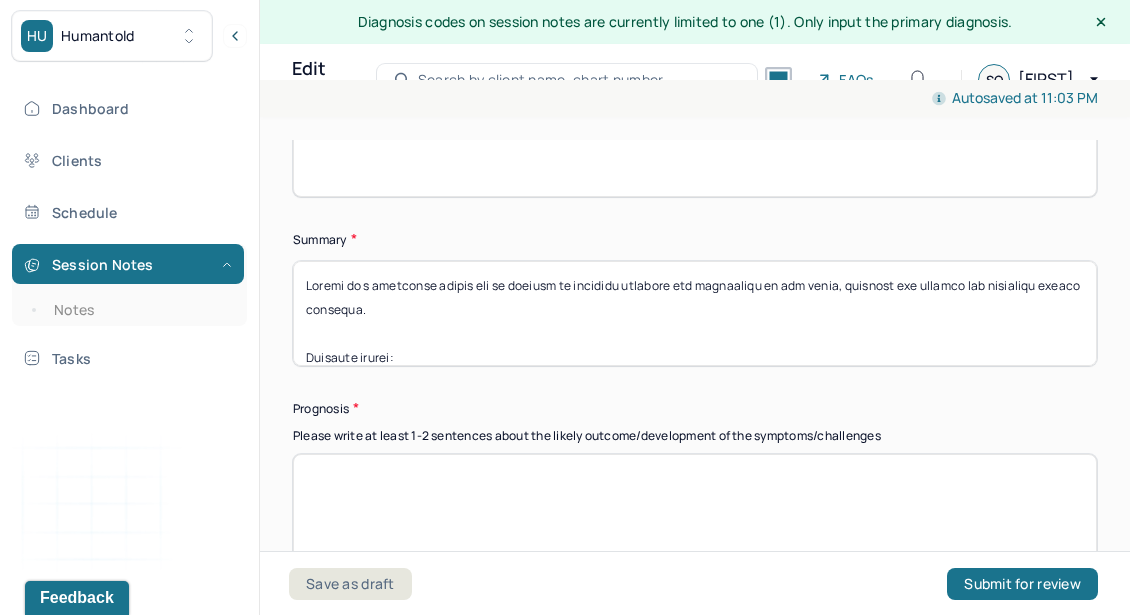 type on "The client, a [AGE]-year-old single African American gay male residing in [STATE], initially sought therapy due to uncertainty regarding his academic and career path, compounded by external pressures from his family. He struggled with self-doubt, decision-making, and balancing his personal aspirations with familial expectations. Over time, the client worked through deeply ingrained patterns of accommodating others at the expense of his own well-being, particularly in the areas of education and career planning. Throughout therapy, the client has made significant progress in clarifying his academic and professional goals. He has gained confidence in his decision to pursue teaching, fully committing to his chosen career path and taking concrete steps toward success. He has already enrolled for the next semester, demonstrating greater stability, self-..." 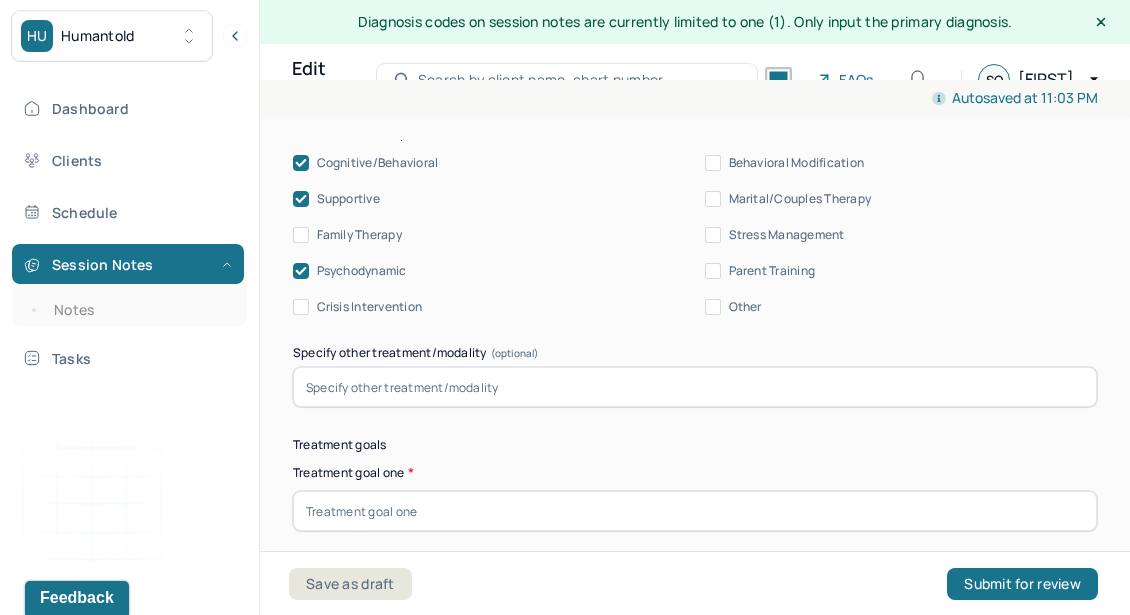 scroll, scrollTop: 10118, scrollLeft: 0, axis: vertical 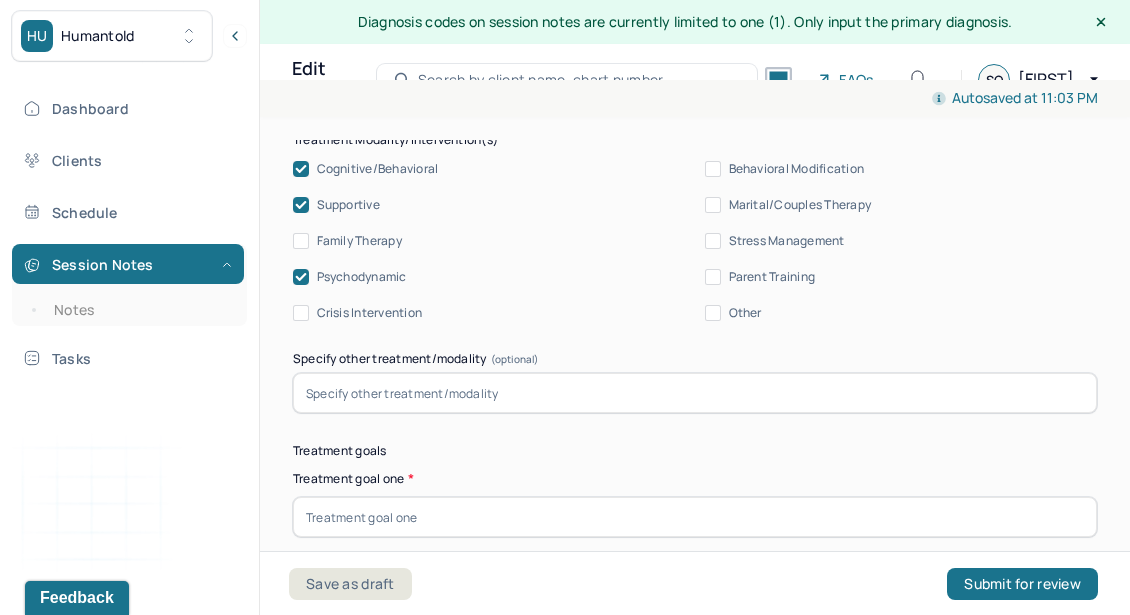 click at bounding box center [695, 517] 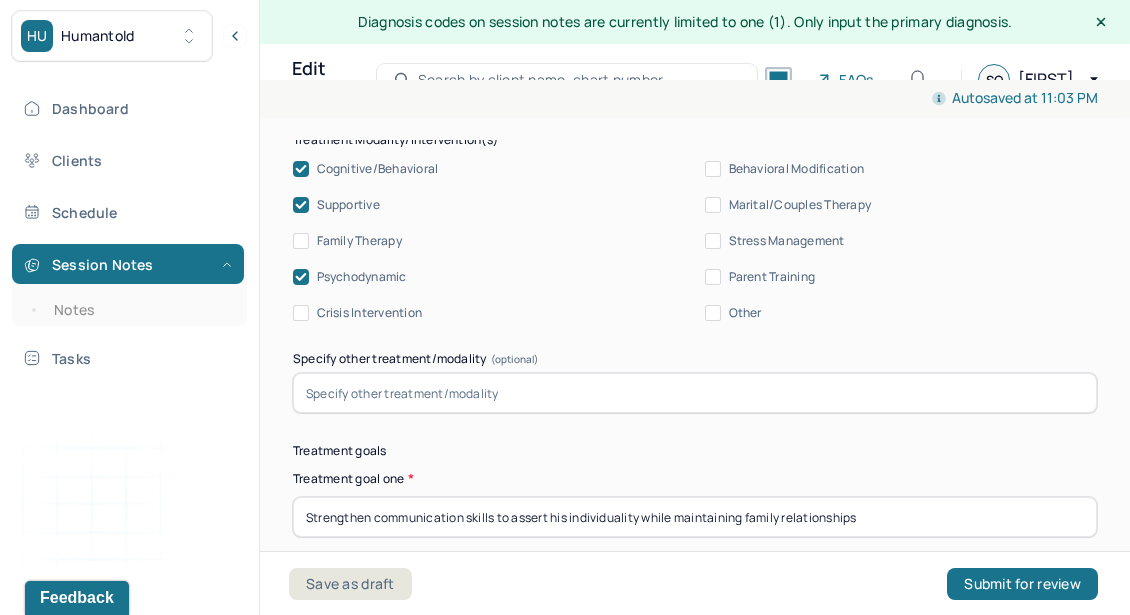 type on "Strengthen communication skills to assert his individuality while maintaining family relationships" 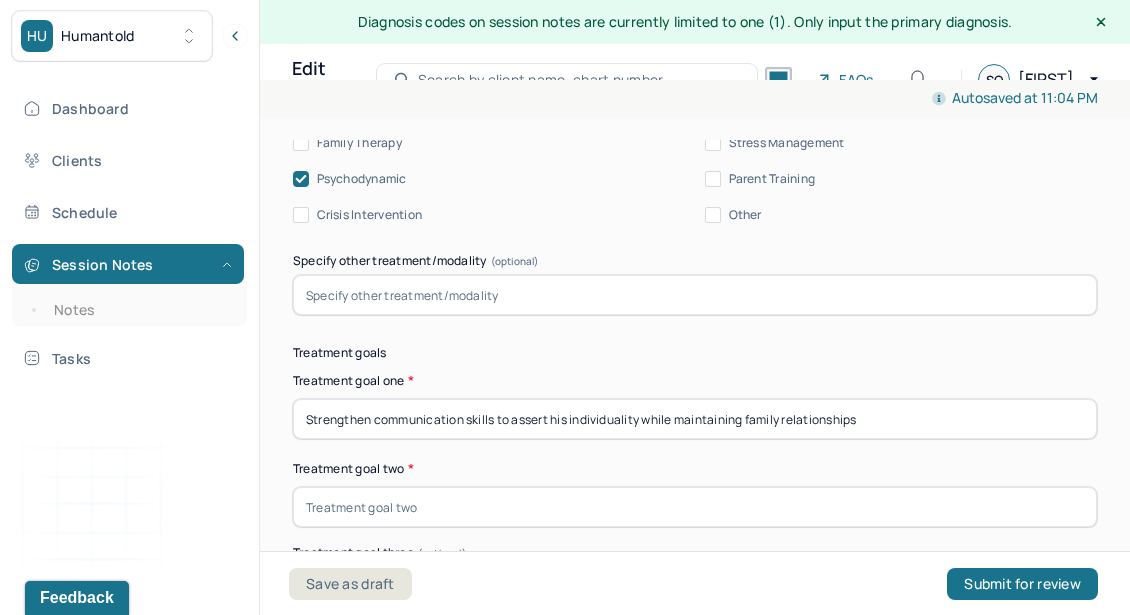scroll, scrollTop: 10251, scrollLeft: 0, axis: vertical 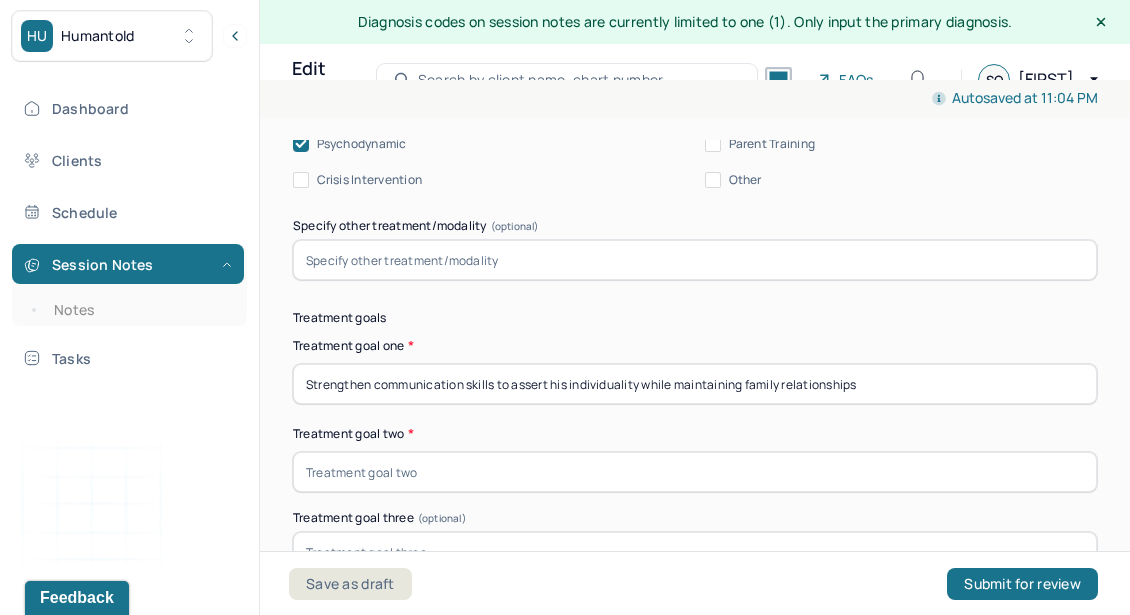 click at bounding box center (695, 472) 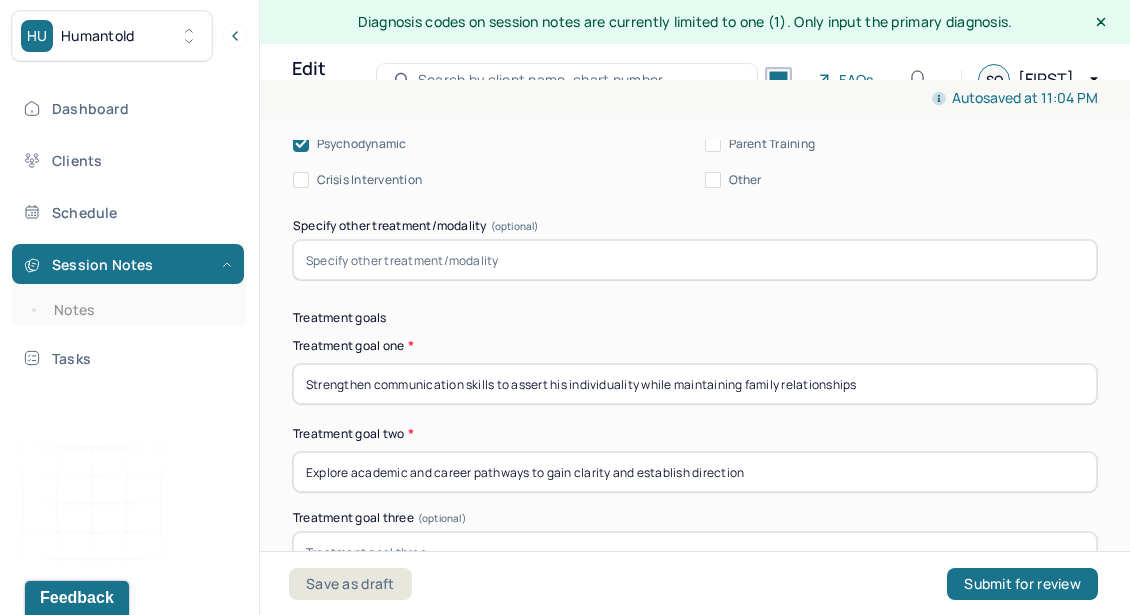 type on "Explore academic and career pathways to gain clarity and establish direction" 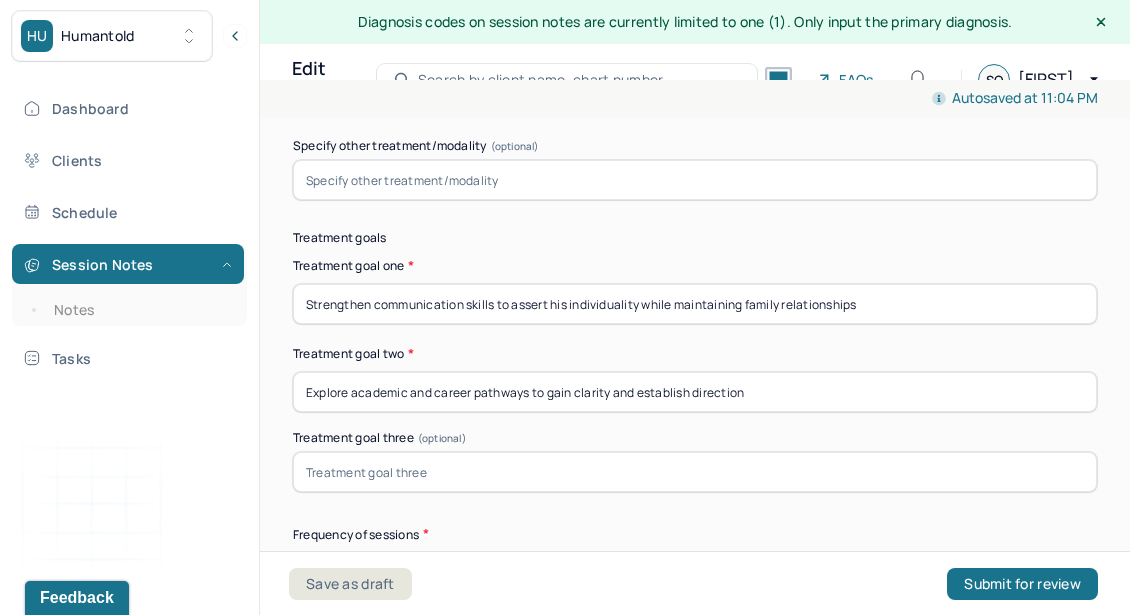 scroll, scrollTop: 10363, scrollLeft: 0, axis: vertical 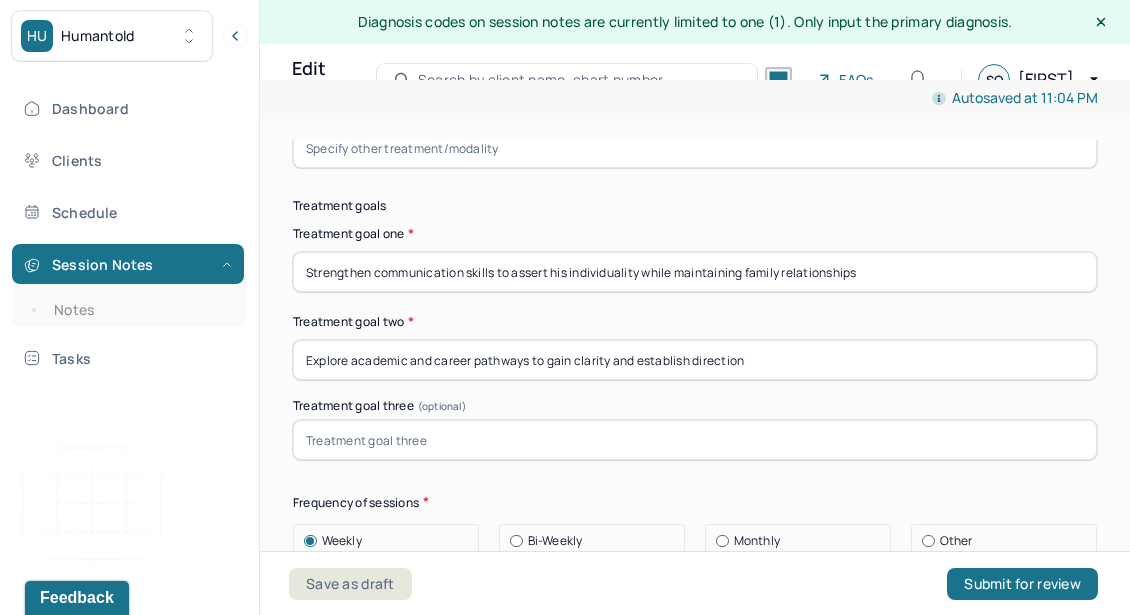 click at bounding box center [695, 440] 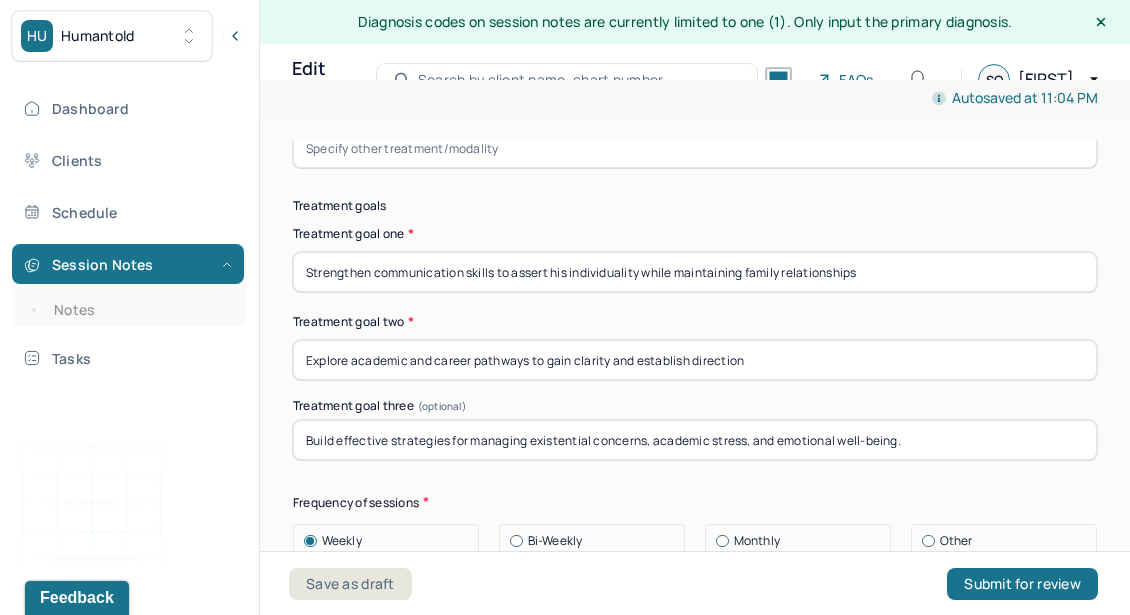 type on "Build effective strategies for managing existential concerns, academic stress, and emotional well-being." 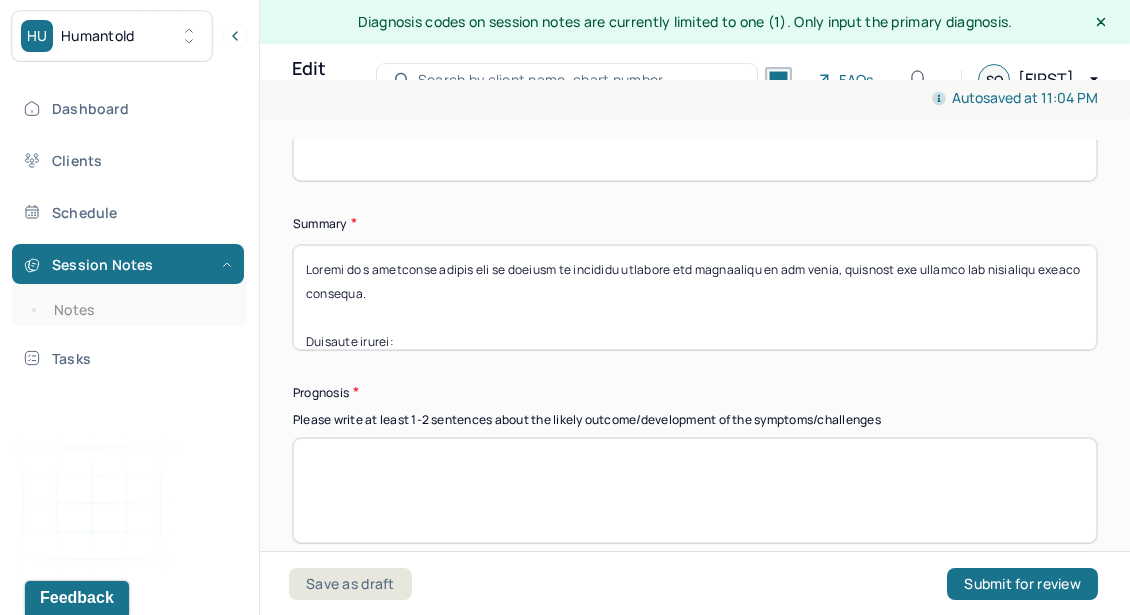 scroll, scrollTop: 11061, scrollLeft: 0, axis: vertical 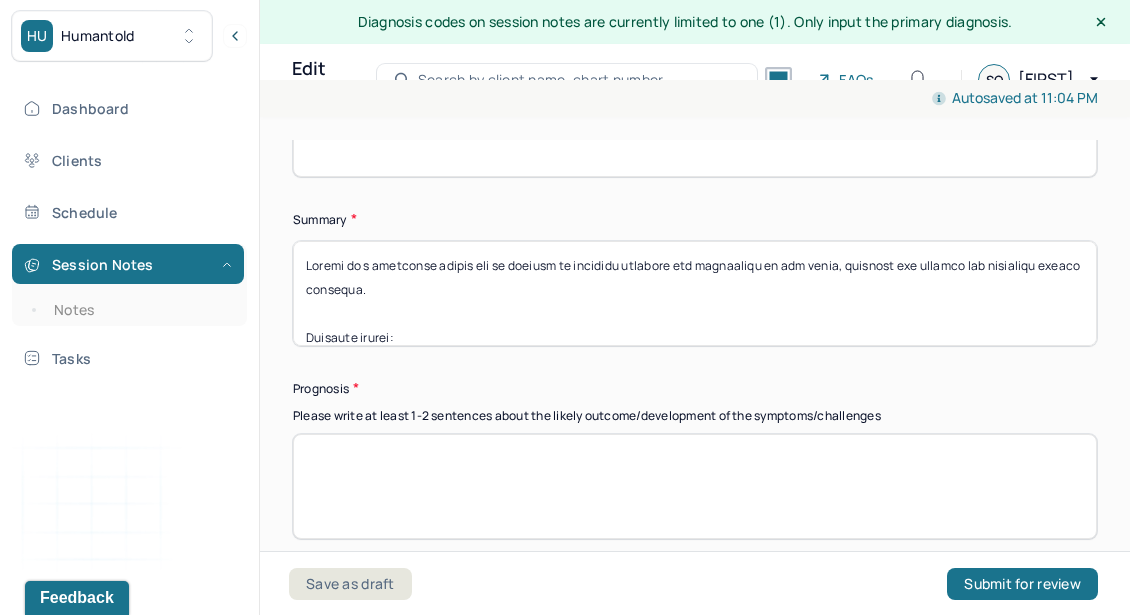 click at bounding box center (695, 486) 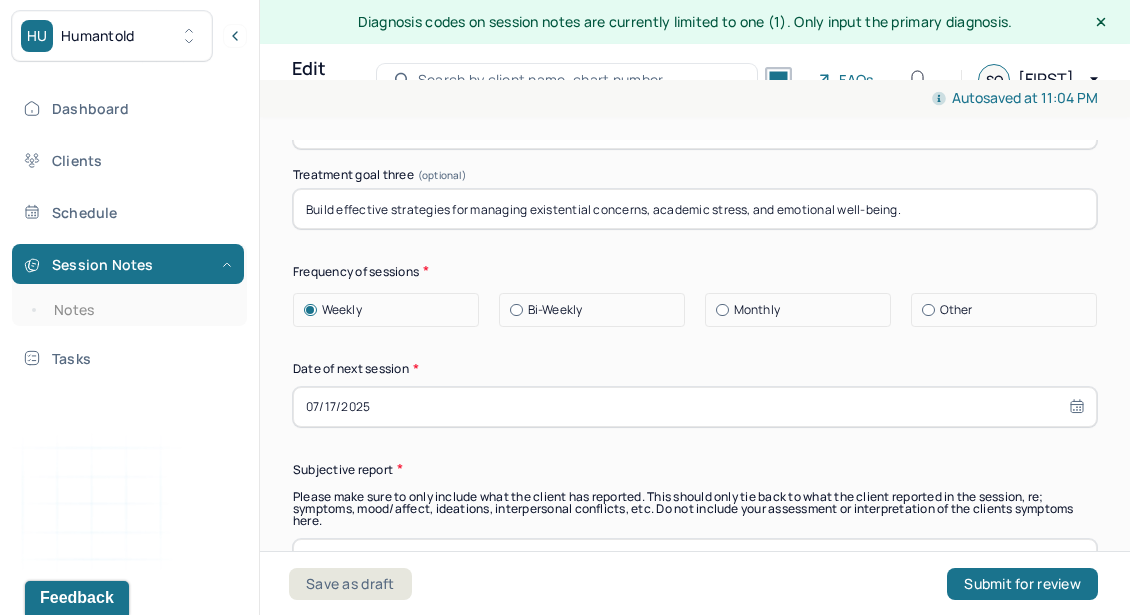 scroll, scrollTop: 10589, scrollLeft: 0, axis: vertical 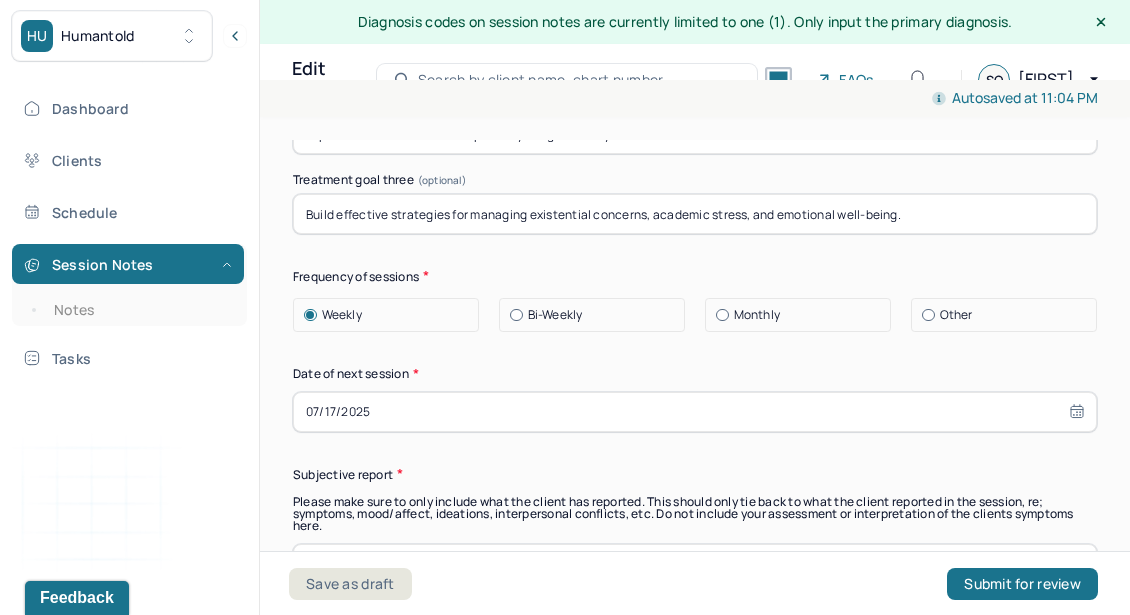 type on "The client has made substantial growth in self-awareness, self-advocacy, and decision-making. His ability to take ownership of his future, set boundaries, and pursue his desired path reflects a strong foundation for continued success. Prognosis remains excellent, with the client demonstrating motivation and gratitude for the progress he has made." 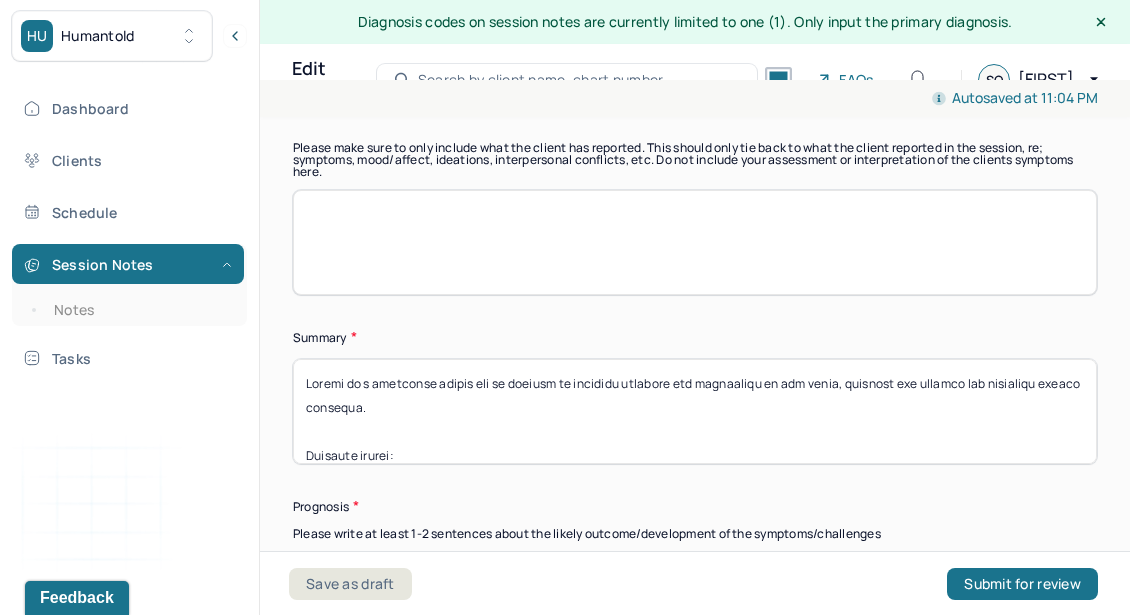 scroll, scrollTop: 10958, scrollLeft: 0, axis: vertical 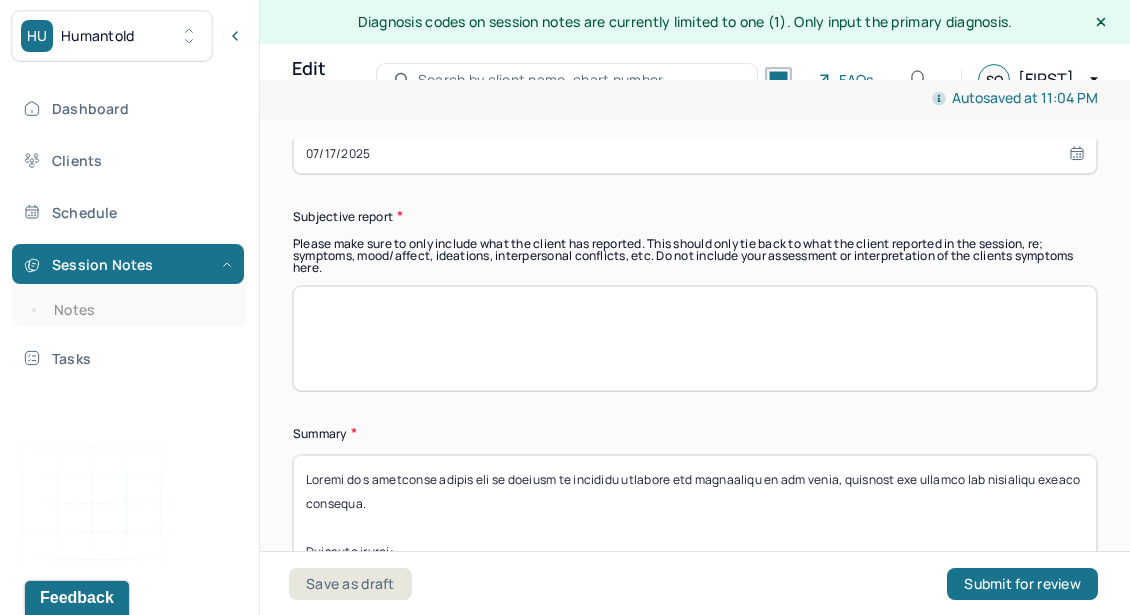 click at bounding box center [695, 338] 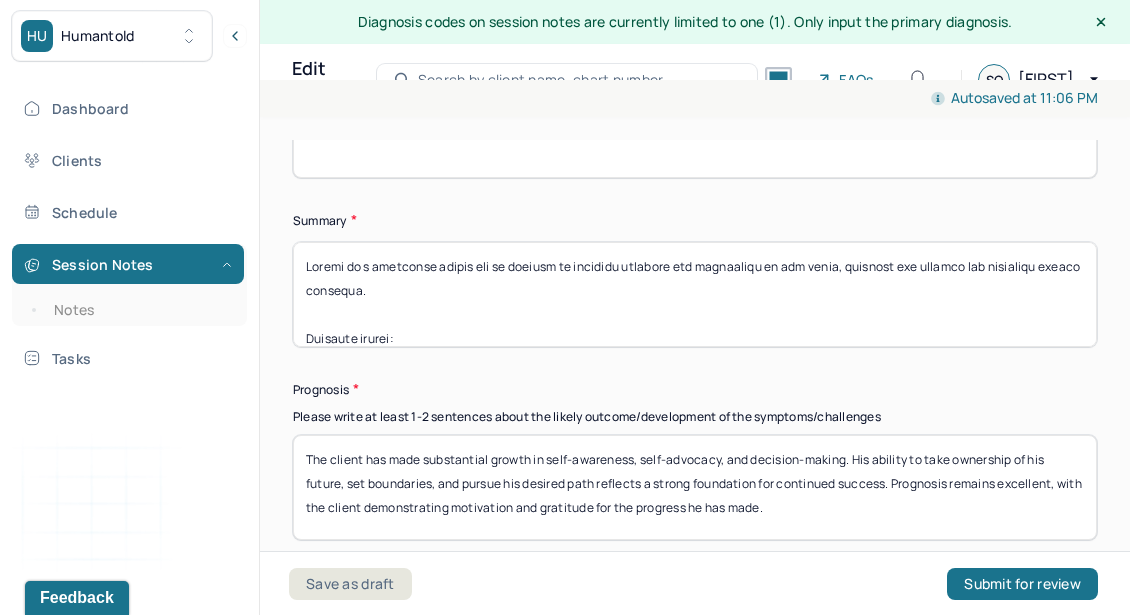 scroll, scrollTop: 11128, scrollLeft: 0, axis: vertical 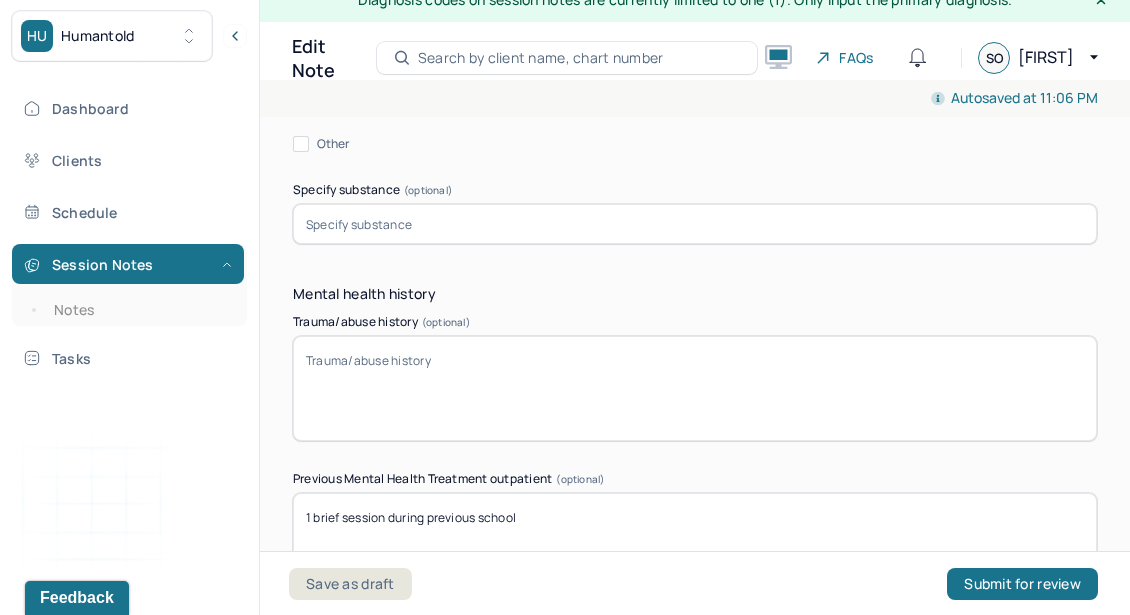 type on "Client reports feeling stressed and frustrated after a huge verbal fight with his parents that resulted in him not attending the family trip away." 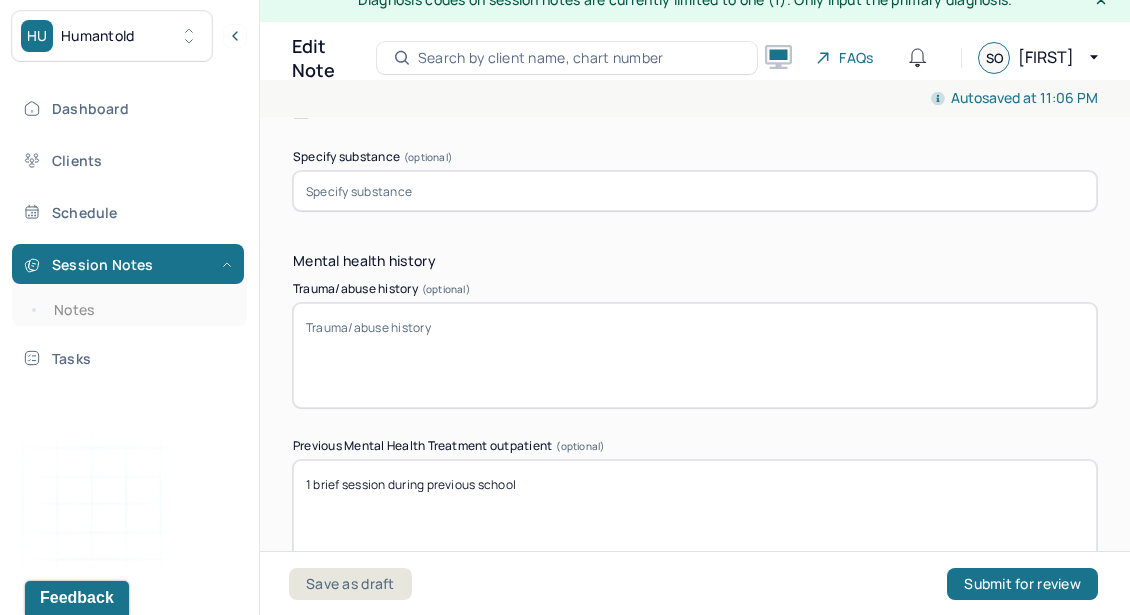 scroll, scrollTop: 6029, scrollLeft: 0, axis: vertical 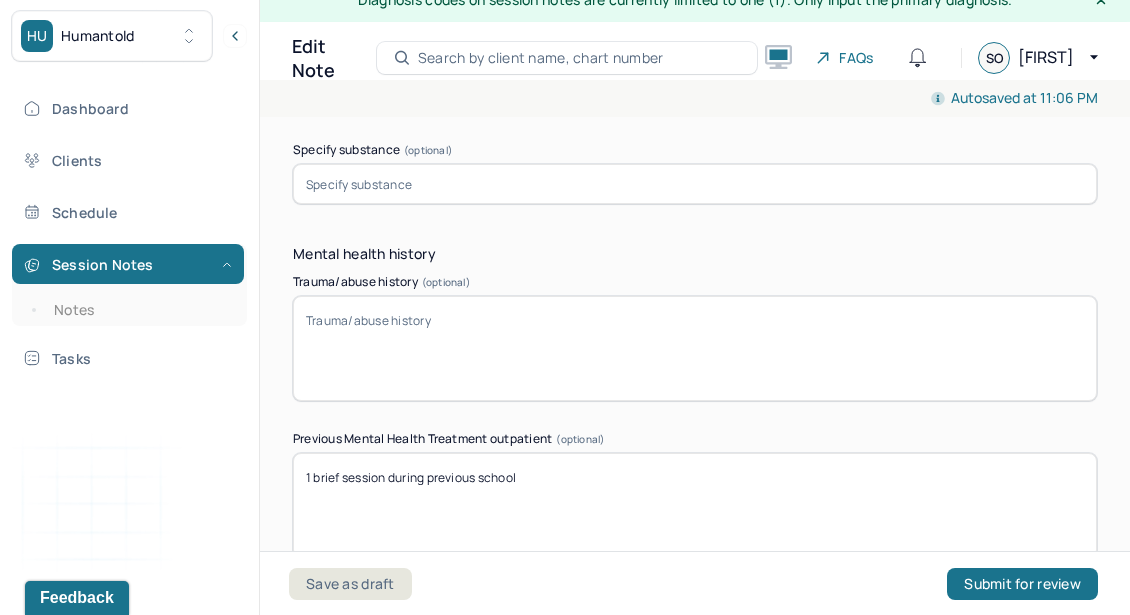 click on "1 brief session during previous school" at bounding box center (695, 505) 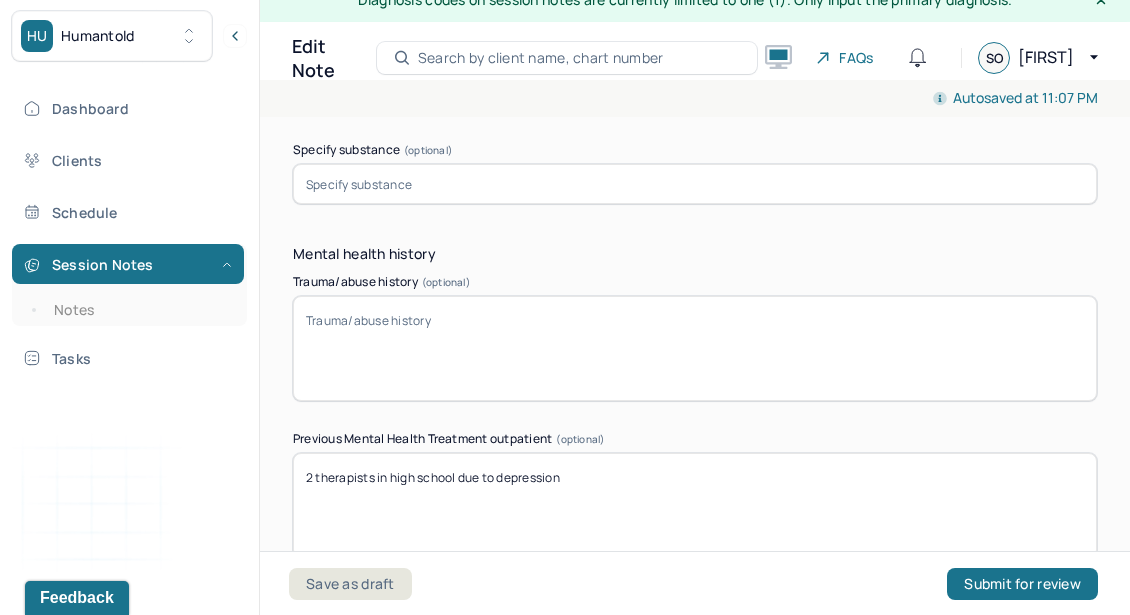 type on "2 therapists in high school due to depression" 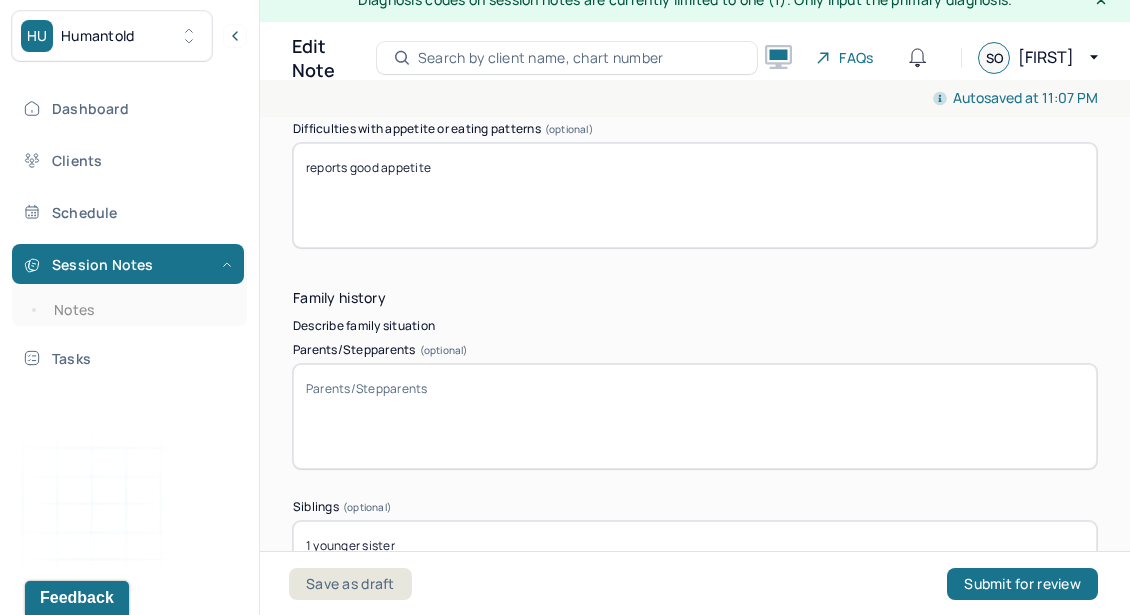 scroll, scrollTop: 3751, scrollLeft: 0, axis: vertical 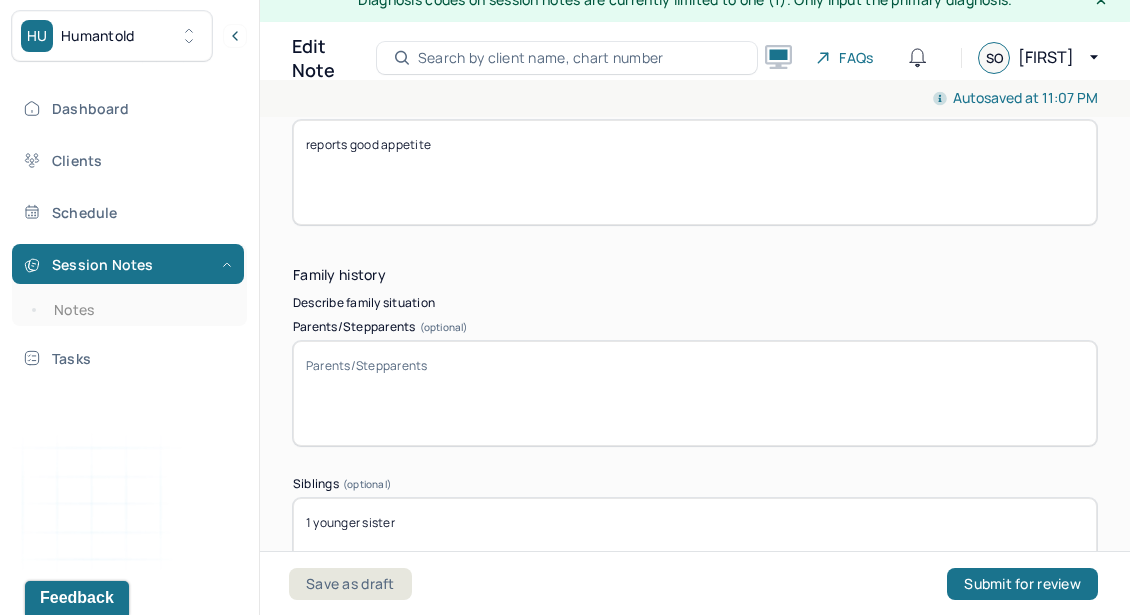 type on "none reported" 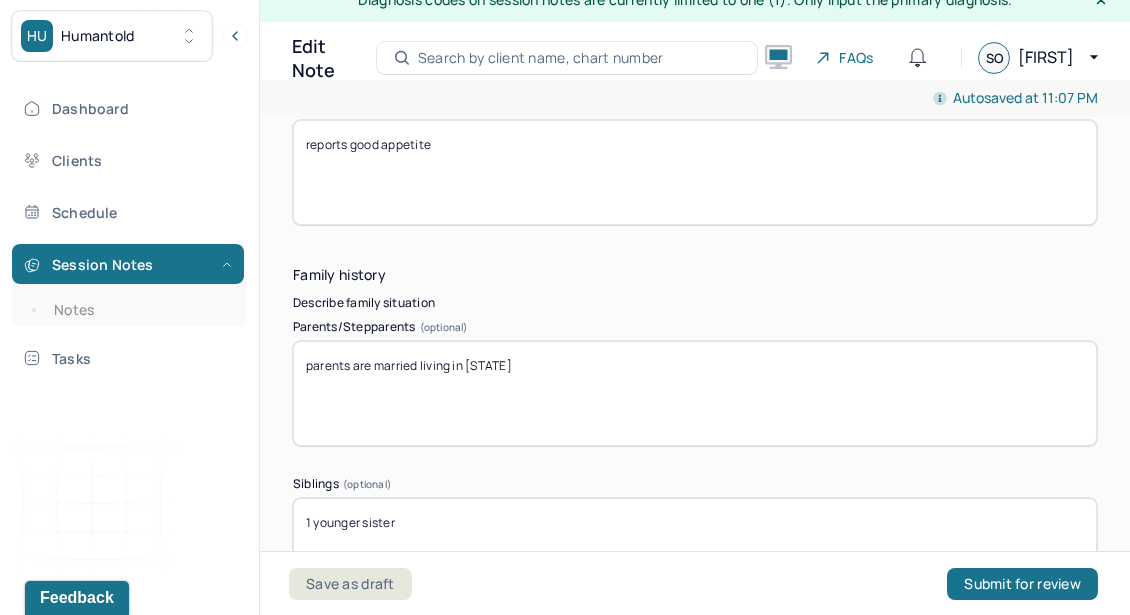 drag, startPoint x: 495, startPoint y: 360, endPoint x: 417, endPoint y: 365, distance: 78.160095 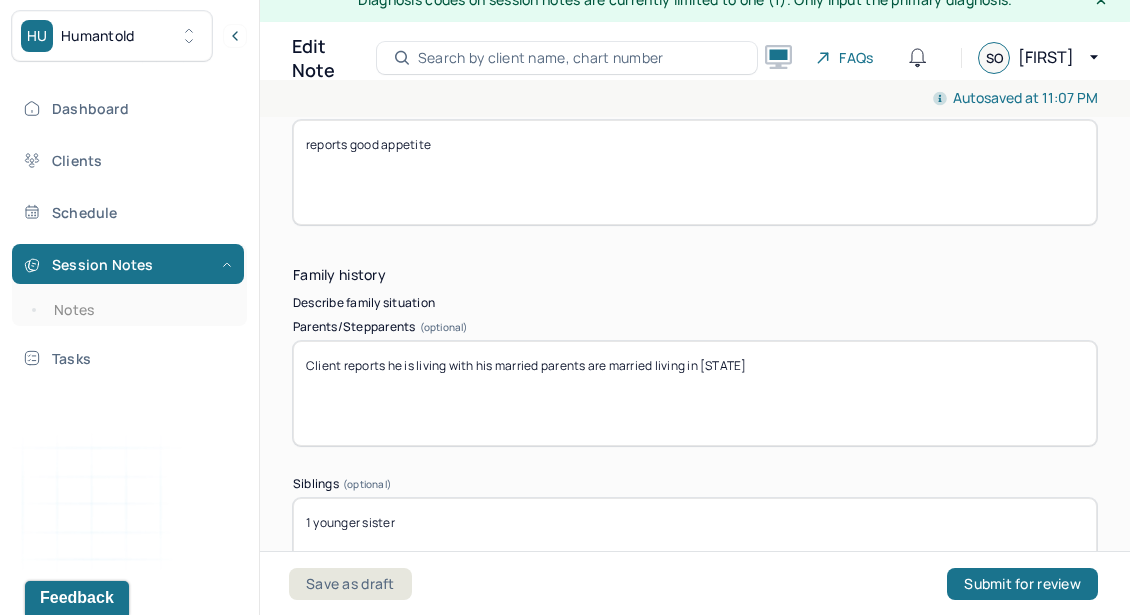 click on "parents are married living in [STATE]" at bounding box center (695, 393) 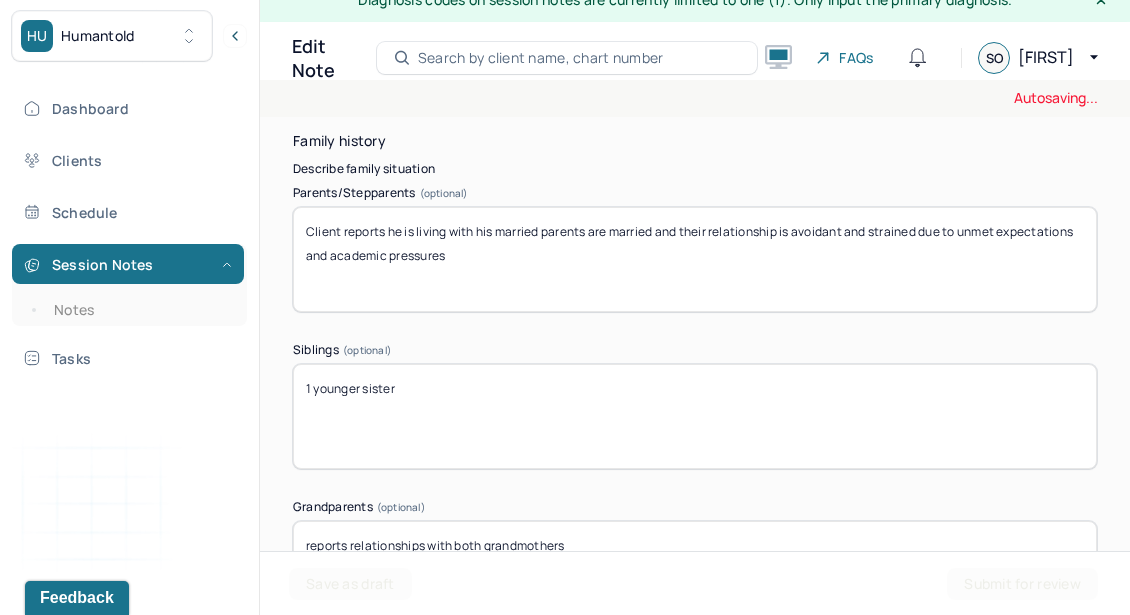 scroll, scrollTop: 3886, scrollLeft: 0, axis: vertical 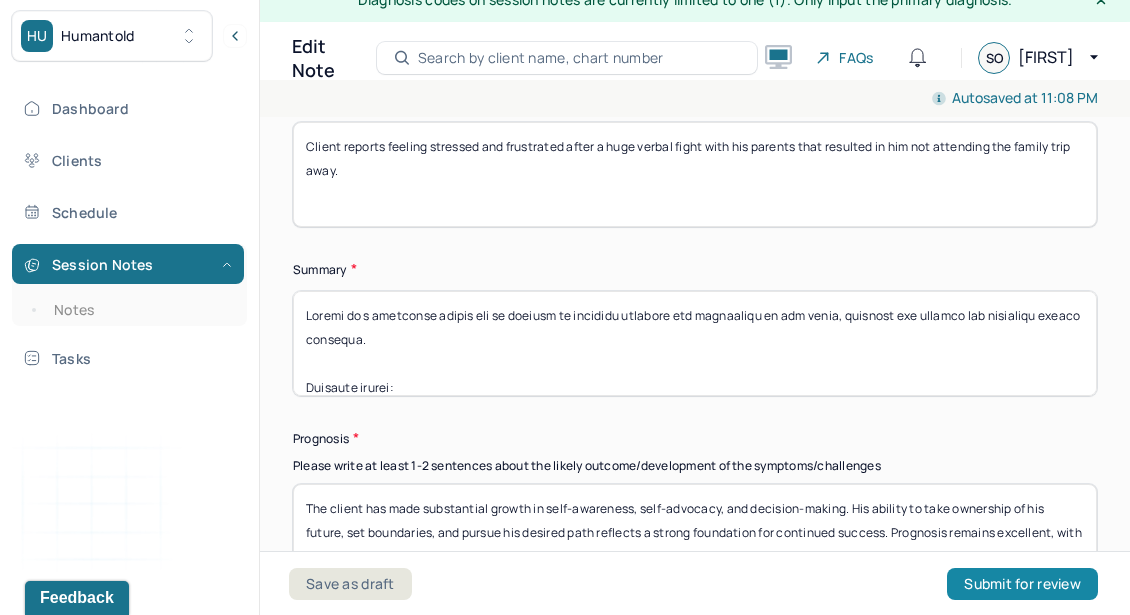 type on "Client reports he is living with his married parents are married and their relationship is avoidant and strained due to unmet expectations and academic pressures" 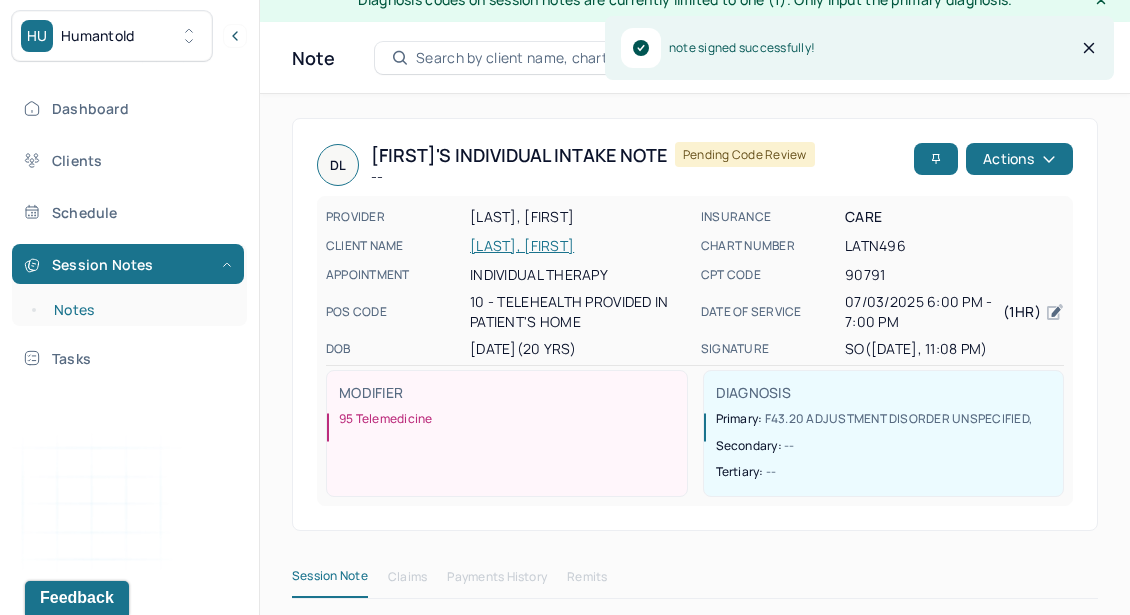 click on "Notes" at bounding box center [139, 310] 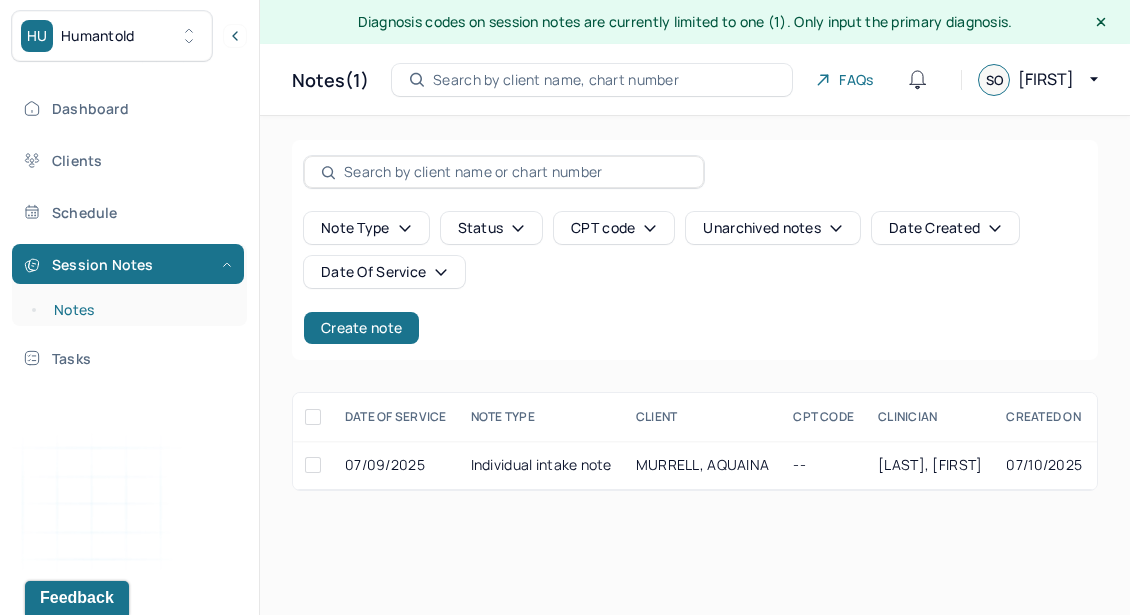 scroll, scrollTop: 0, scrollLeft: 0, axis: both 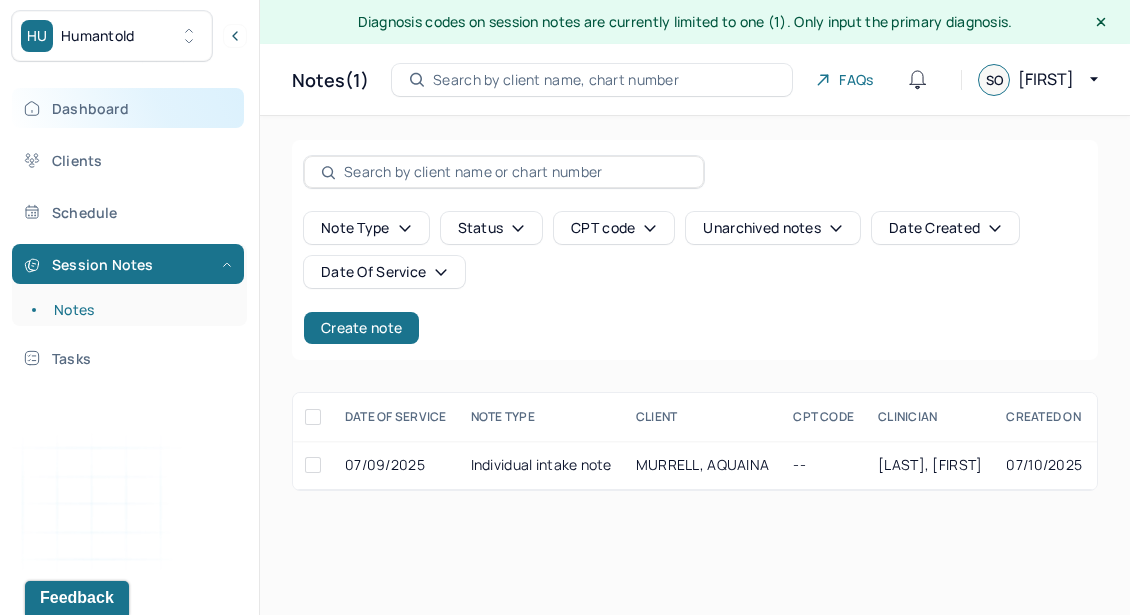 click on "Dashboard" at bounding box center (128, 108) 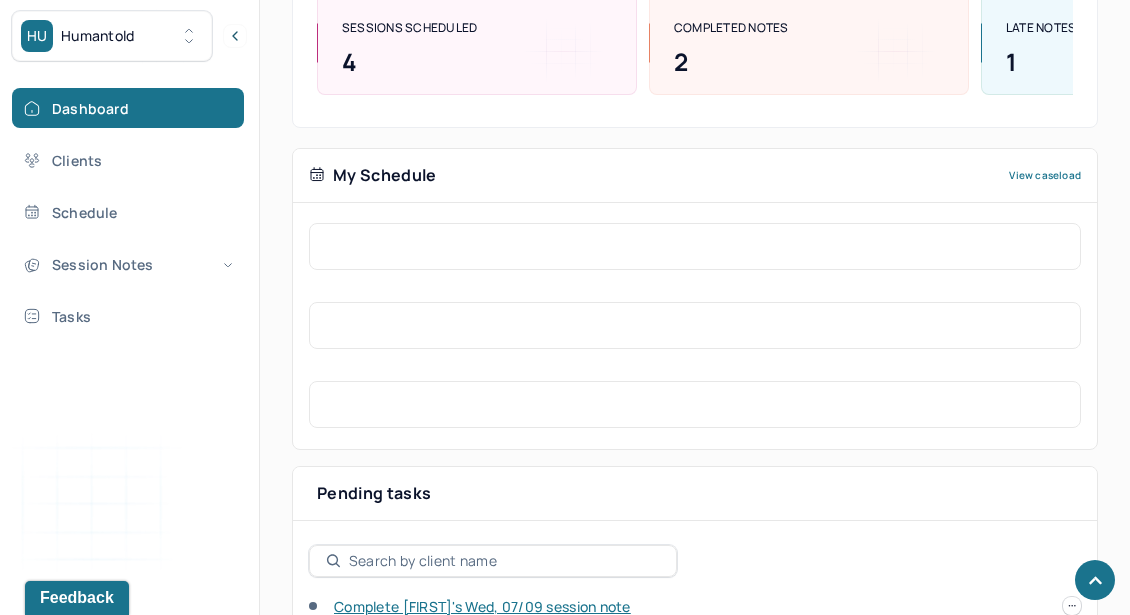 scroll, scrollTop: 693, scrollLeft: 0, axis: vertical 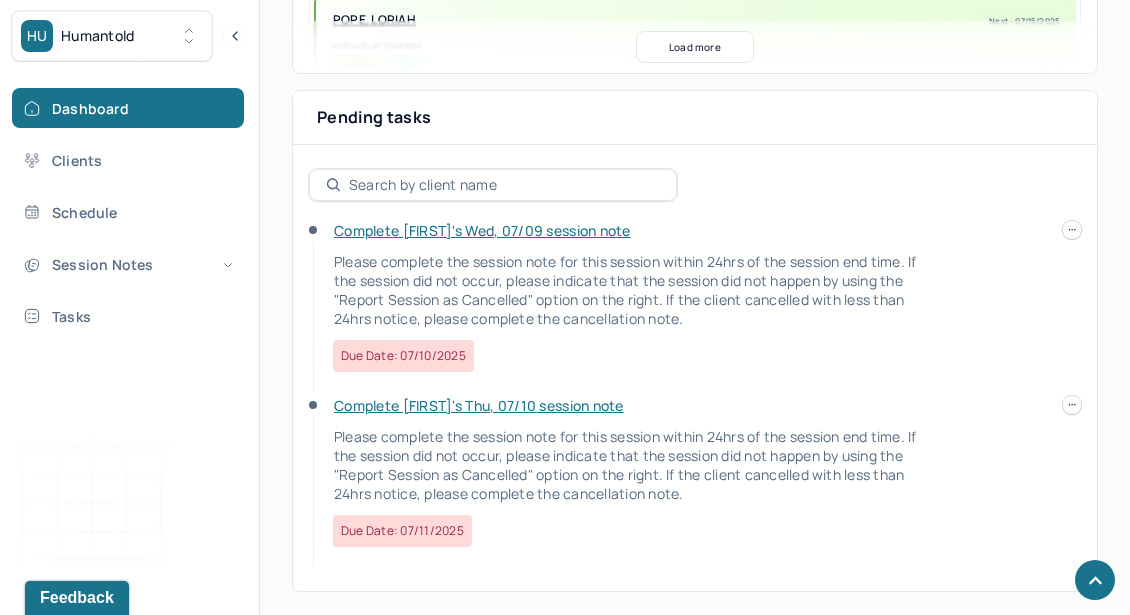 click on "Complete [FIRST]'s Thu, 07/10 session note" at bounding box center [479, 405] 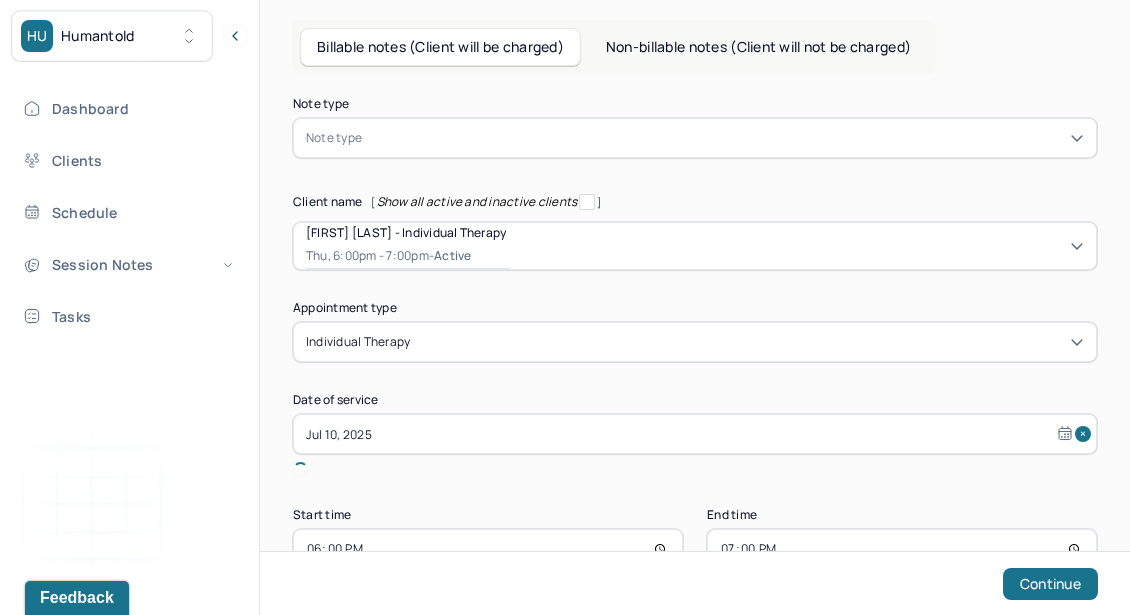 scroll, scrollTop: 156, scrollLeft: 0, axis: vertical 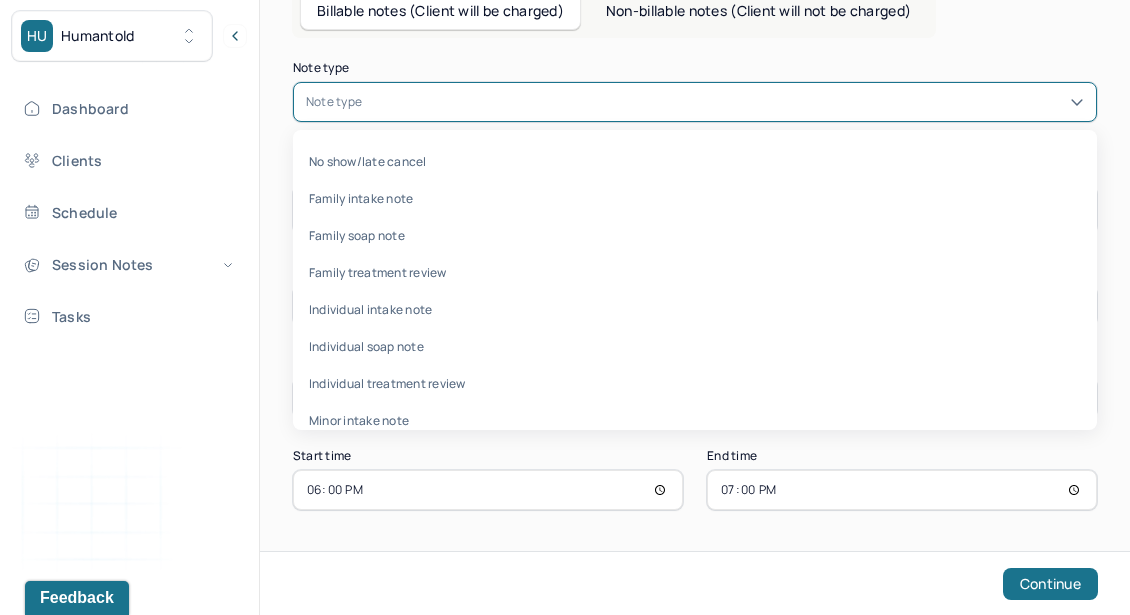 click at bounding box center (725, 102) 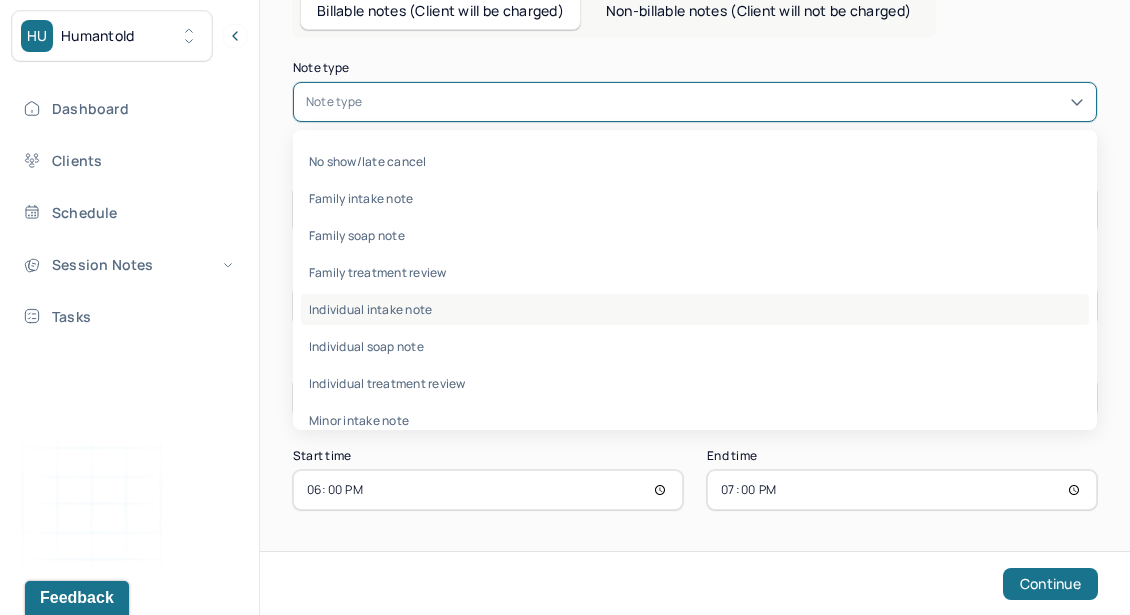 click on "Individual intake note" at bounding box center (695, 309) 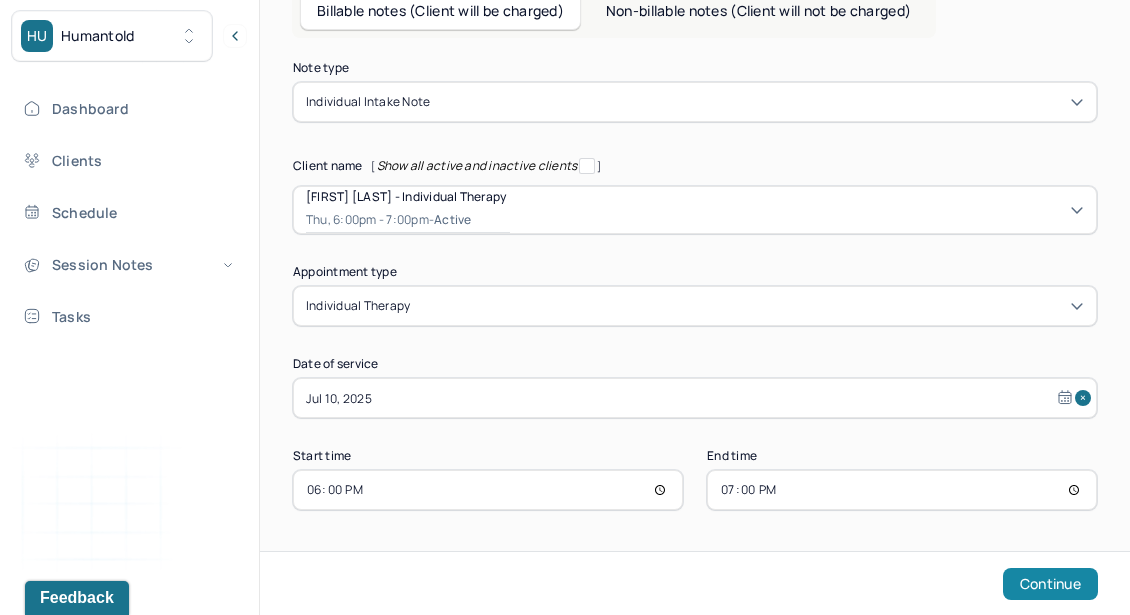 click on "Continue" at bounding box center (1050, 584) 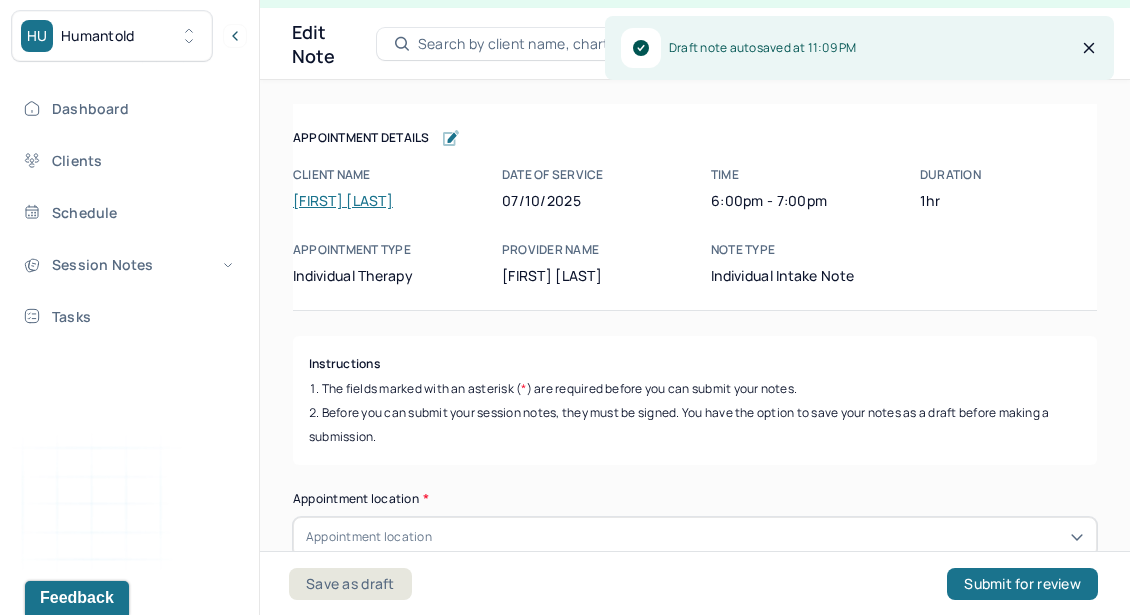 scroll, scrollTop: 36, scrollLeft: 0, axis: vertical 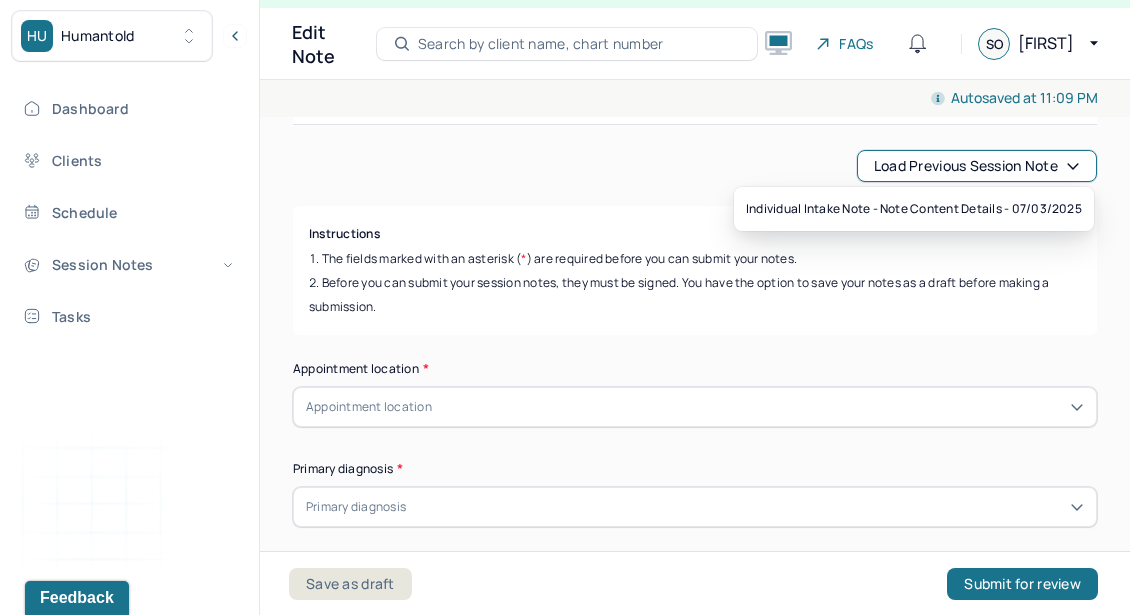 click on "Load previous session note" at bounding box center [977, 166] 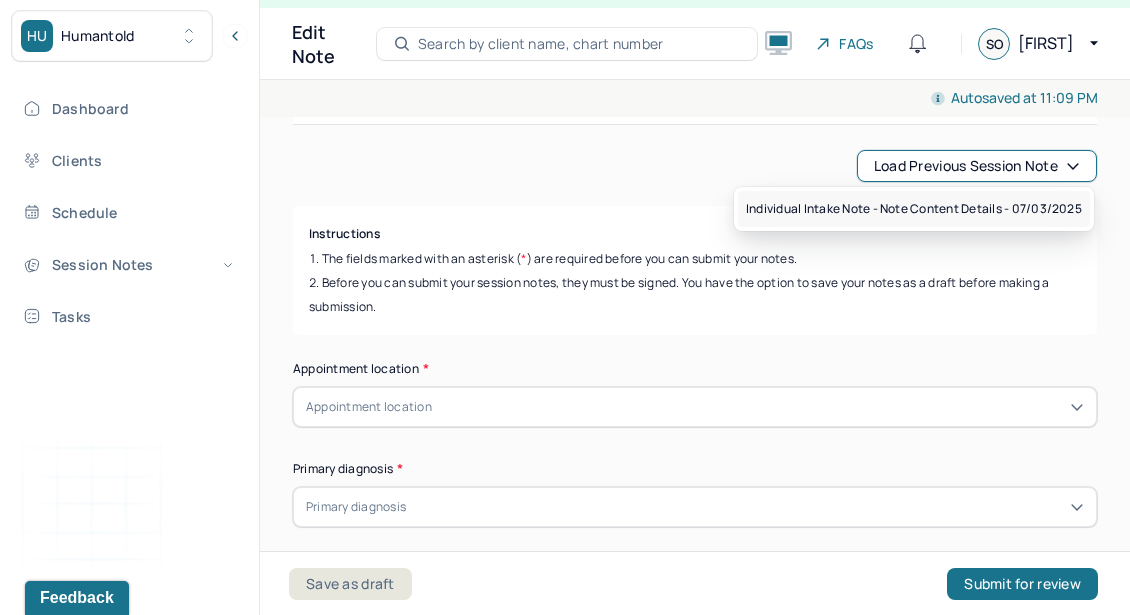 click on "Individual intake note   - Note content Details -   07/03/2025" at bounding box center [914, 209] 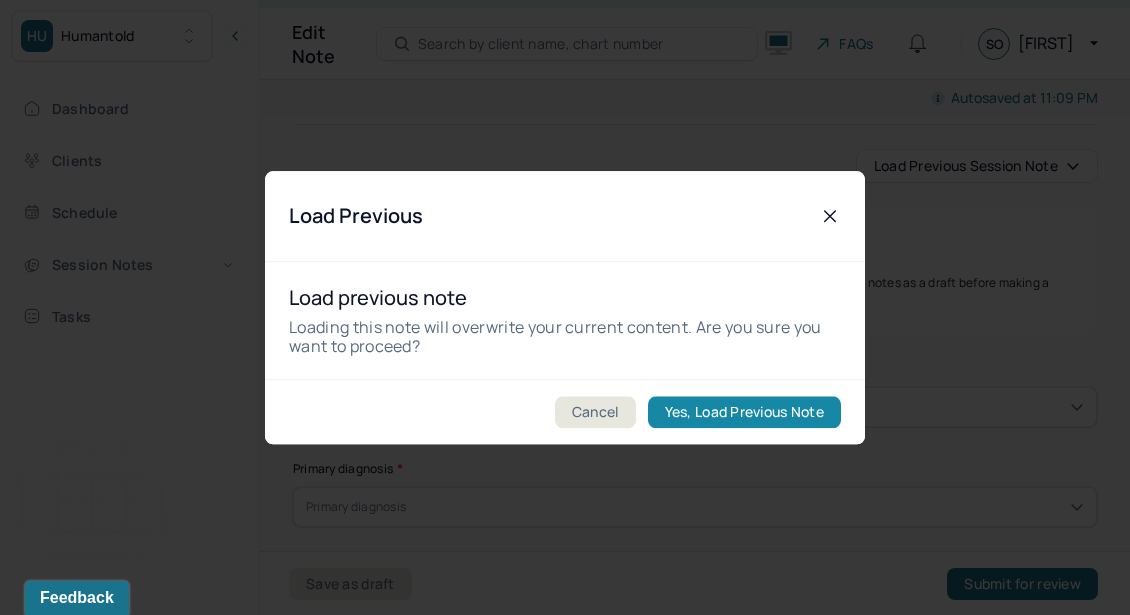 click on "Yes, Load Previous Note" at bounding box center (744, 412) 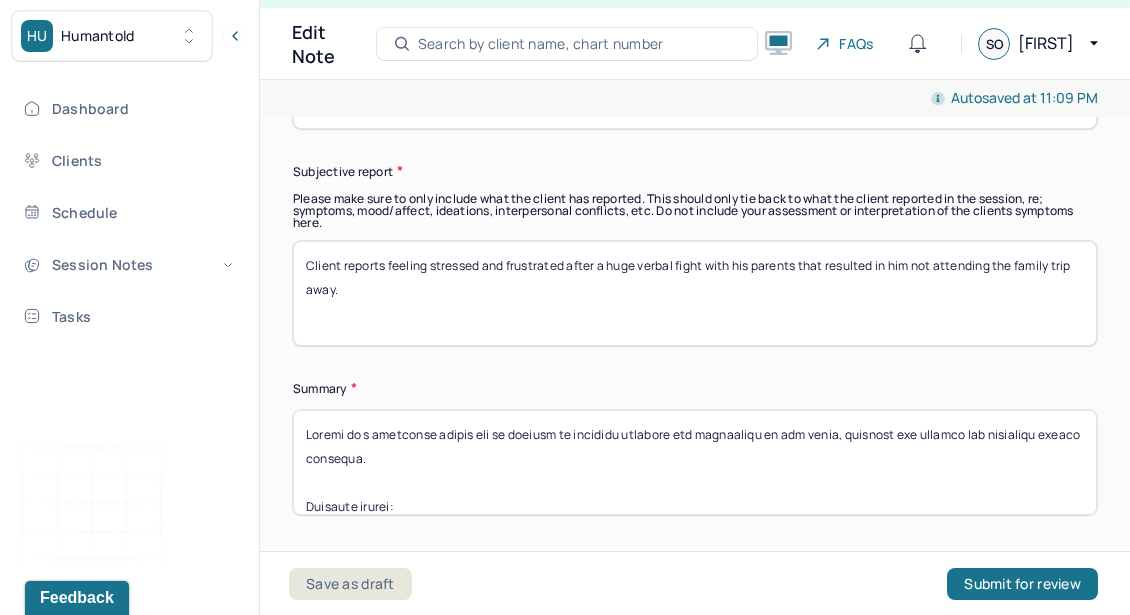 scroll, scrollTop: 10909, scrollLeft: 0, axis: vertical 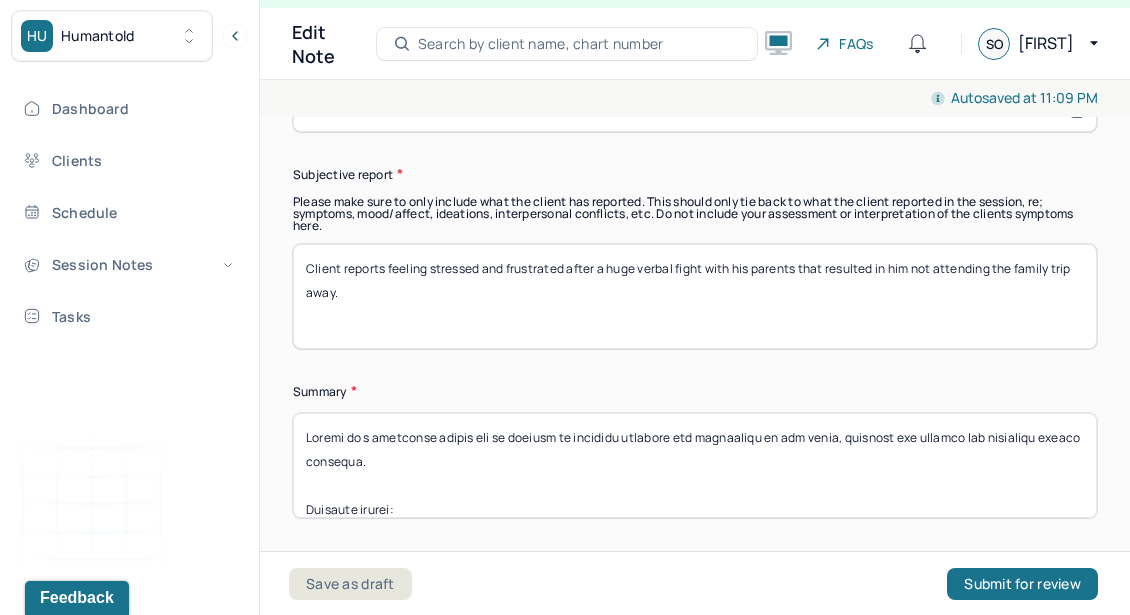 click on "Client reports feeling stressed and frustrated after a huge verbal fight with his parents that resulted in him not attending the family trip away." at bounding box center [695, 296] 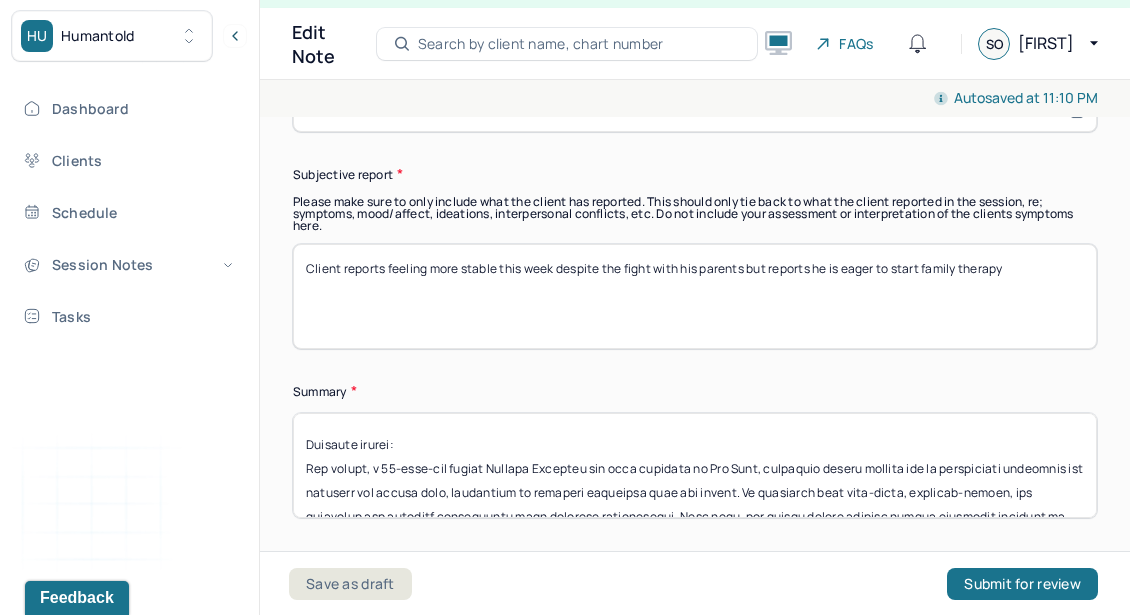 scroll, scrollTop: 0, scrollLeft: 0, axis: both 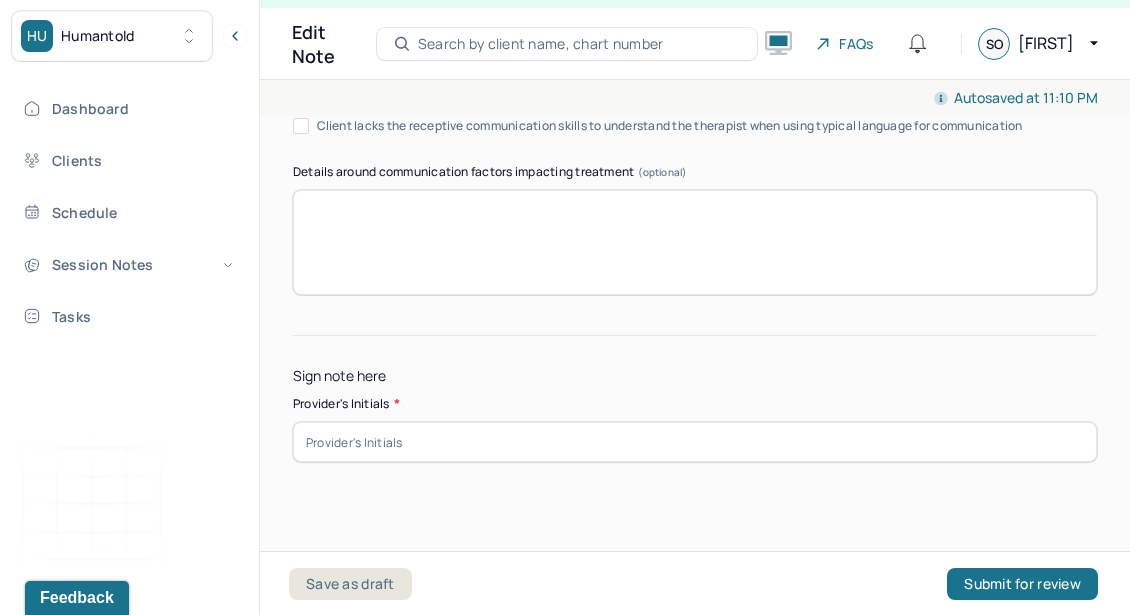 type on "Client reports feeling more stable this week despite the fight with his parents but reports he is eager to start family therapy" 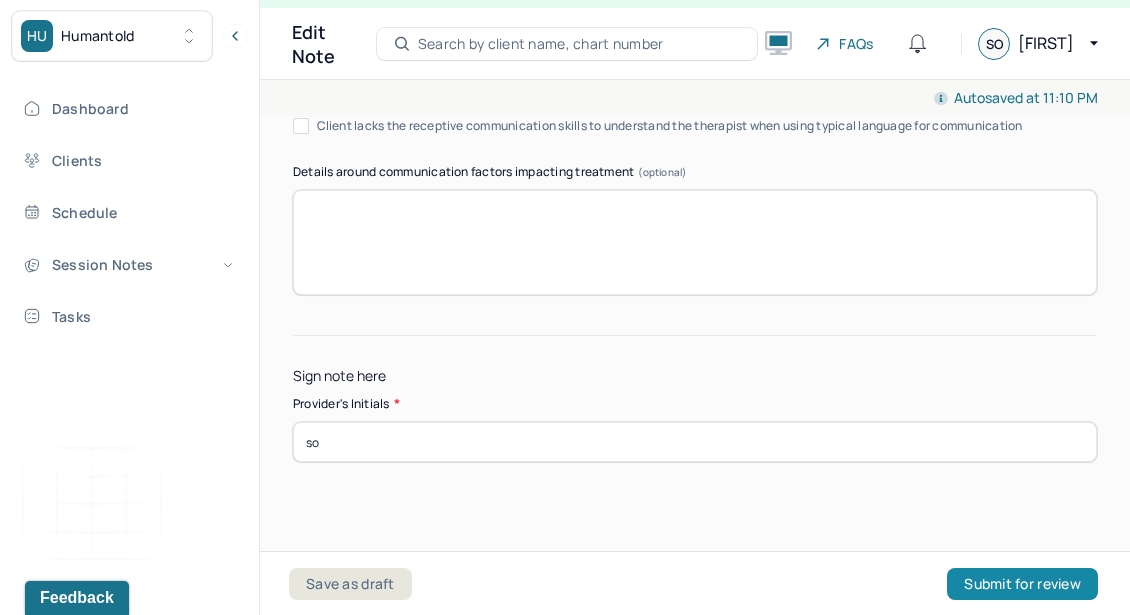 type on "so" 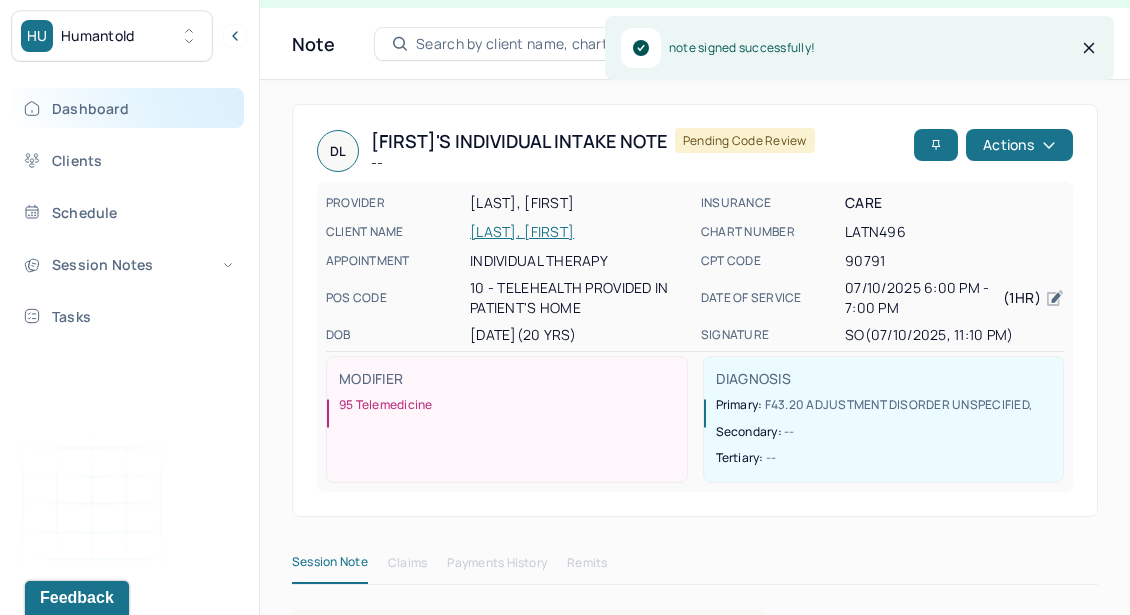 click on "Dashboard" at bounding box center (128, 108) 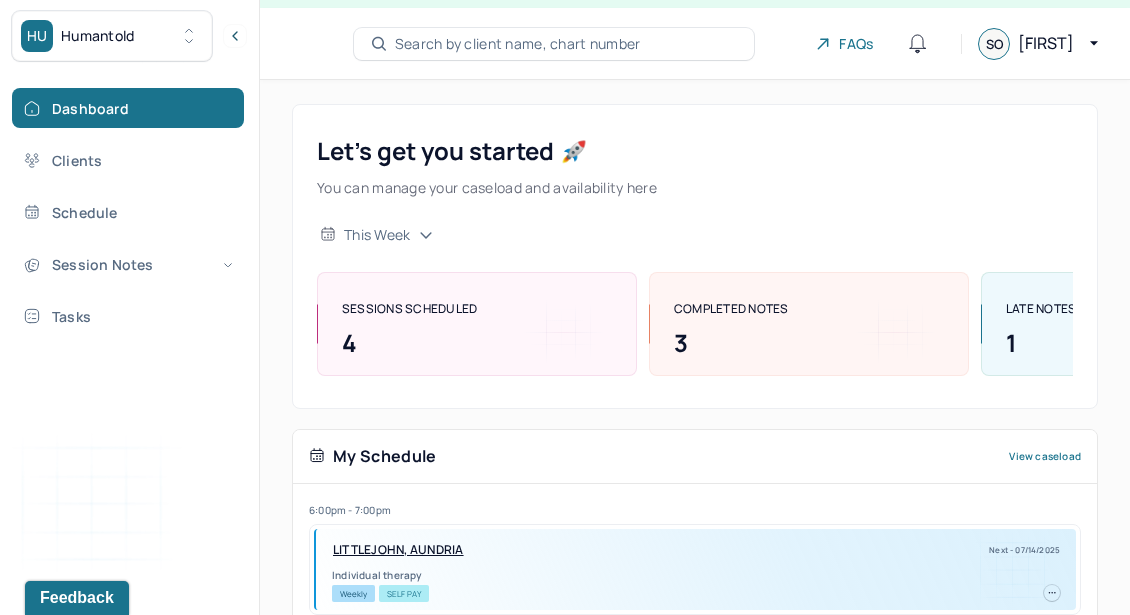 scroll, scrollTop: 518, scrollLeft: 0, axis: vertical 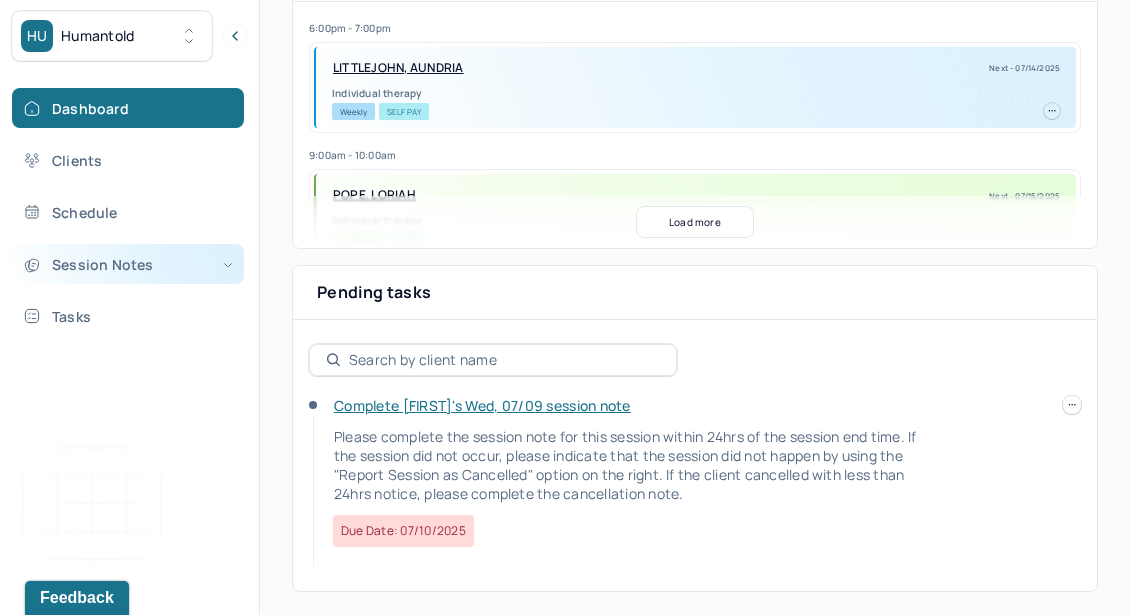 click on "Session Notes" at bounding box center (128, 264) 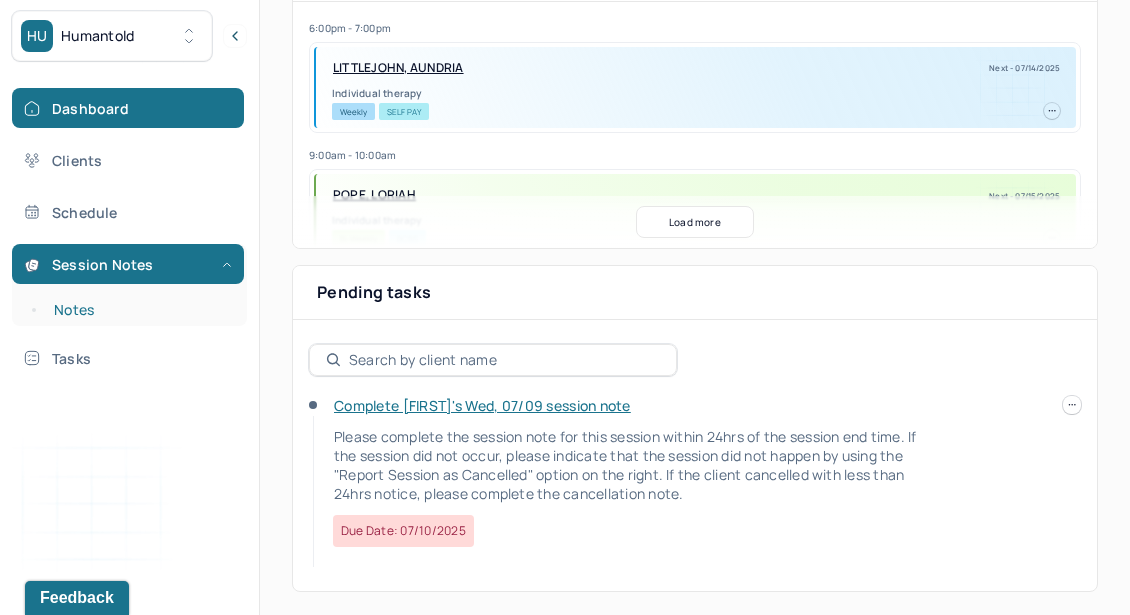 click on "Notes" at bounding box center (139, 310) 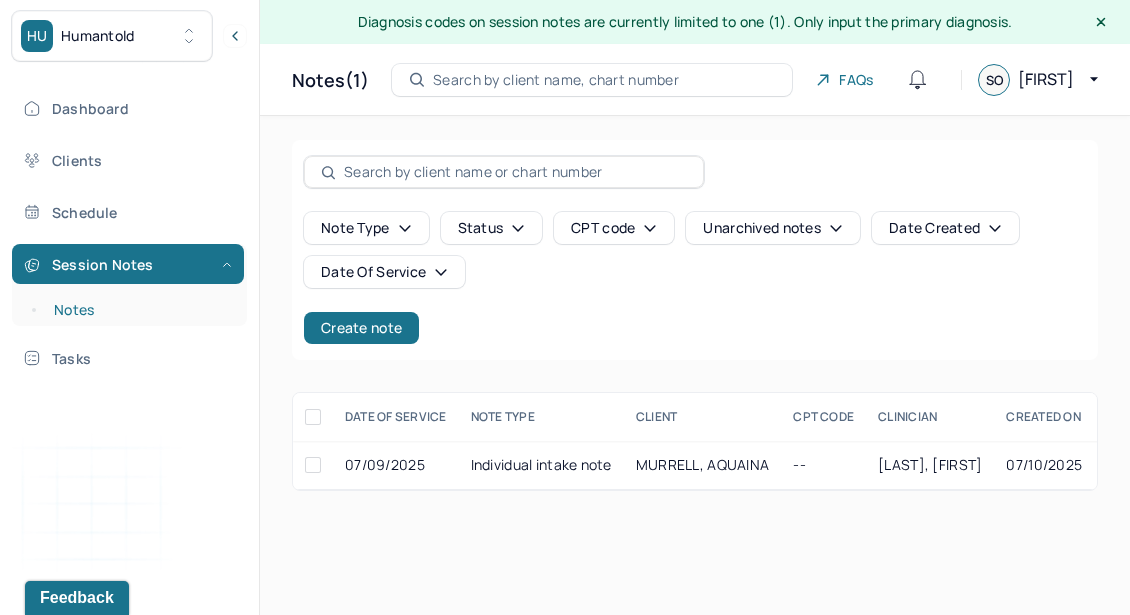 scroll, scrollTop: 0, scrollLeft: 0, axis: both 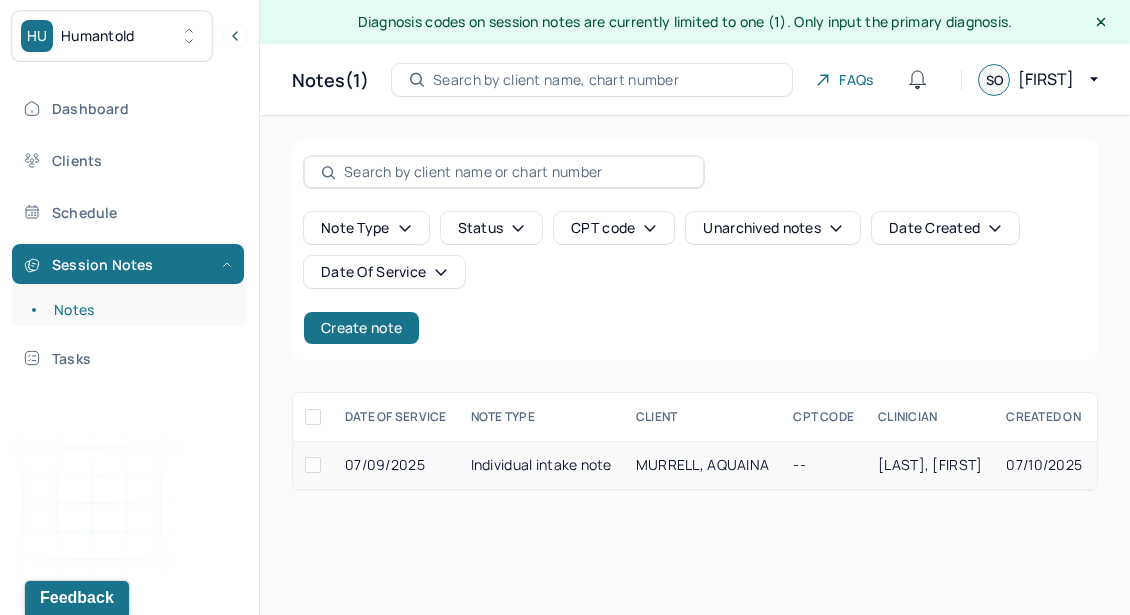 click on "07/09/2025" at bounding box center (396, 465) 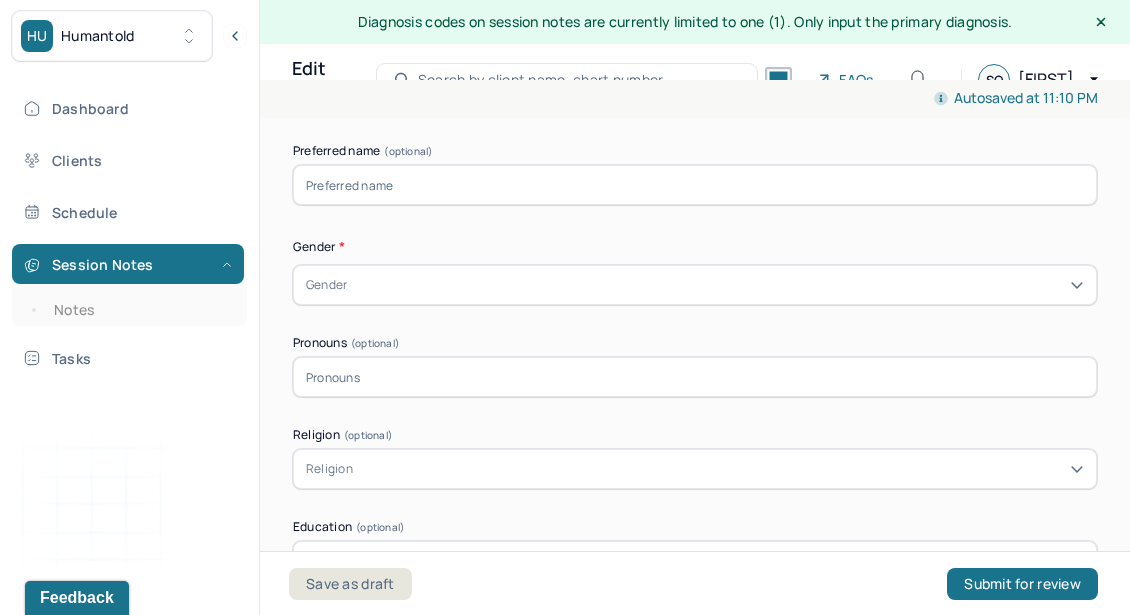 scroll, scrollTop: 1096, scrollLeft: 0, axis: vertical 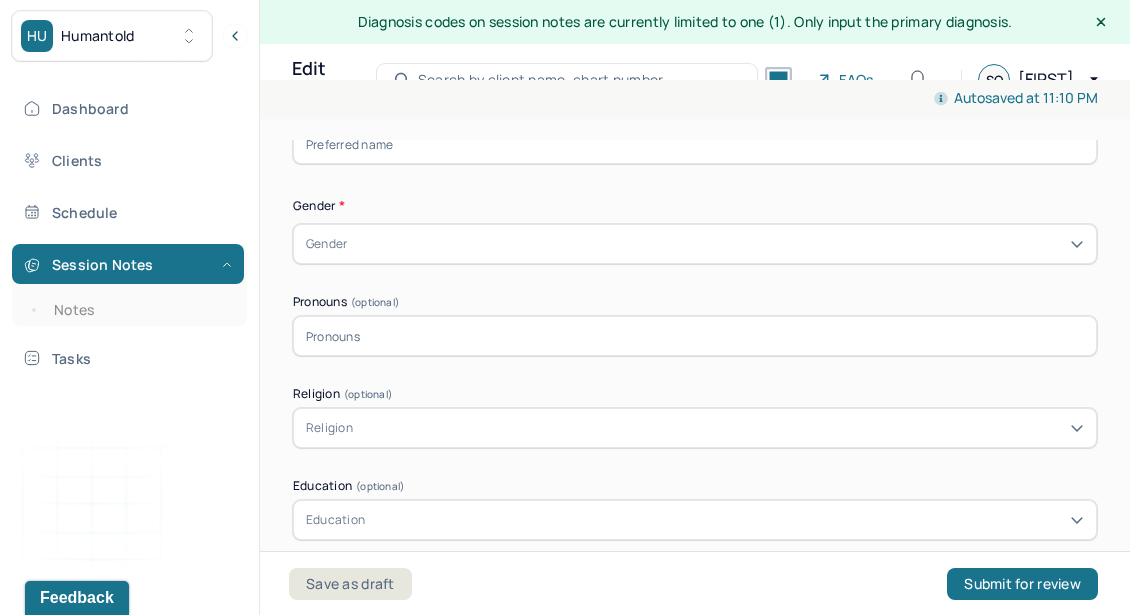 click on "Gender" at bounding box center (695, 244) 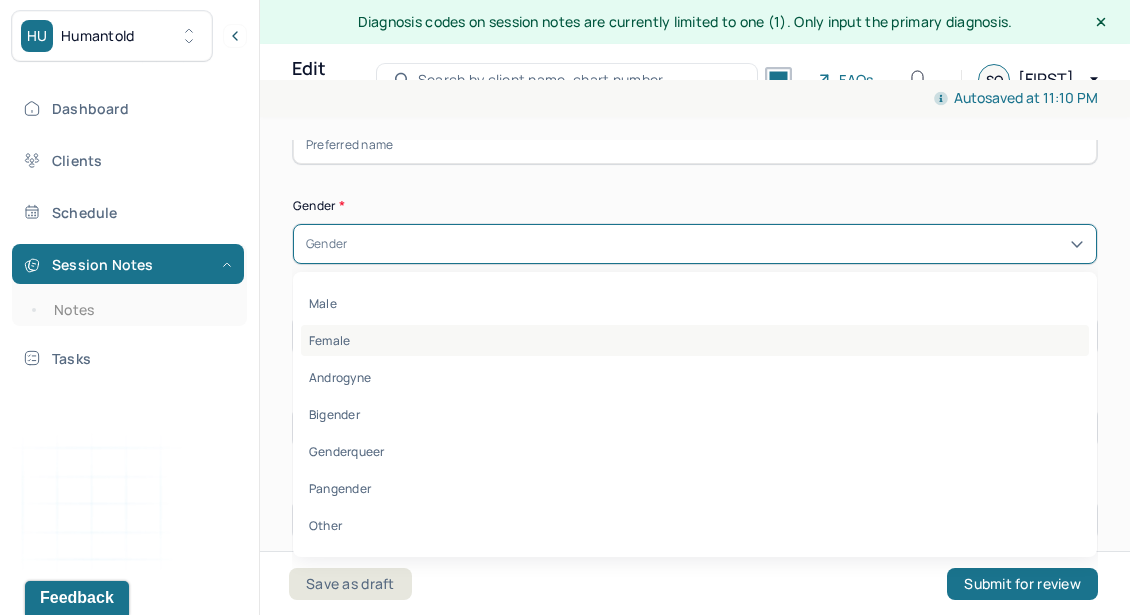 click on "Female" at bounding box center [695, 340] 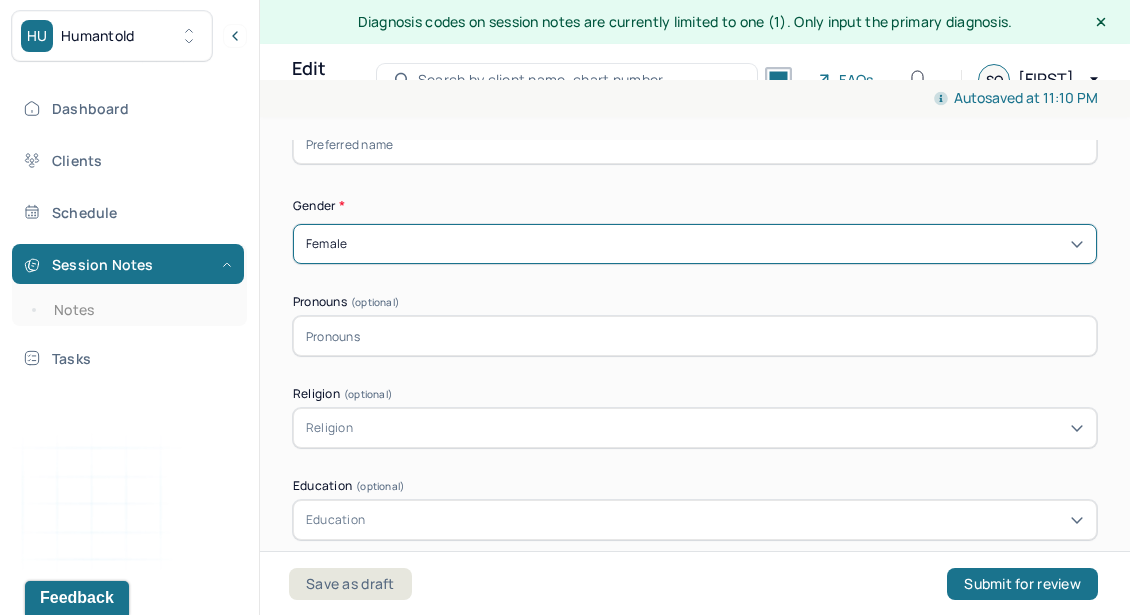 scroll, scrollTop: 1144, scrollLeft: 0, axis: vertical 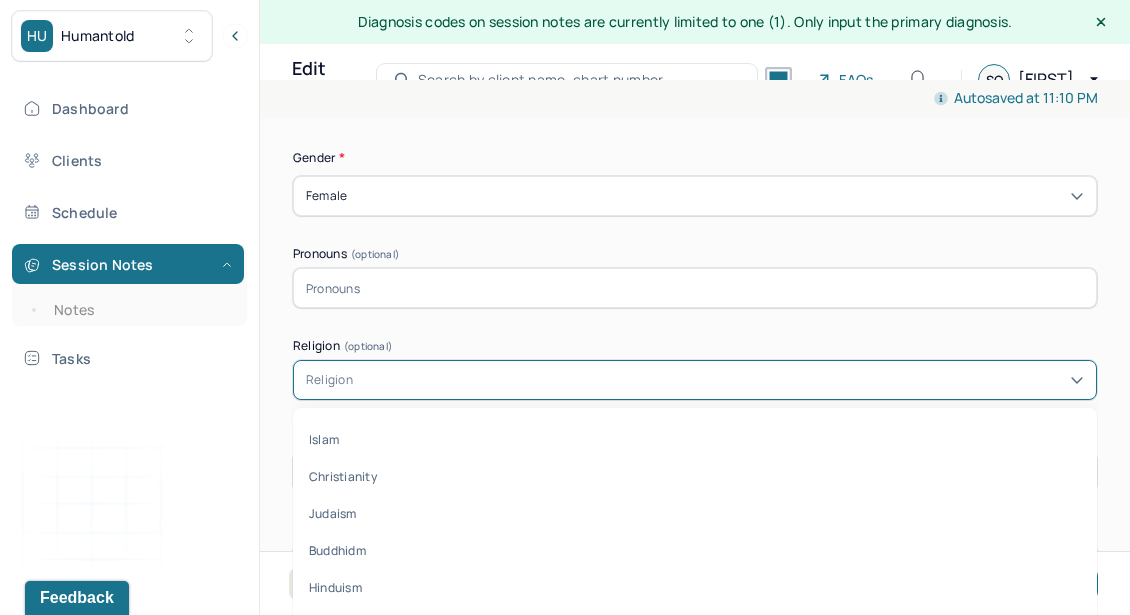 click on "Religion" at bounding box center (695, 380) 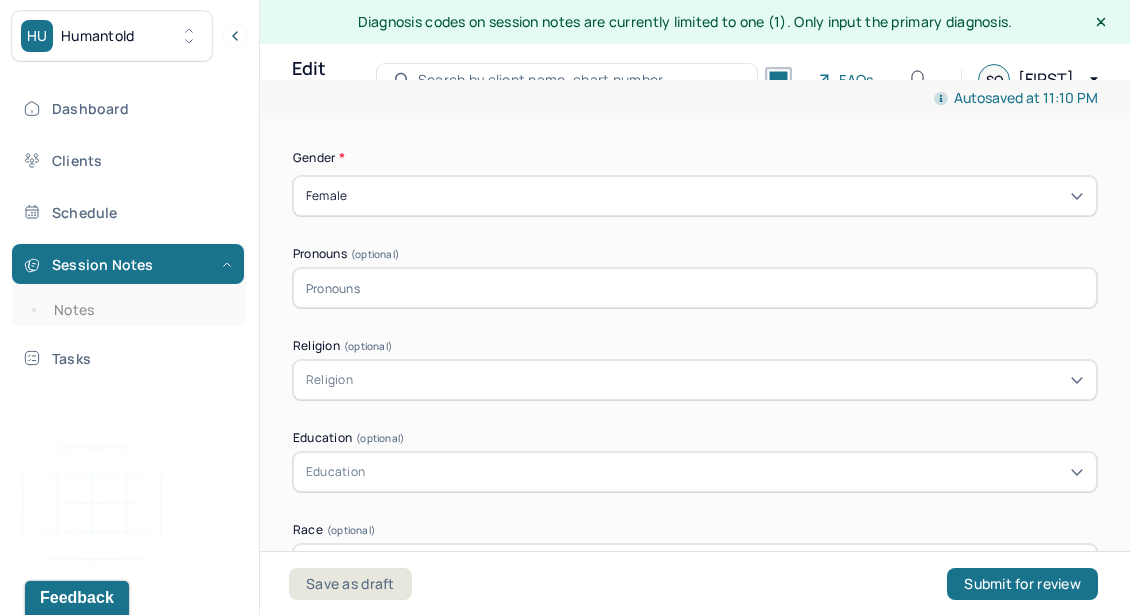 scroll, scrollTop: 36, scrollLeft: 0, axis: vertical 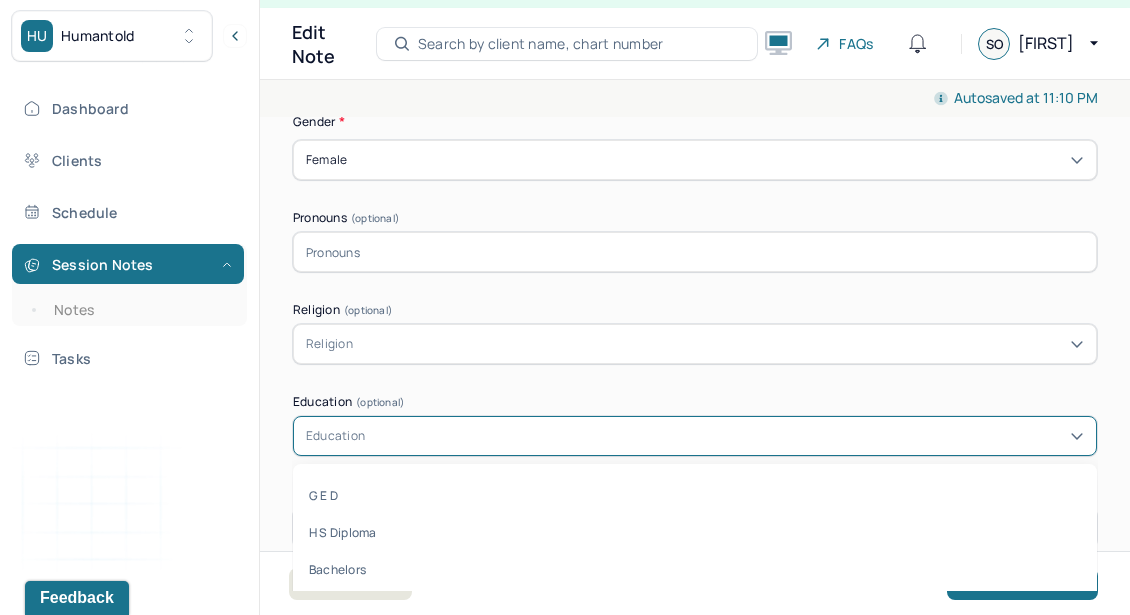 click on "Education" at bounding box center (695, 436) 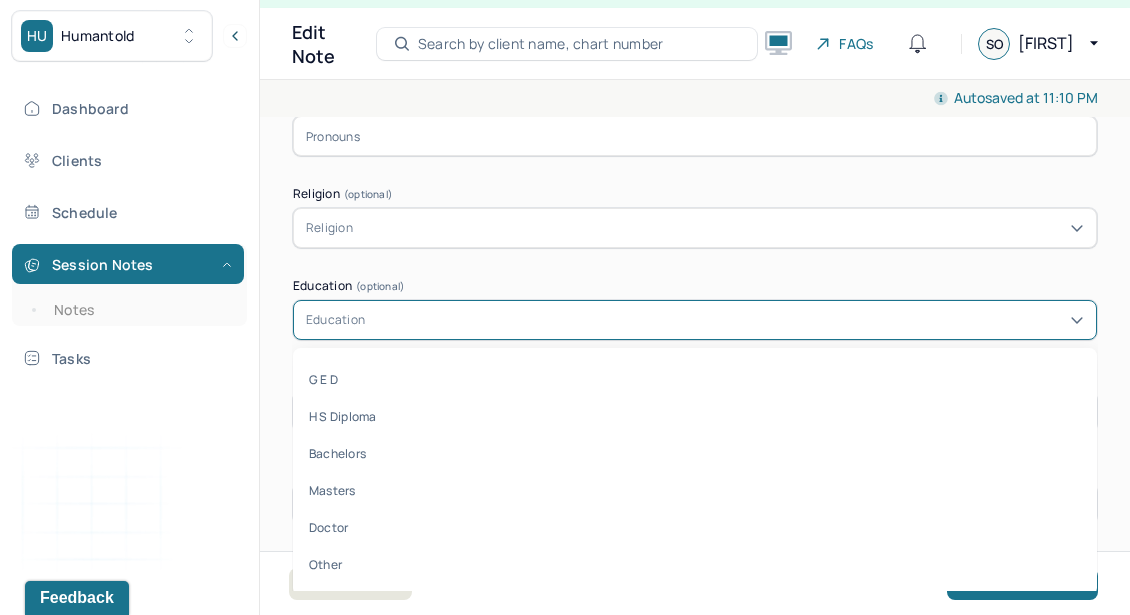 scroll, scrollTop: 1262, scrollLeft: 0, axis: vertical 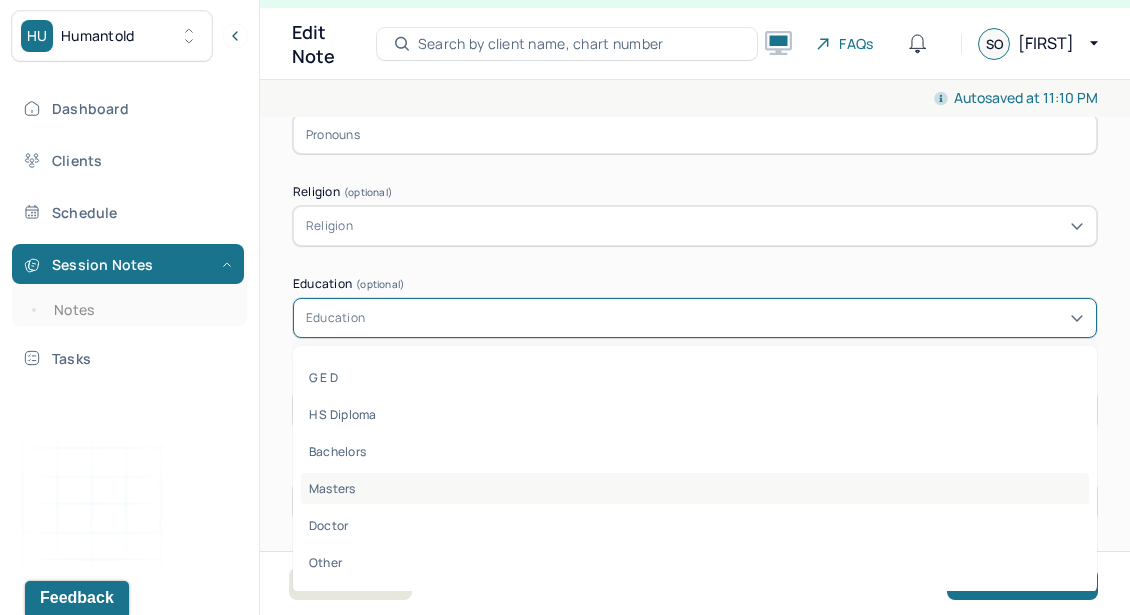 click on "Masters" at bounding box center (695, 488) 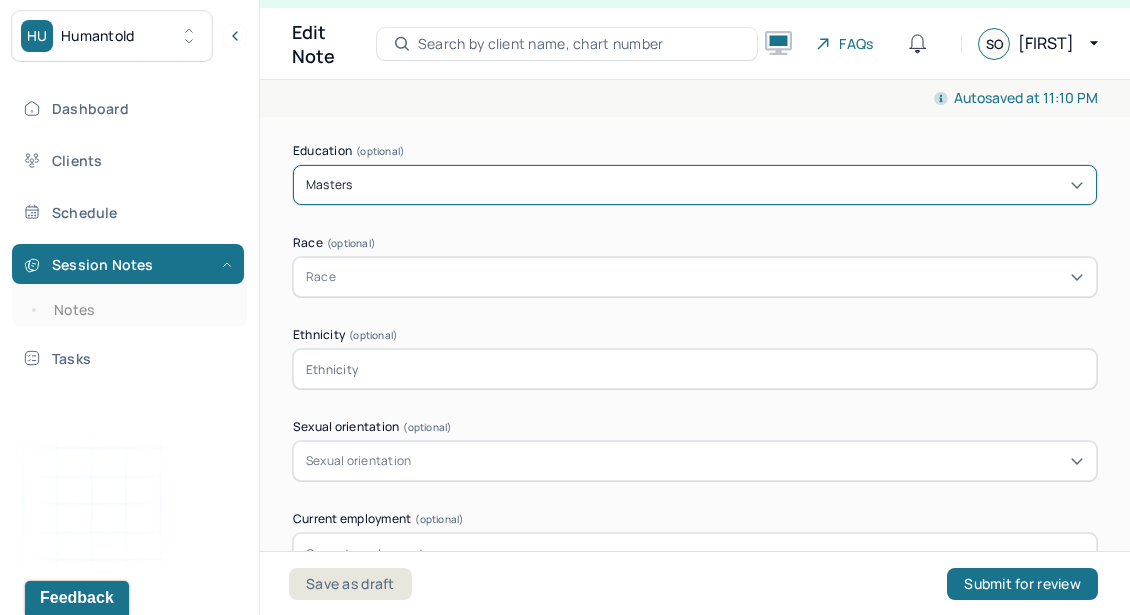 scroll, scrollTop: 1396, scrollLeft: 0, axis: vertical 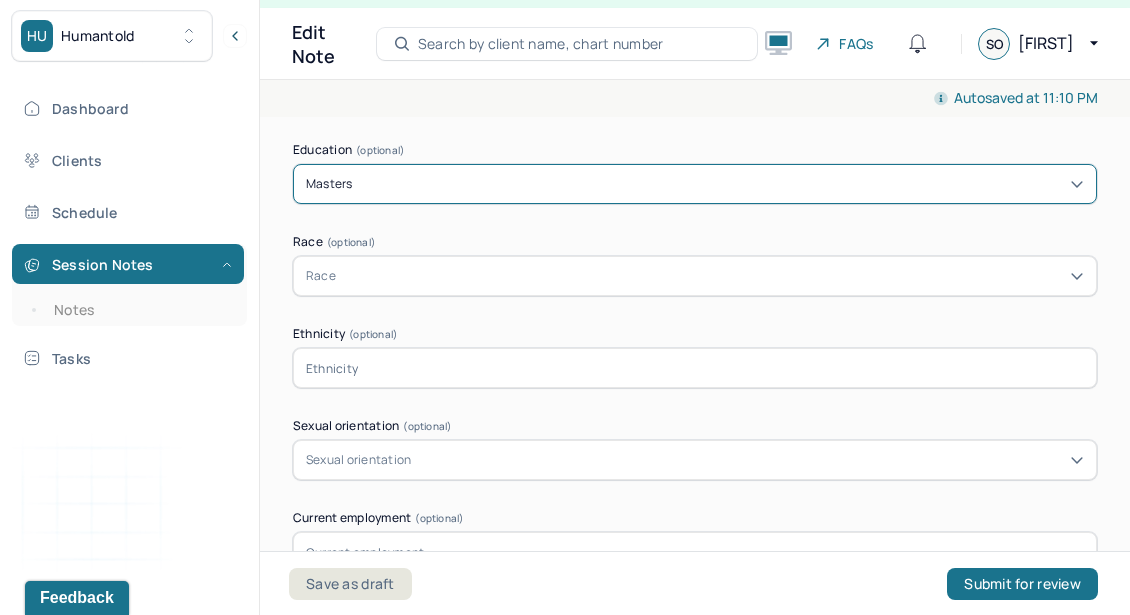 click at bounding box center [695, 368] 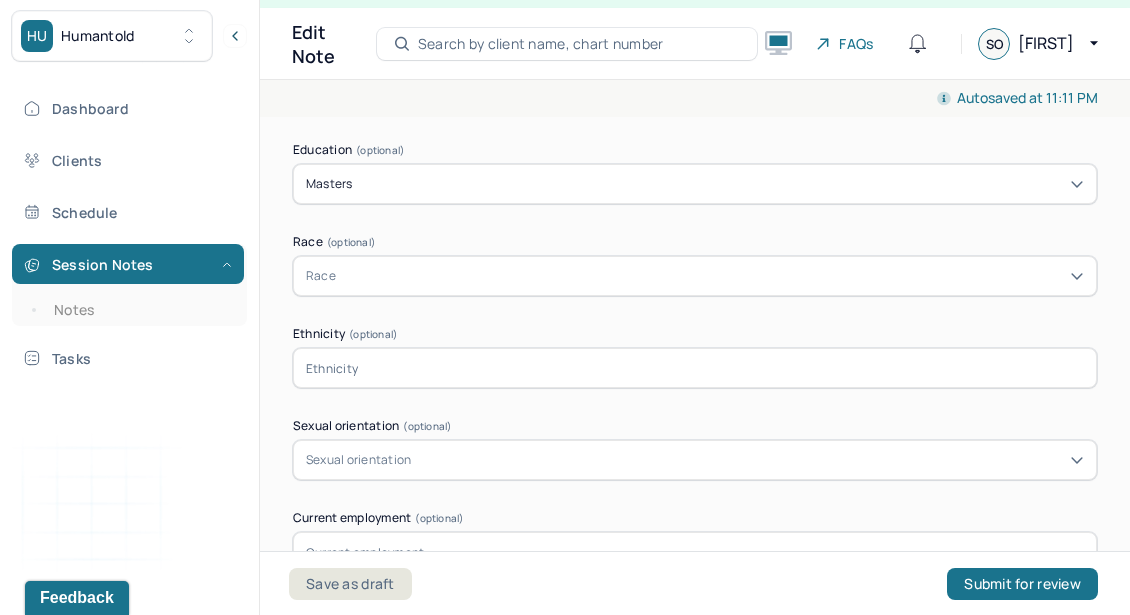 type on "G" 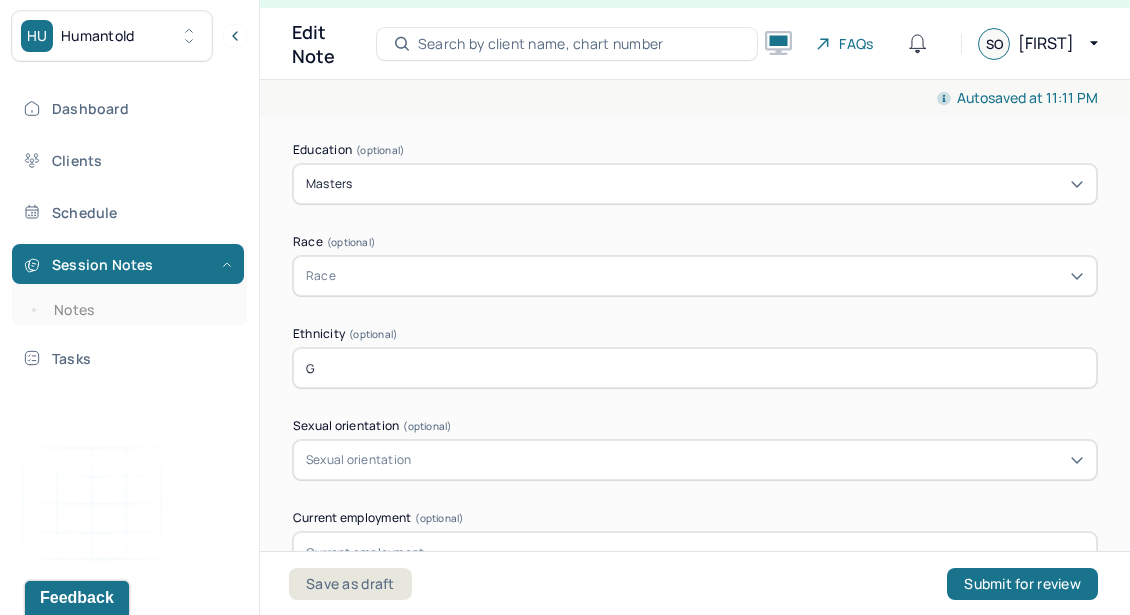 type 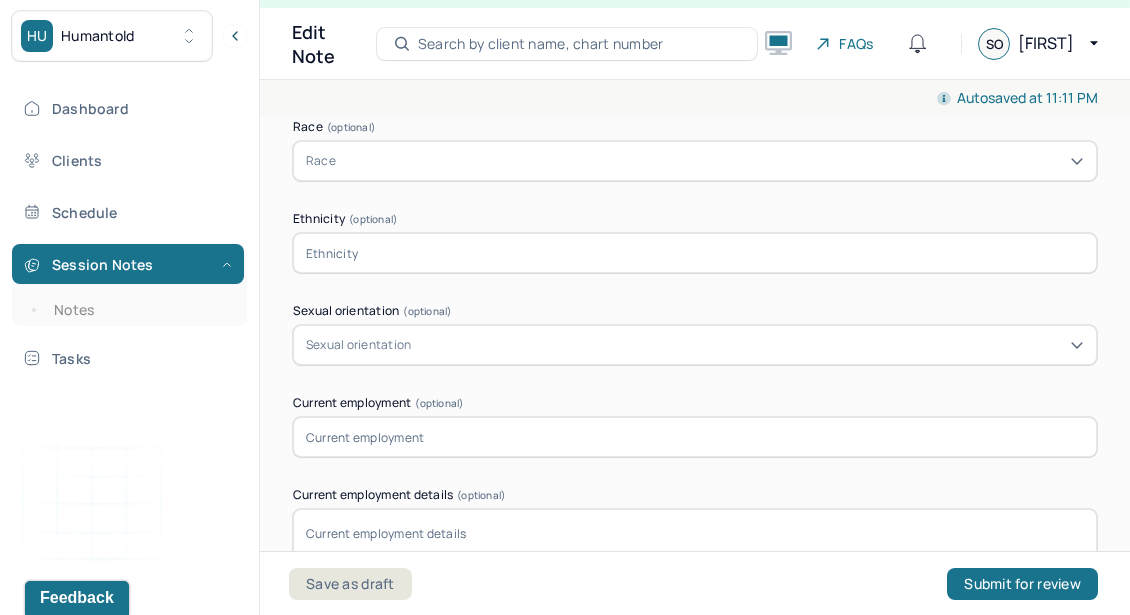 scroll, scrollTop: 1518, scrollLeft: 0, axis: vertical 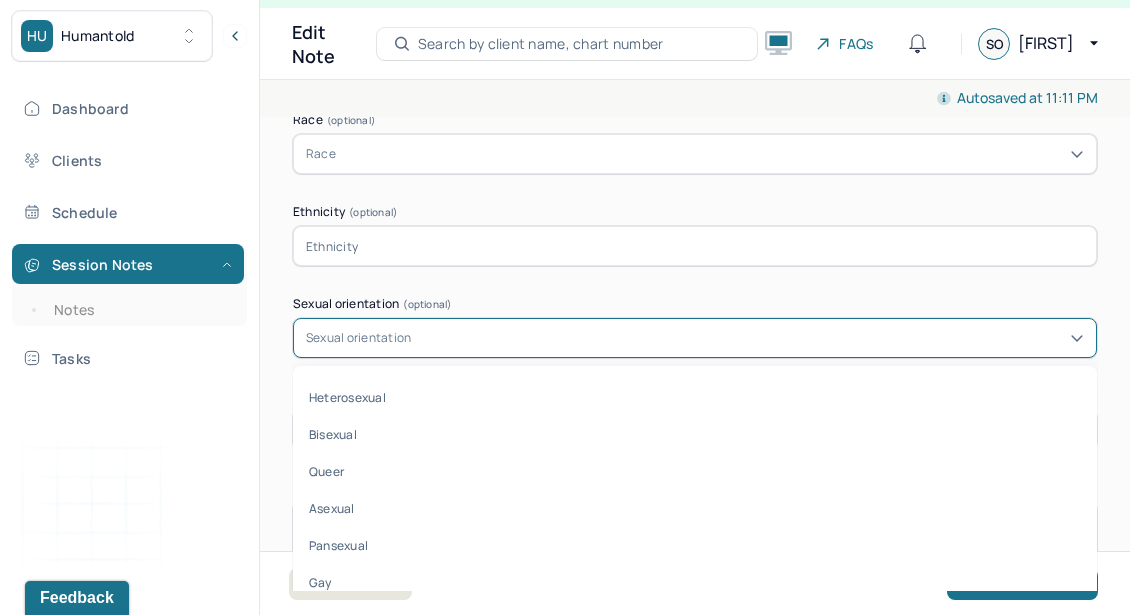 click on "Sexual orientation" at bounding box center (358, 338) 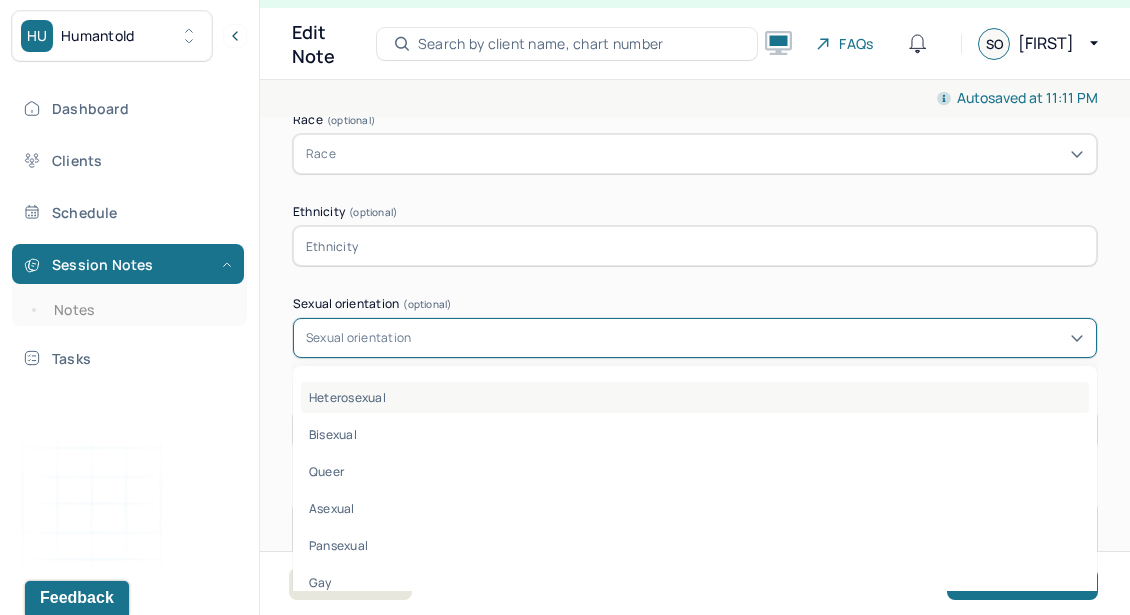 click on "Heterosexual" at bounding box center [695, 397] 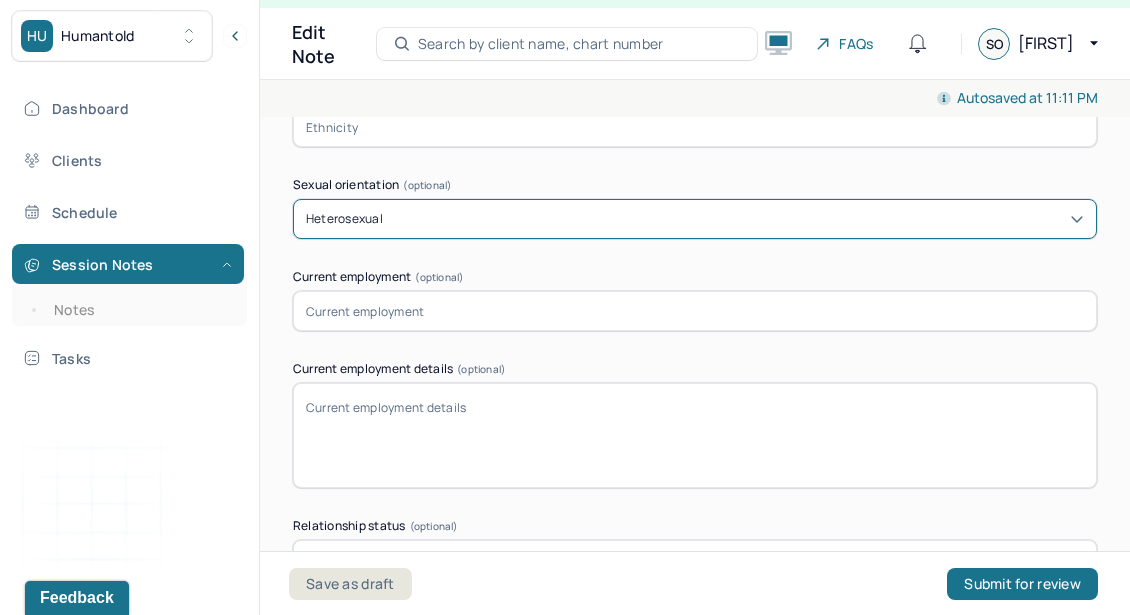 scroll, scrollTop: 1673, scrollLeft: 0, axis: vertical 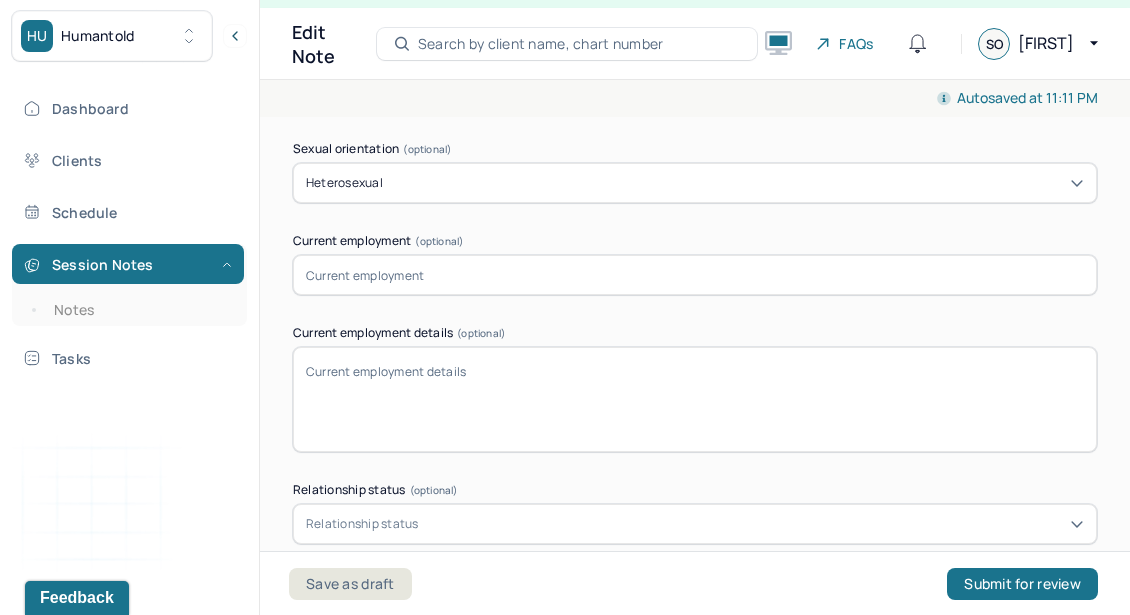 click at bounding box center (695, 275) 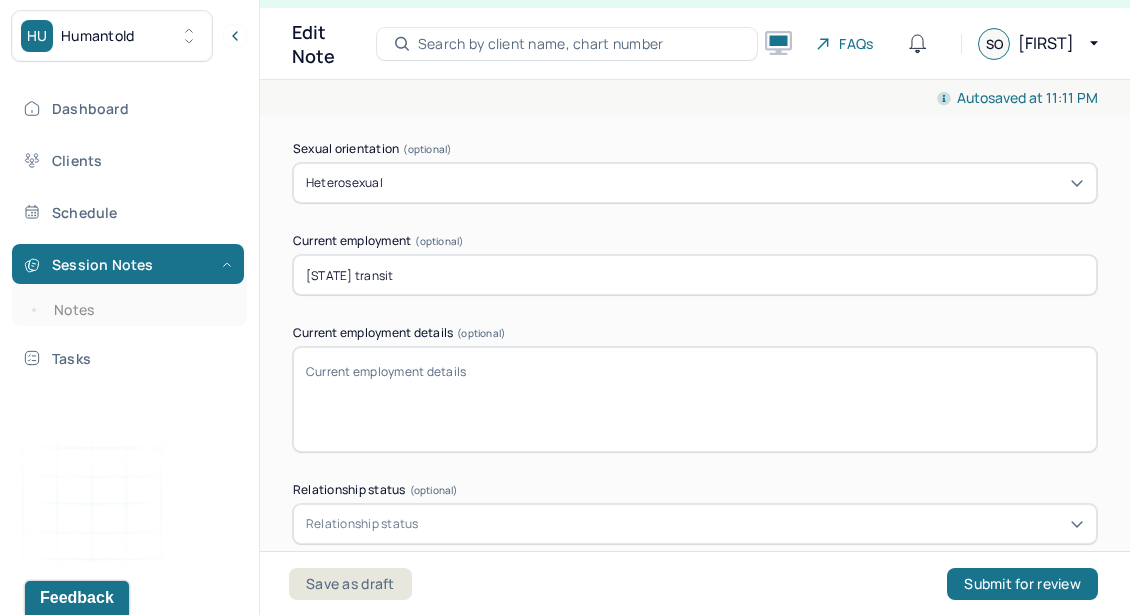 click on "[STATE] transit" at bounding box center (695, 275) 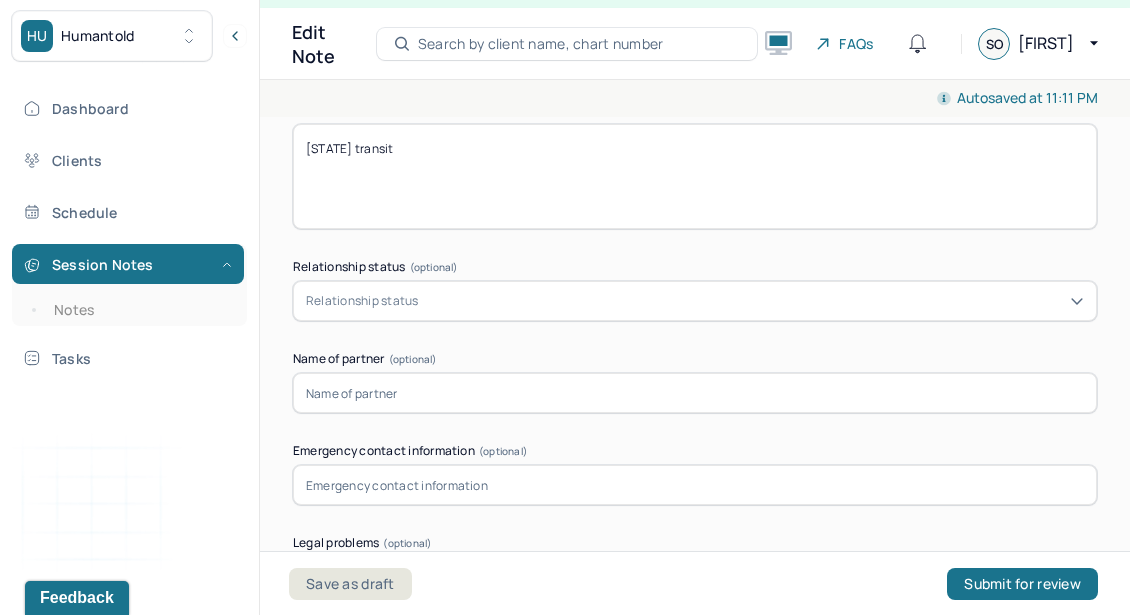 scroll, scrollTop: 1904, scrollLeft: 0, axis: vertical 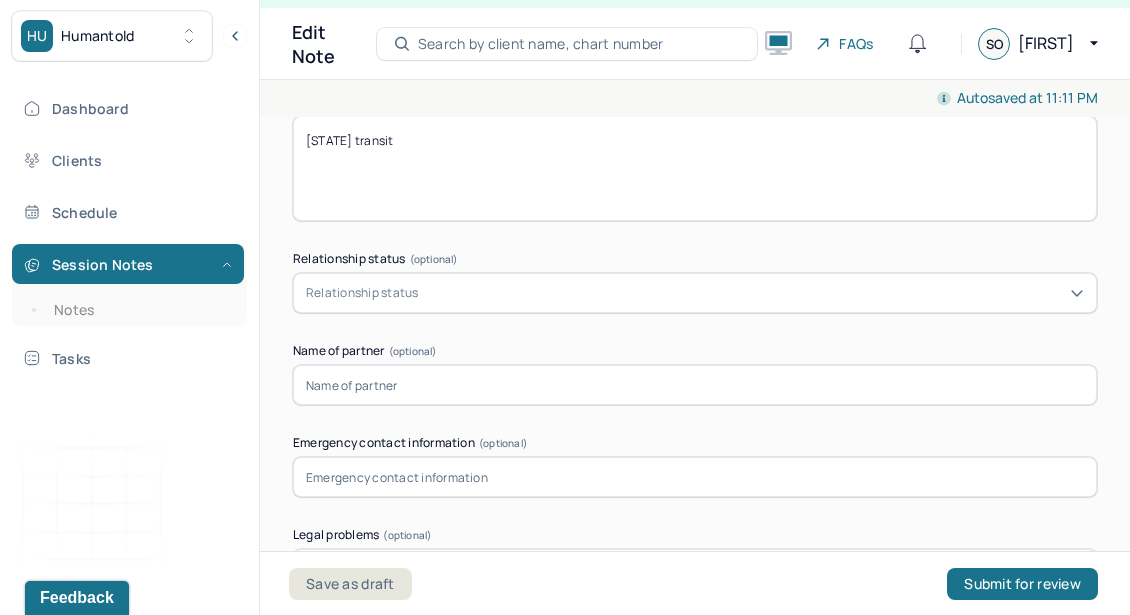 type on "[STATE] transit" 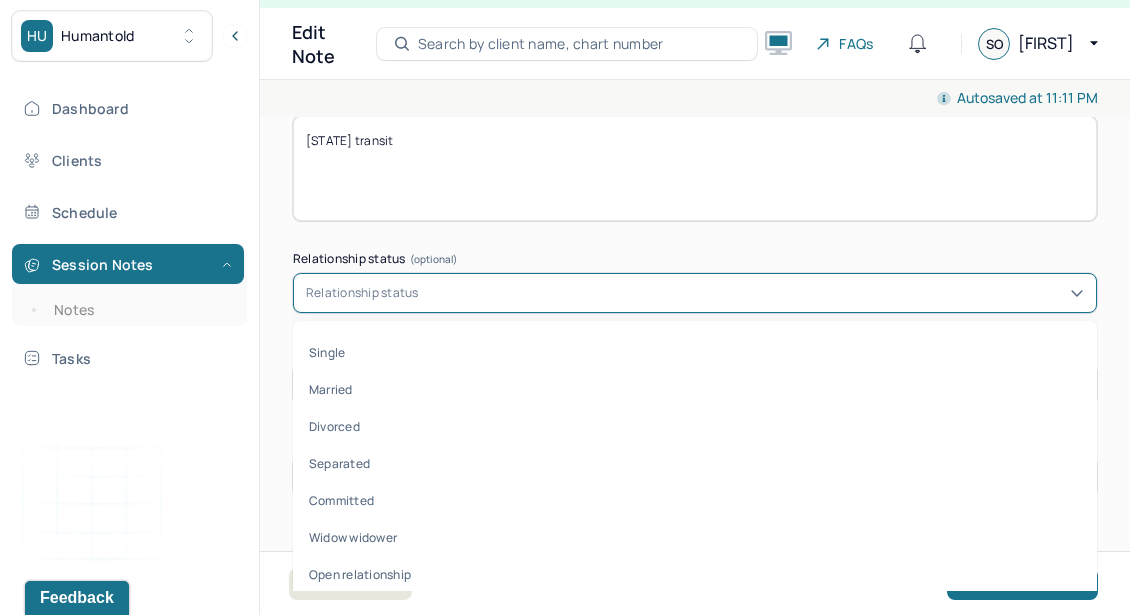 click on "Relationship status" at bounding box center [695, 293] 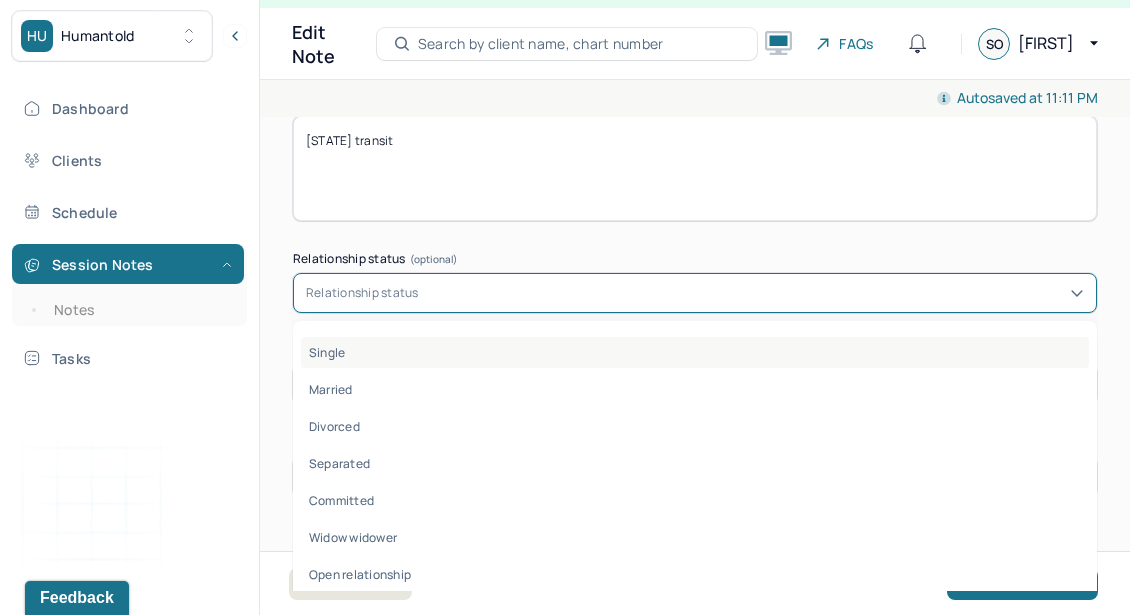 click on "Single" at bounding box center [695, 352] 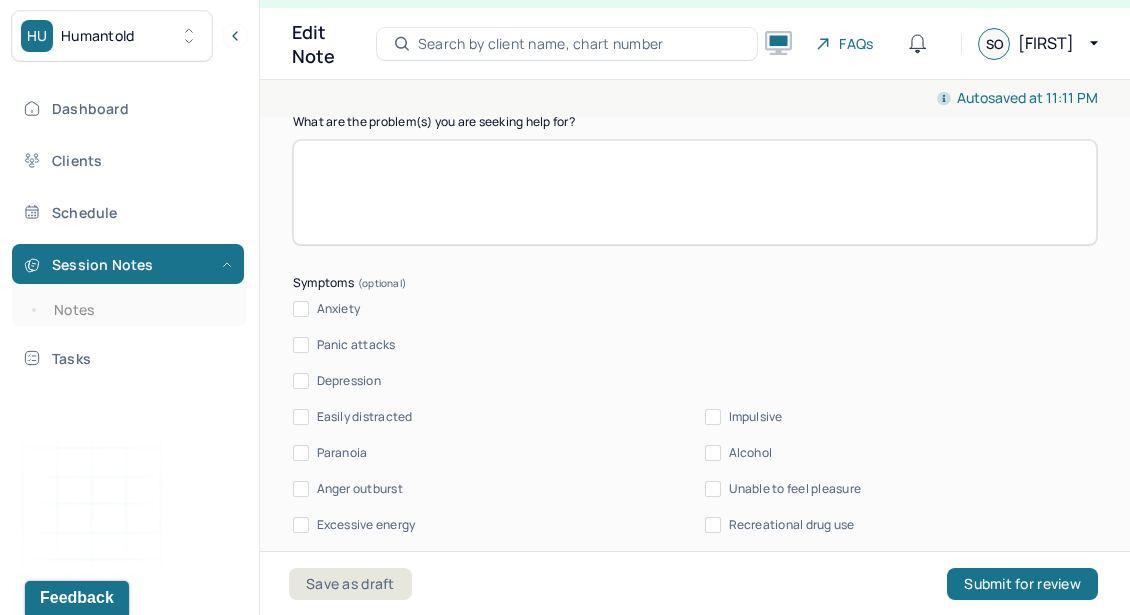 scroll, scrollTop: 2450, scrollLeft: 0, axis: vertical 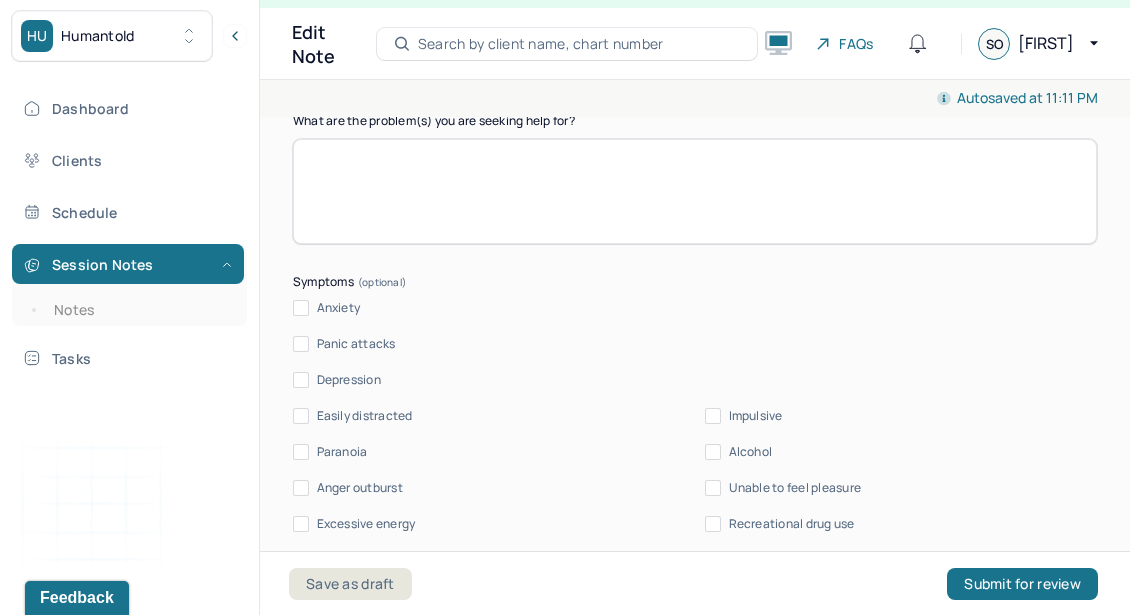 click on "Anxiety" at bounding box center (301, 308) 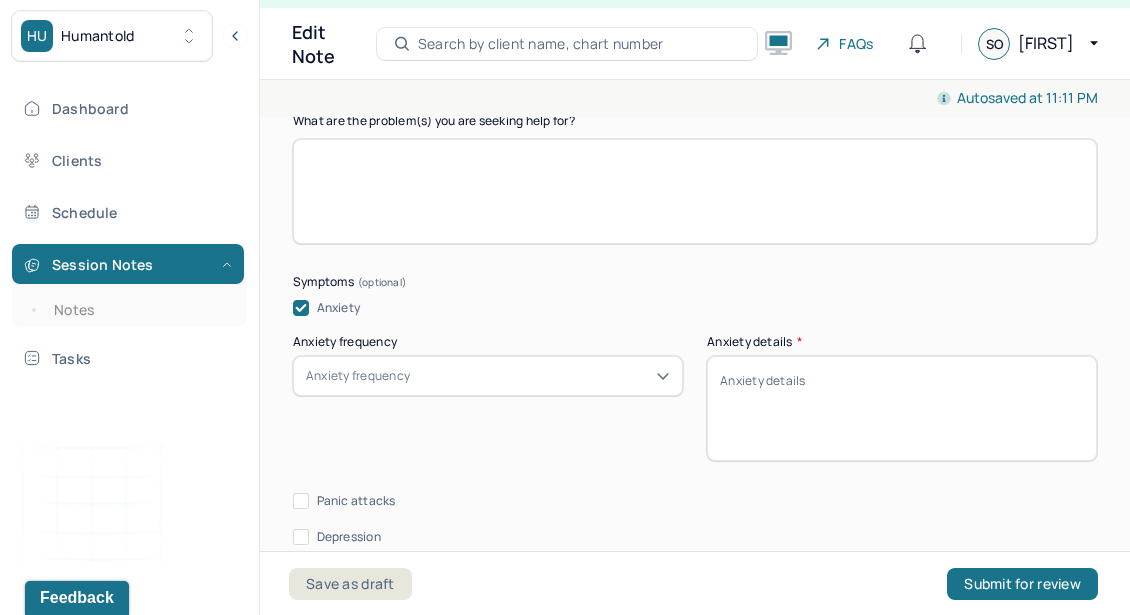 click on "Anxiety frequency" at bounding box center (358, 376) 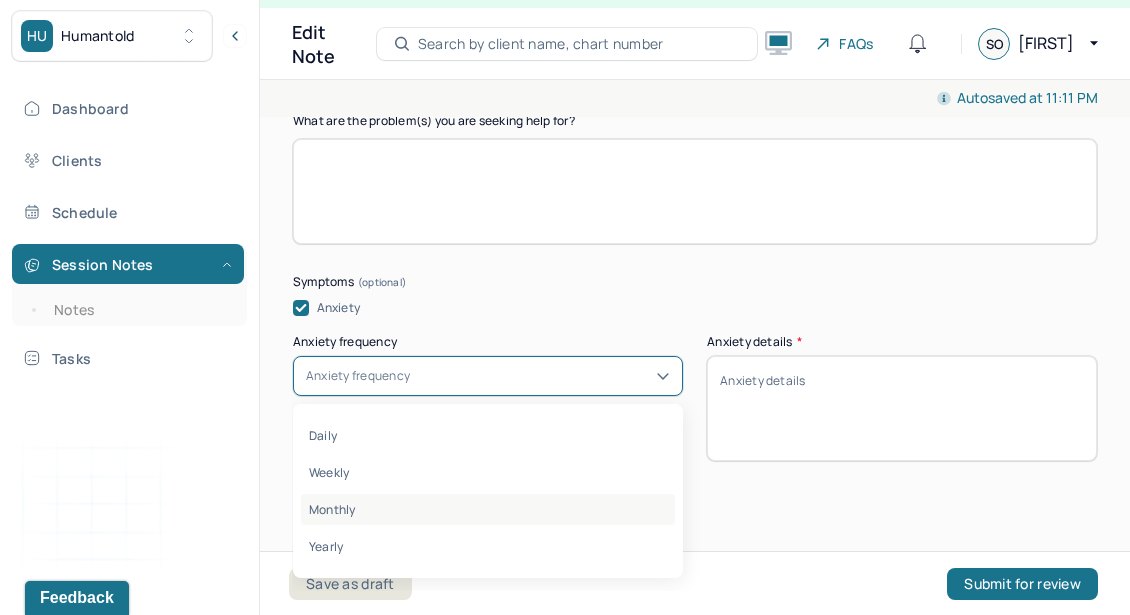 click on "Monthly" at bounding box center (488, 509) 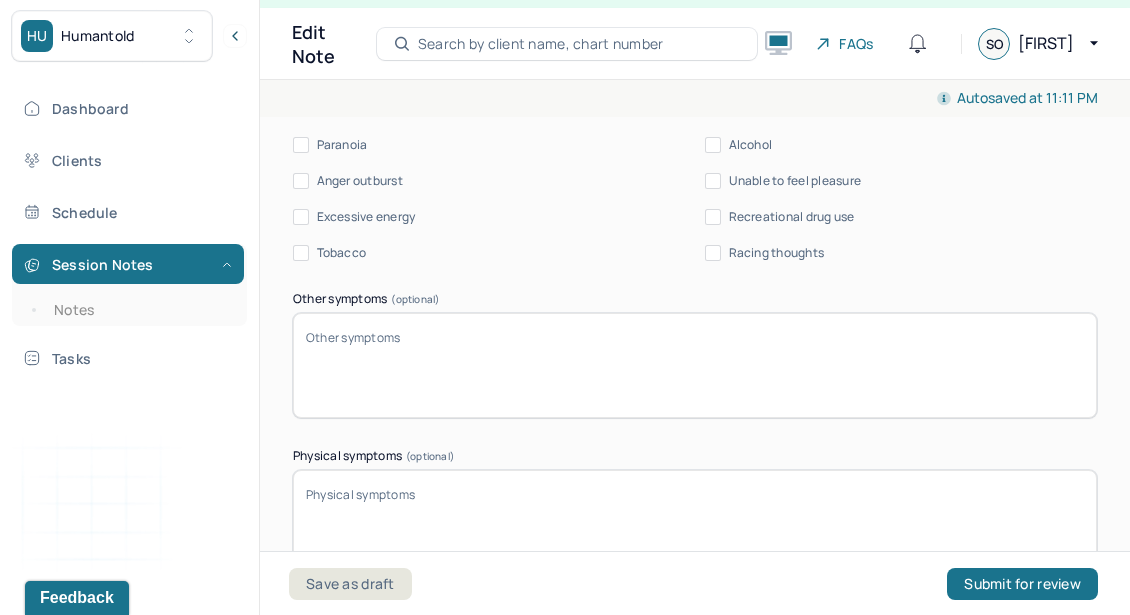 scroll, scrollTop: 2918, scrollLeft: 0, axis: vertical 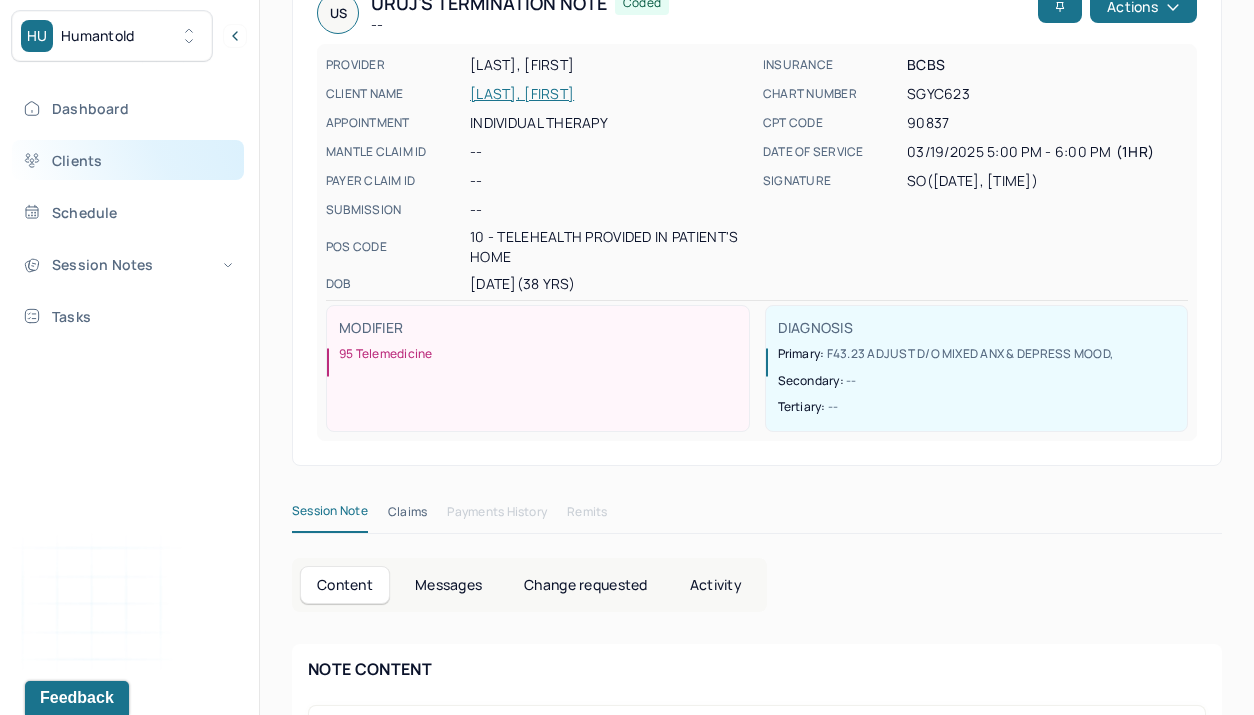 click on "Clients" at bounding box center (128, 160) 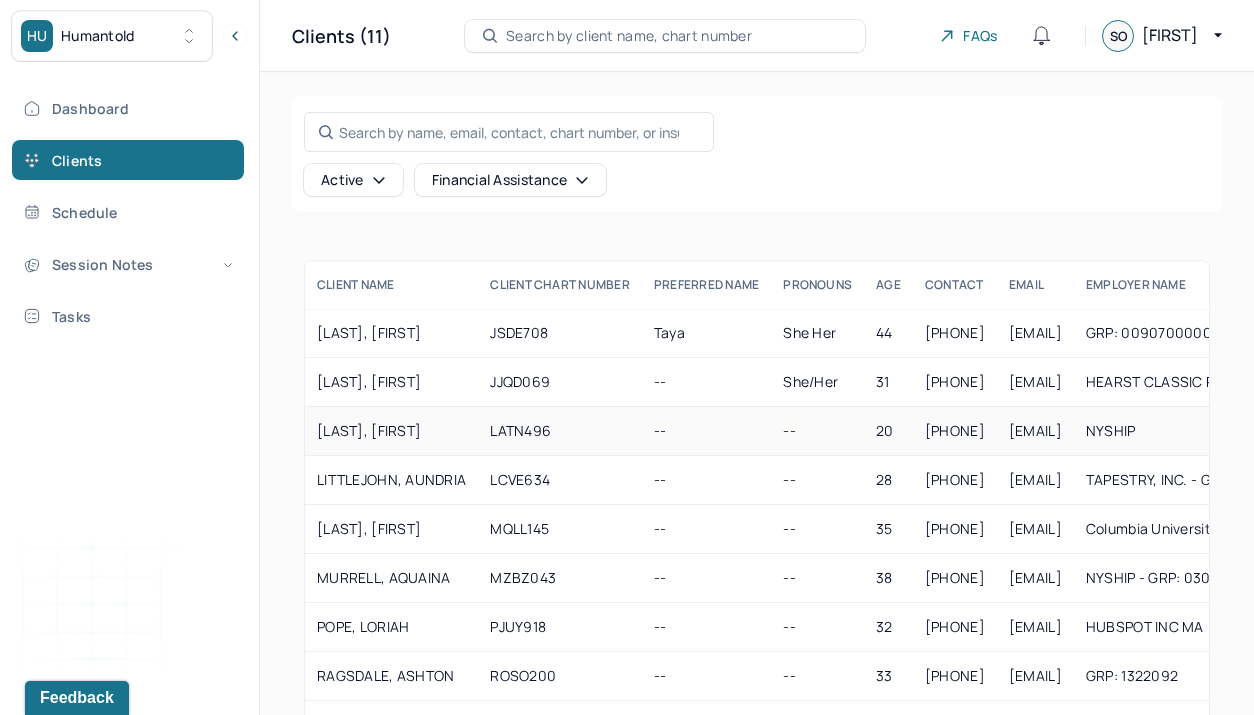 scroll, scrollTop: 17, scrollLeft: 0, axis: vertical 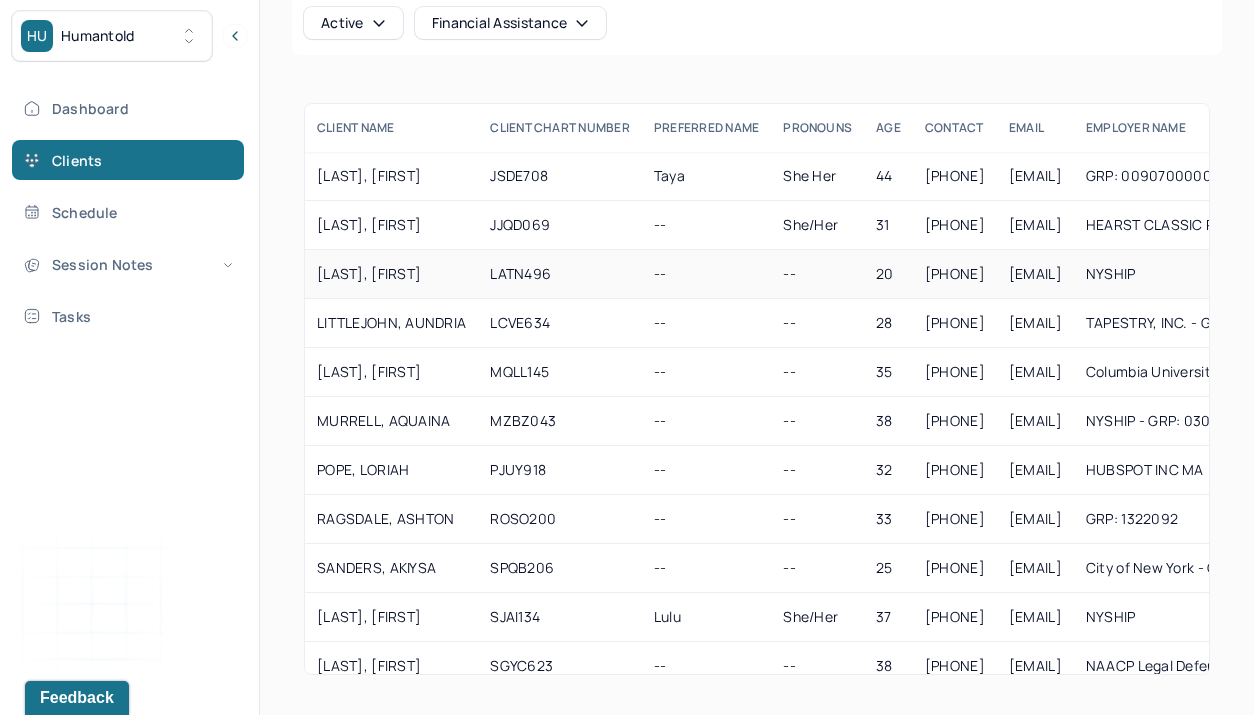 click on "--" at bounding box center (706, 274) 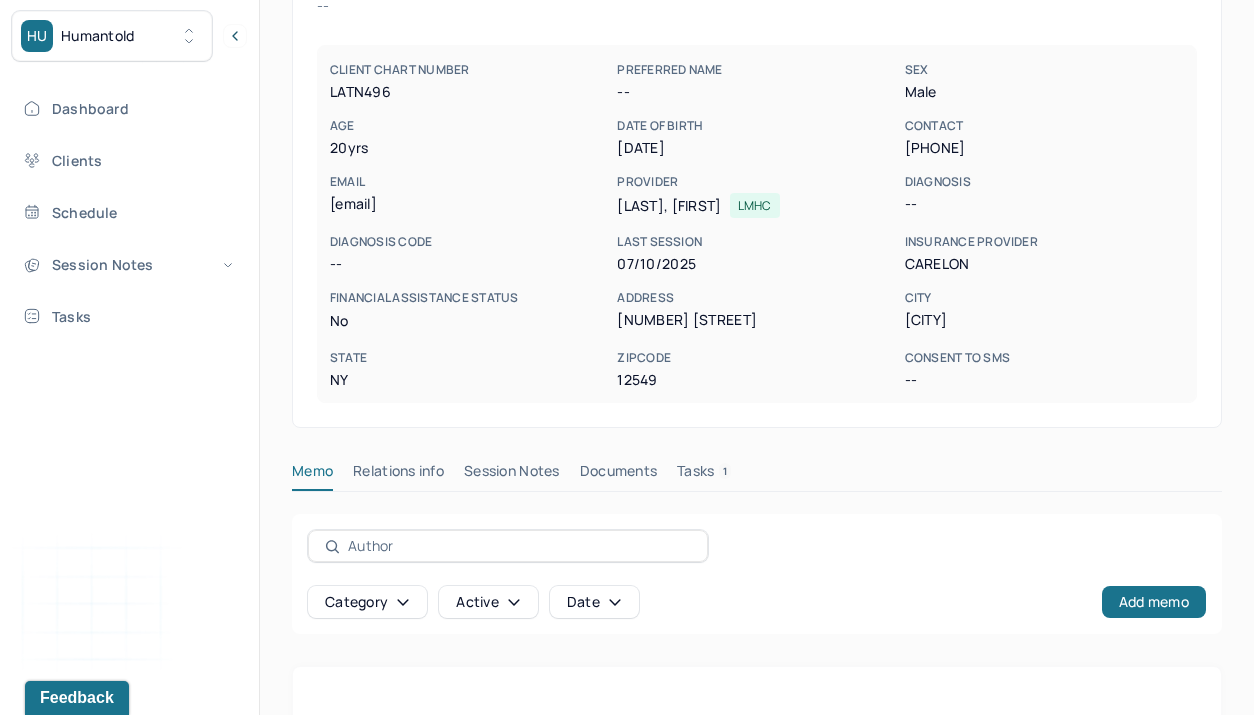click on "Session Notes" at bounding box center (512, 475) 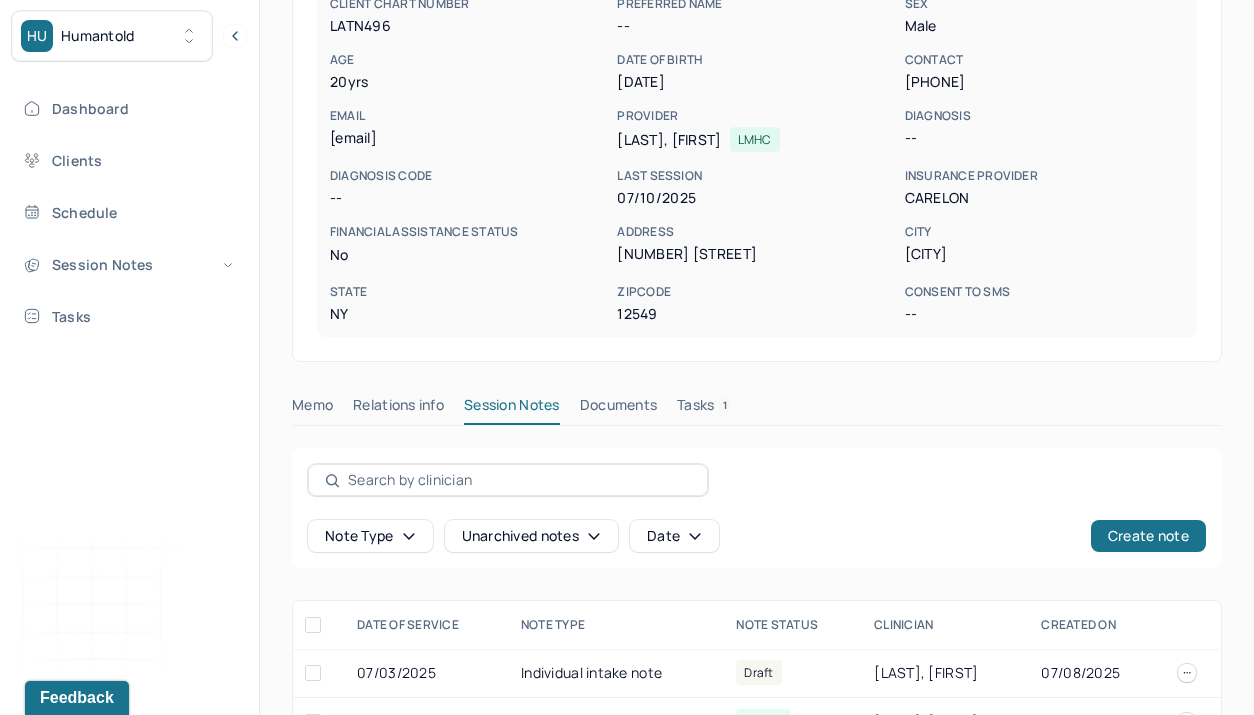 scroll, scrollTop: 527, scrollLeft: 0, axis: vertical 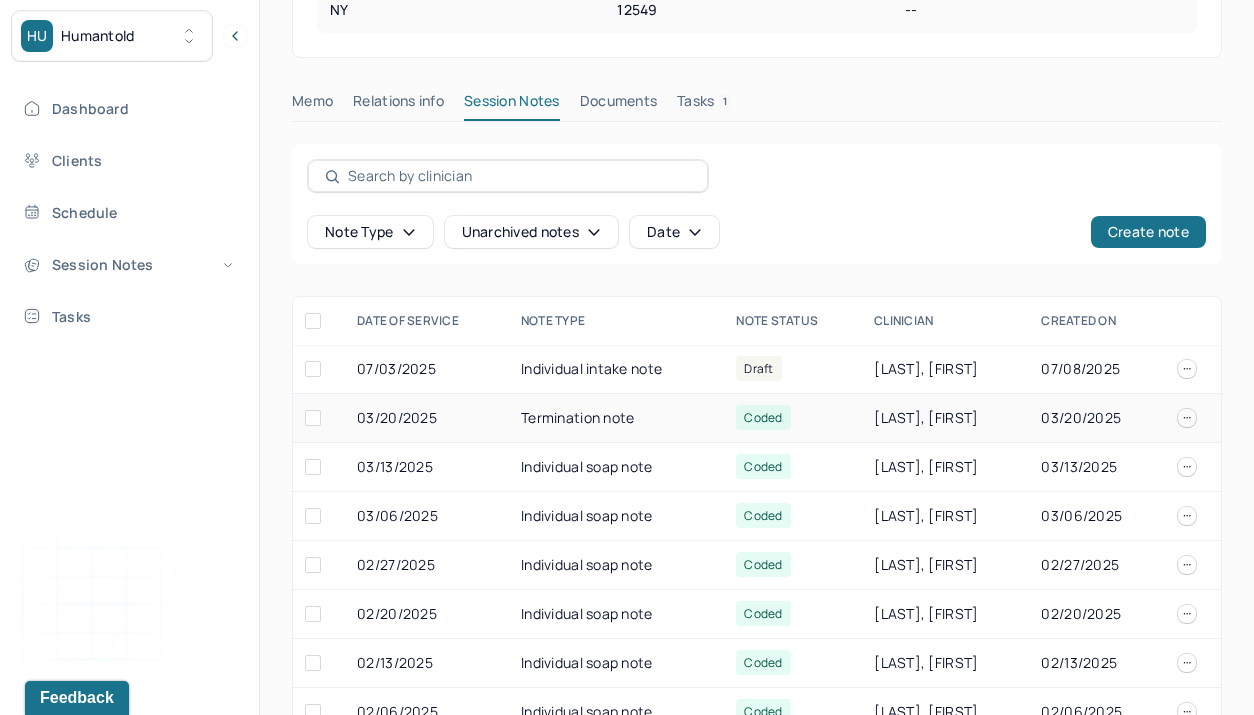 click on "Termination note" at bounding box center (616, 418) 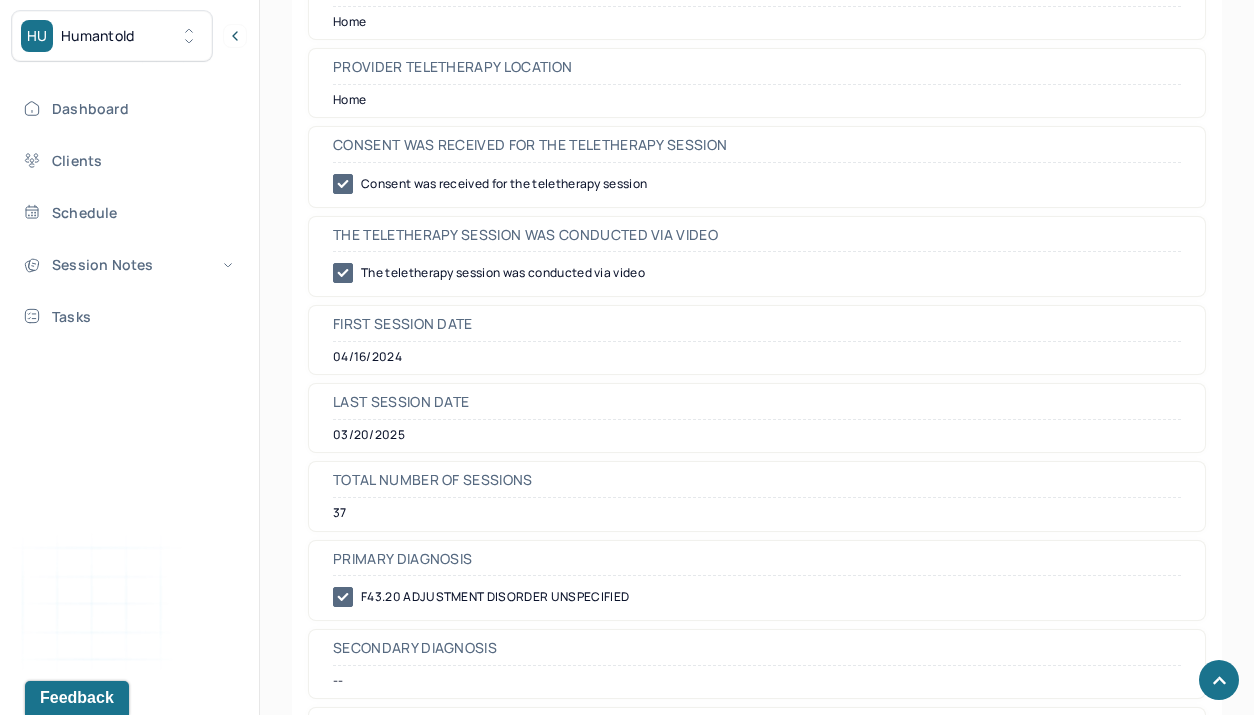scroll, scrollTop: 1017, scrollLeft: 0, axis: vertical 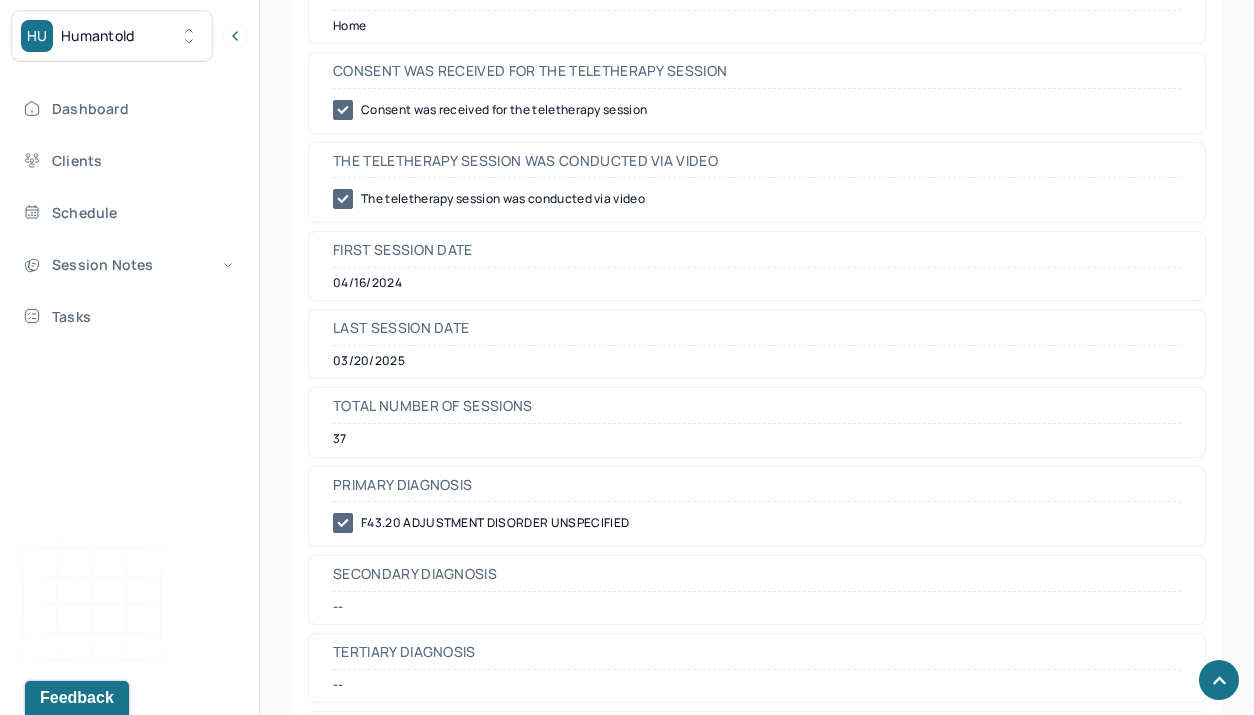 click on "F43.20 ADJUSTMENT DISORDER UNSPECIFIED" at bounding box center [757, 523] 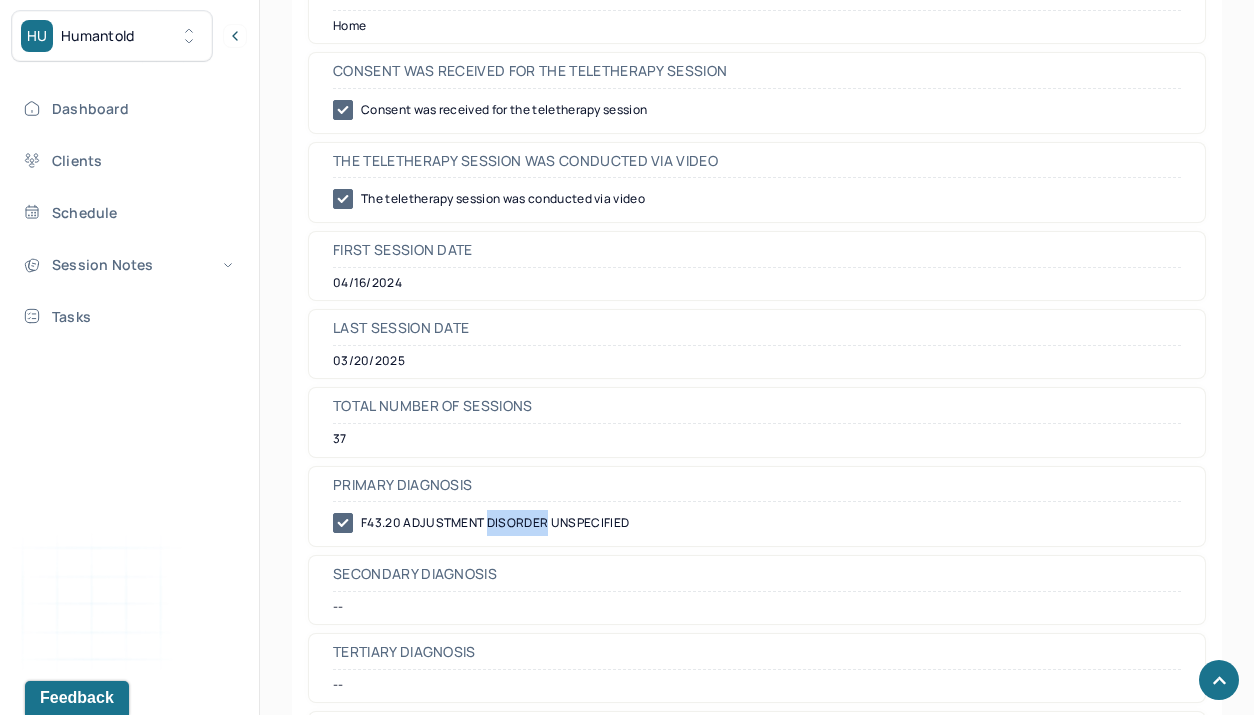 click on "F43.20 ADJUSTMENT DISORDER UNSPECIFIED" at bounding box center (757, 523) 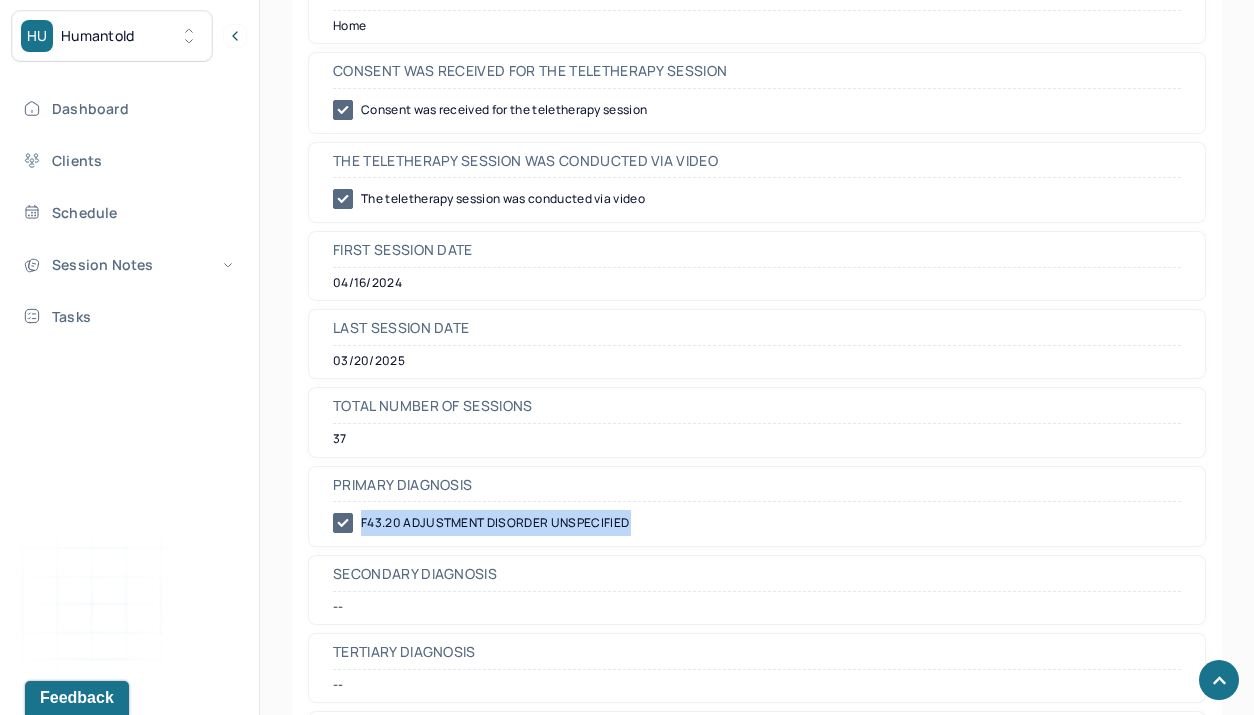 click on "F43.20 ADJUSTMENT DISORDER UNSPECIFIED" at bounding box center (757, 523) 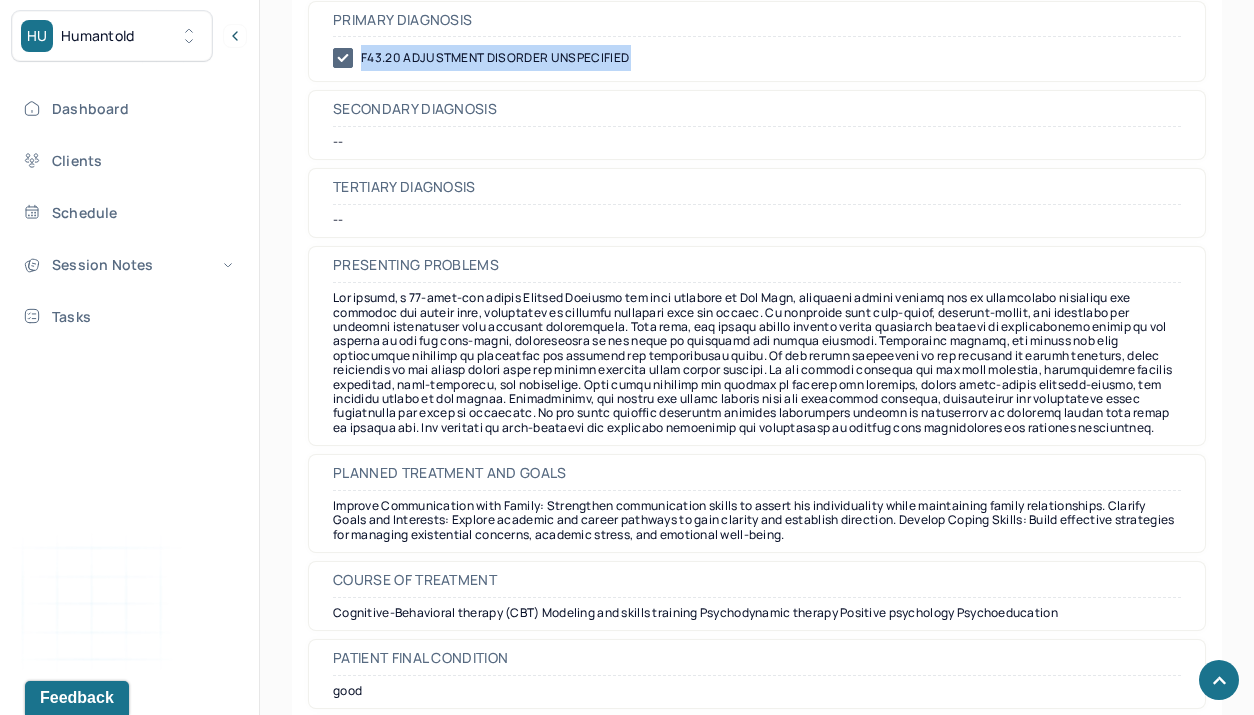 scroll, scrollTop: 1501, scrollLeft: 0, axis: vertical 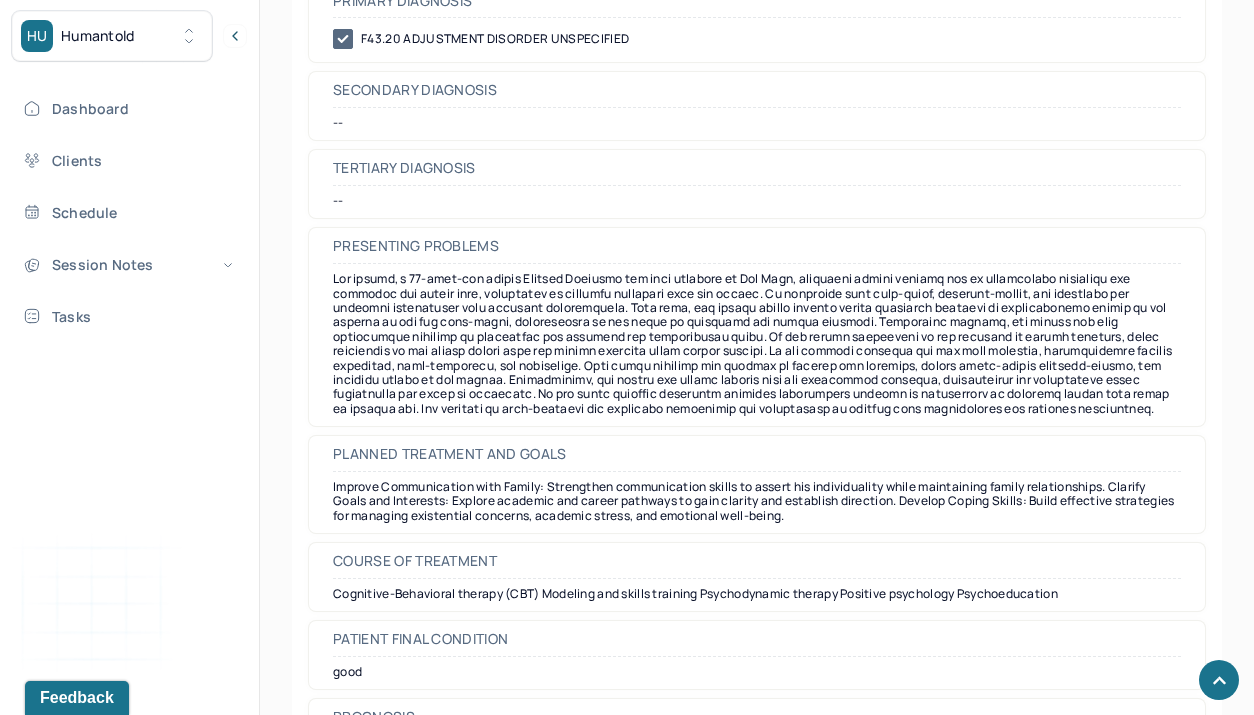 click at bounding box center [757, 344] 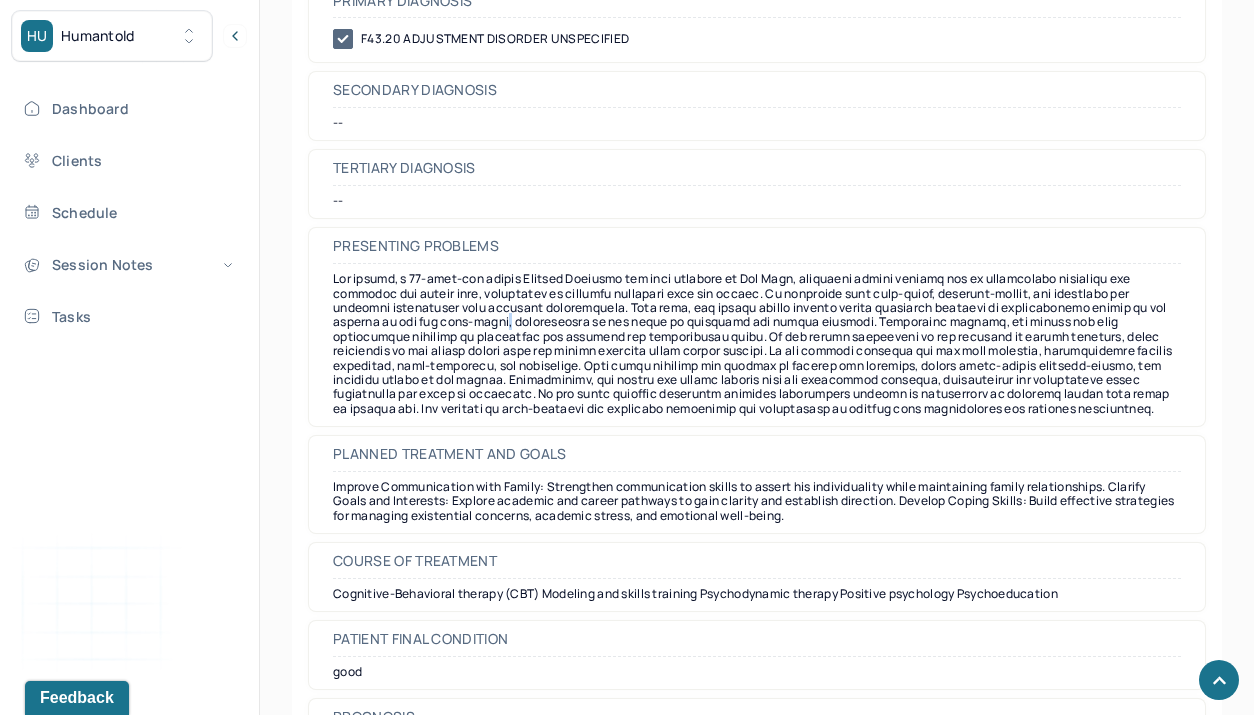 click at bounding box center [757, 344] 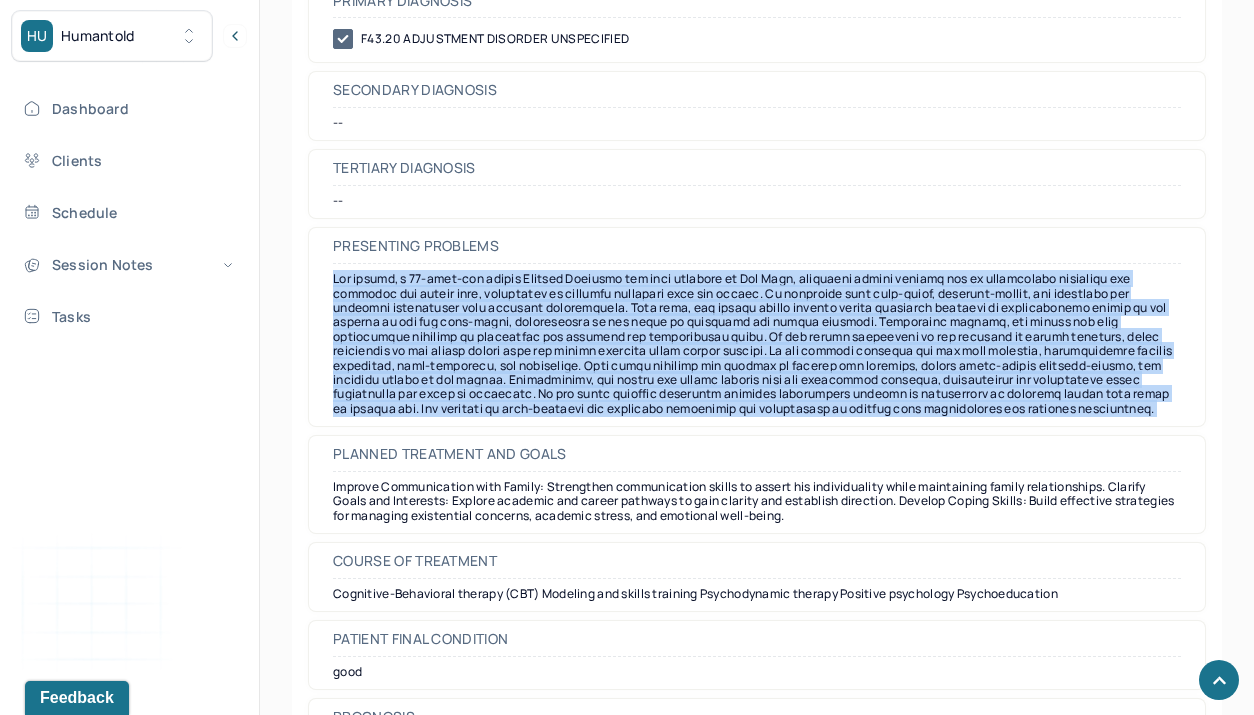 click at bounding box center [757, 344] 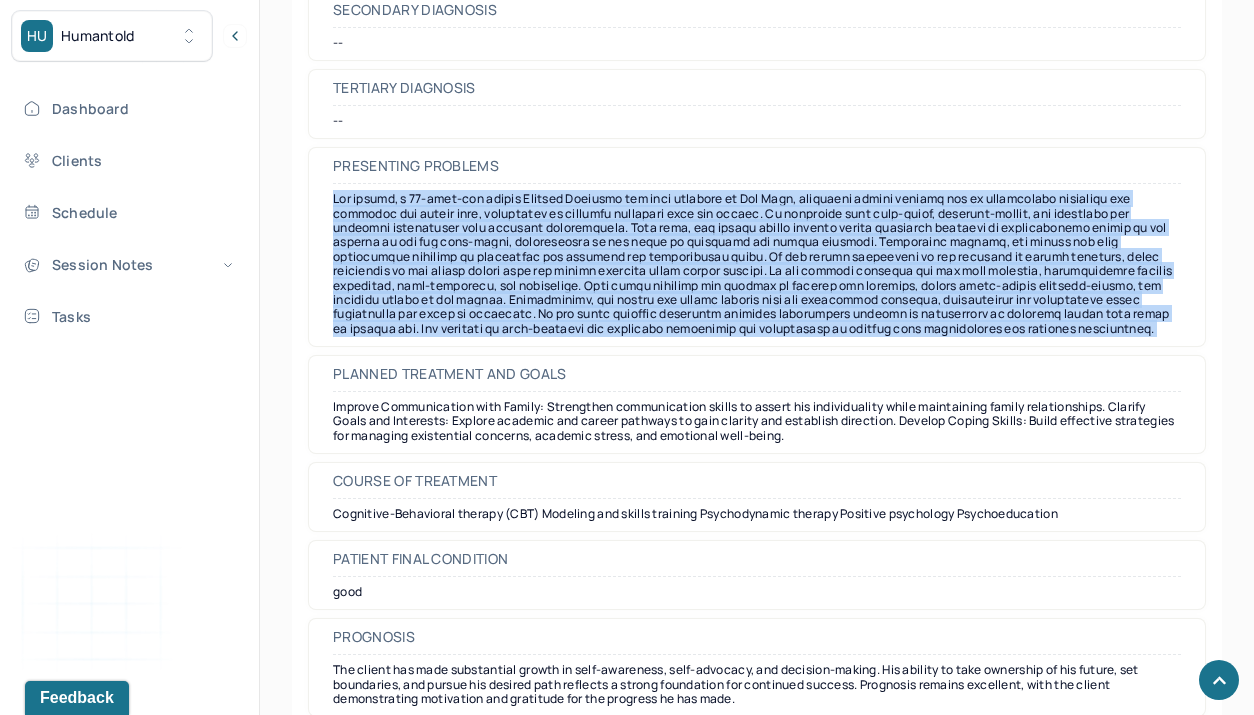 scroll, scrollTop: 1590, scrollLeft: 0, axis: vertical 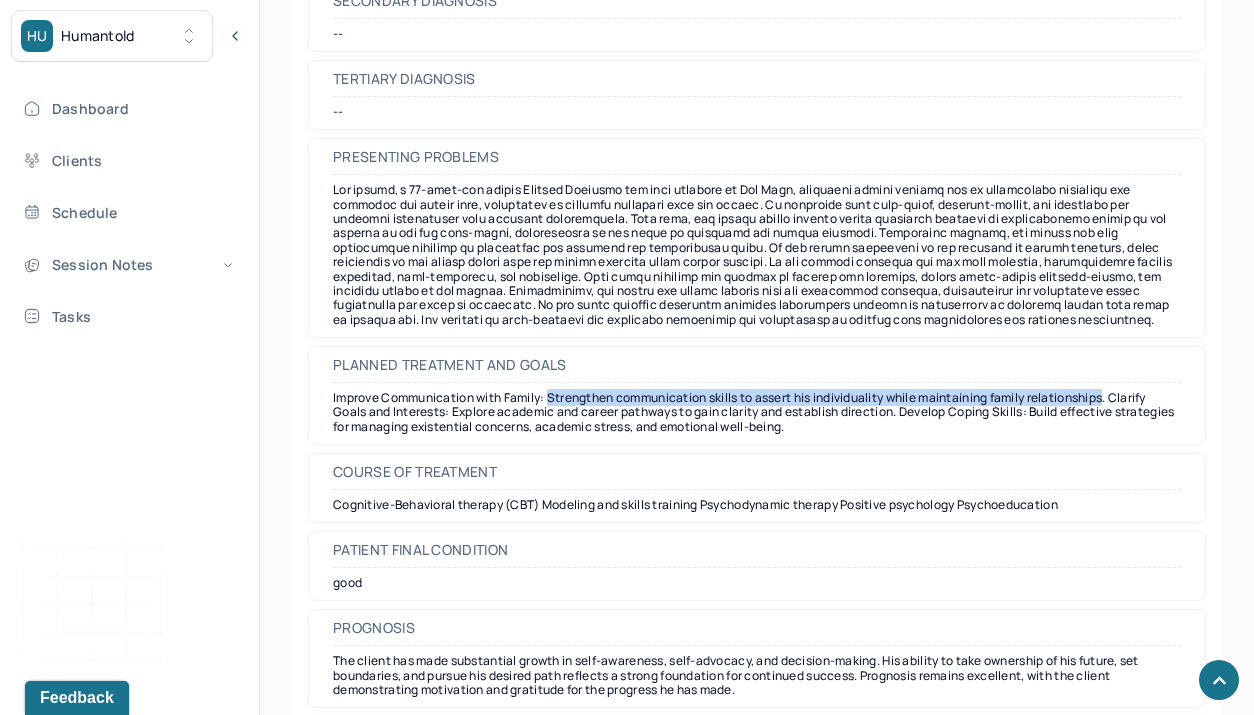 drag, startPoint x: 551, startPoint y: 397, endPoint x: 1118, endPoint y: 401, distance: 567.0141 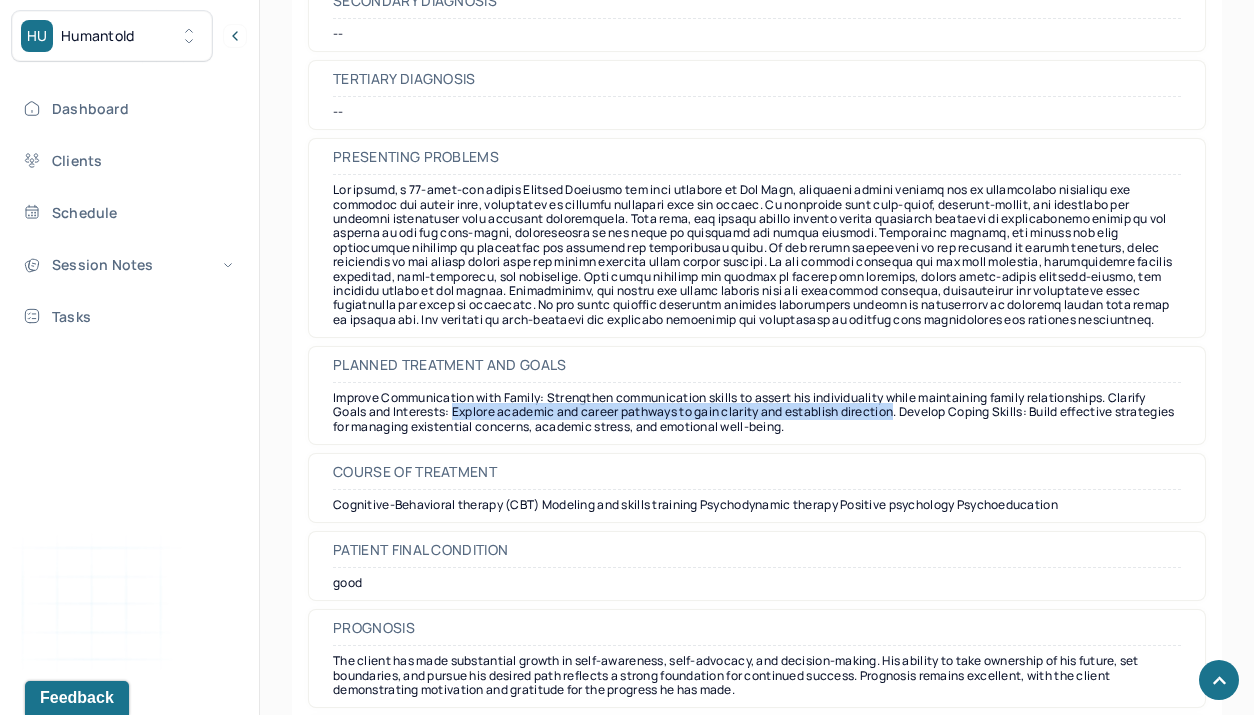 drag, startPoint x: 454, startPoint y: 417, endPoint x: 903, endPoint y: 416, distance: 449.0011 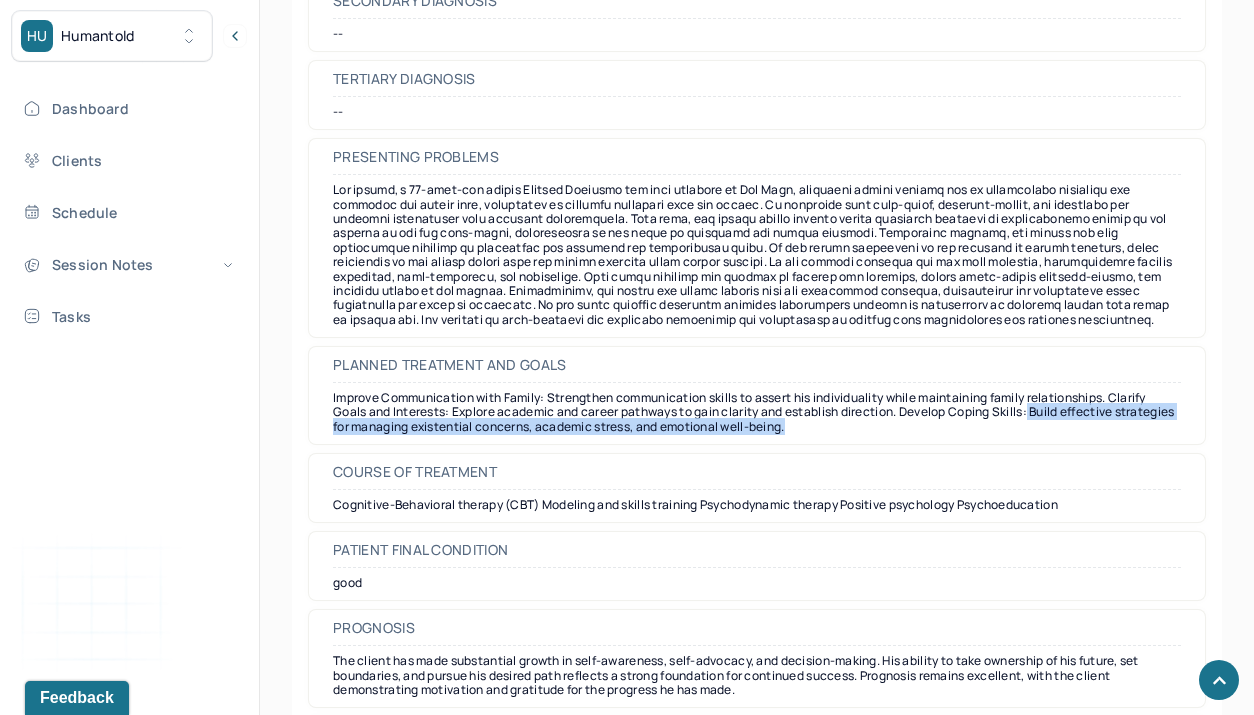 drag, startPoint x: 1039, startPoint y: 413, endPoint x: 847, endPoint y: 437, distance: 193.49419 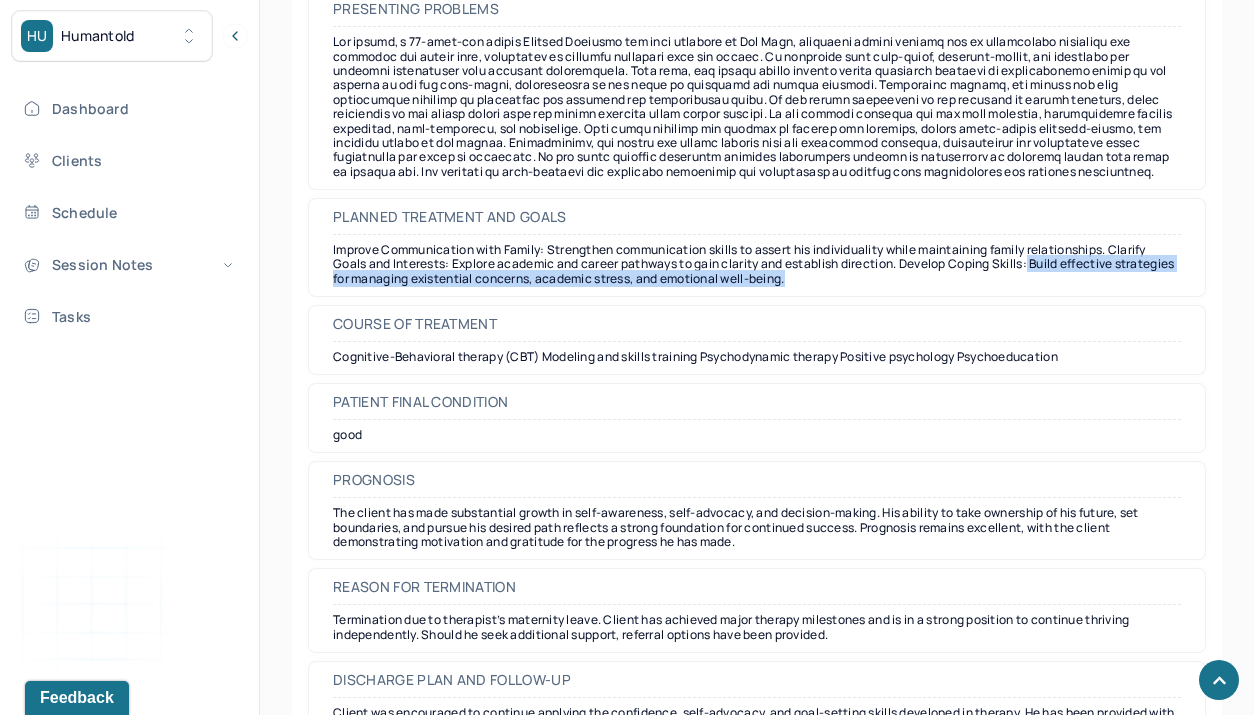 scroll, scrollTop: 1739, scrollLeft: 0, axis: vertical 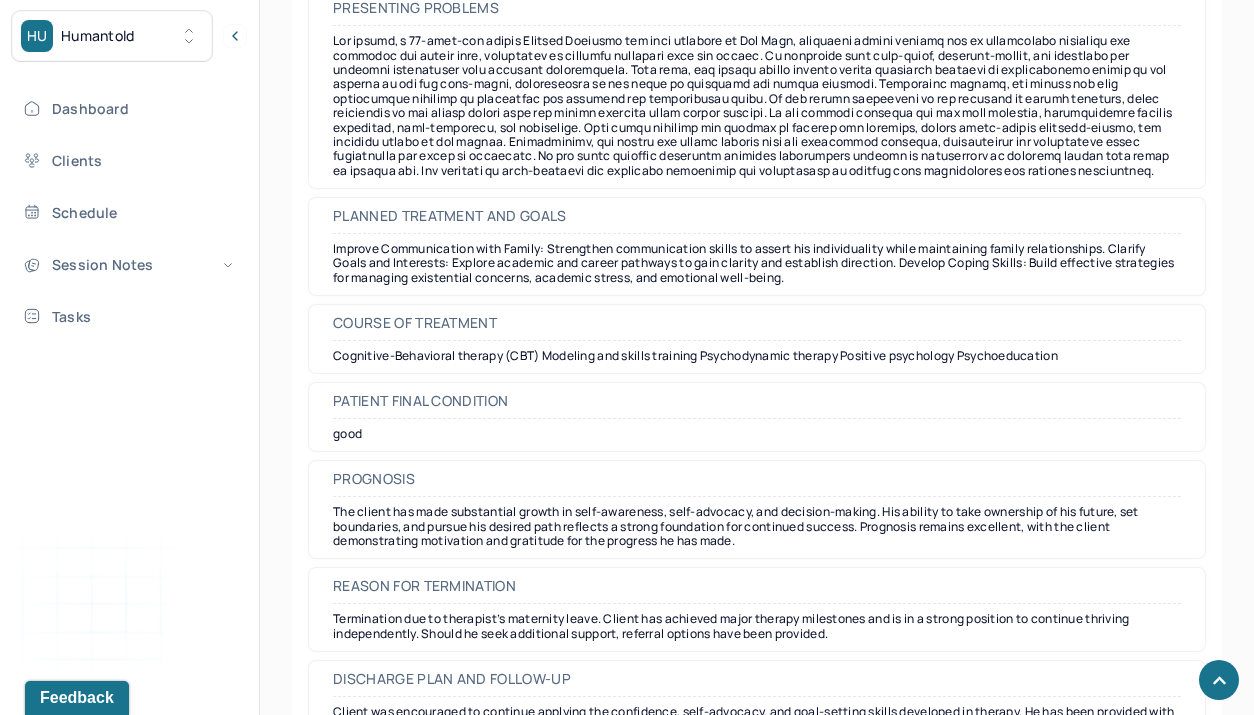 click on "The client has made substantial growth in self-awareness, self-advocacy, and decision-making. His ability to take ownership of his future, set boundaries, and pursue his desired path reflects a strong foundation for continued success. Prognosis remains excellent, with the client demonstrating motivation and gratitude for the progress he has made." at bounding box center (757, 526) 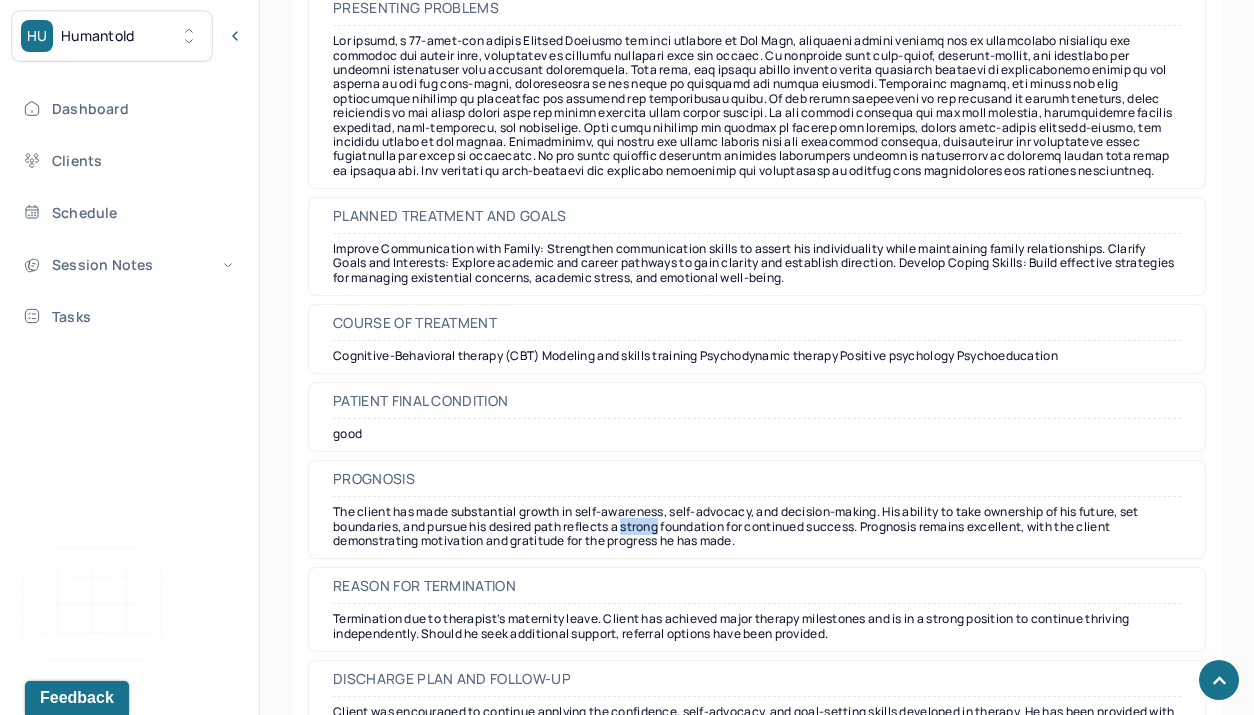 click on "The client has made substantial growth in self-awareness, self-advocacy, and decision-making. His ability to take ownership of his future, set boundaries, and pursue his desired path reflects a strong foundation for continued success. Prognosis remains excellent, with the client demonstrating motivation and gratitude for the progress he has made." at bounding box center [757, 526] 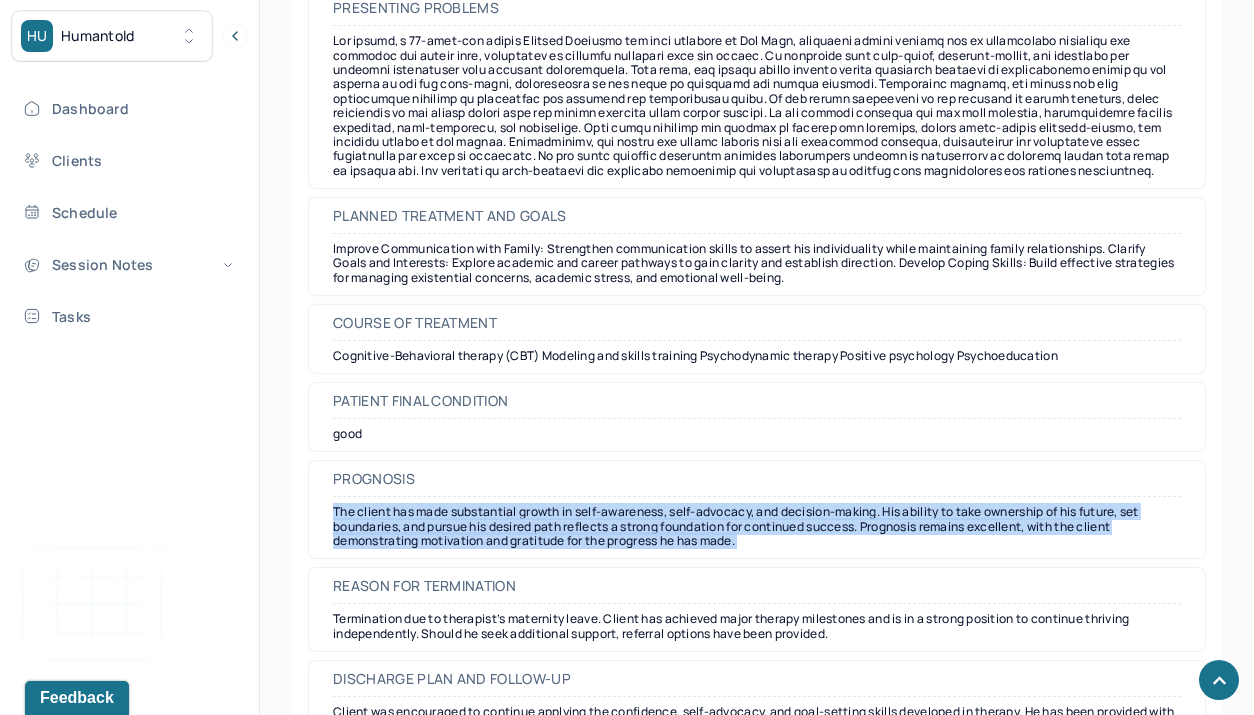 click on "The client has made substantial growth in self-awareness, self-advocacy, and decision-making. His ability to take ownership of his future, set boundaries, and pursue his desired path reflects a strong foundation for continued success. Prognosis remains excellent, with the client demonstrating motivation and gratitude for the progress he has made." at bounding box center (757, 526) 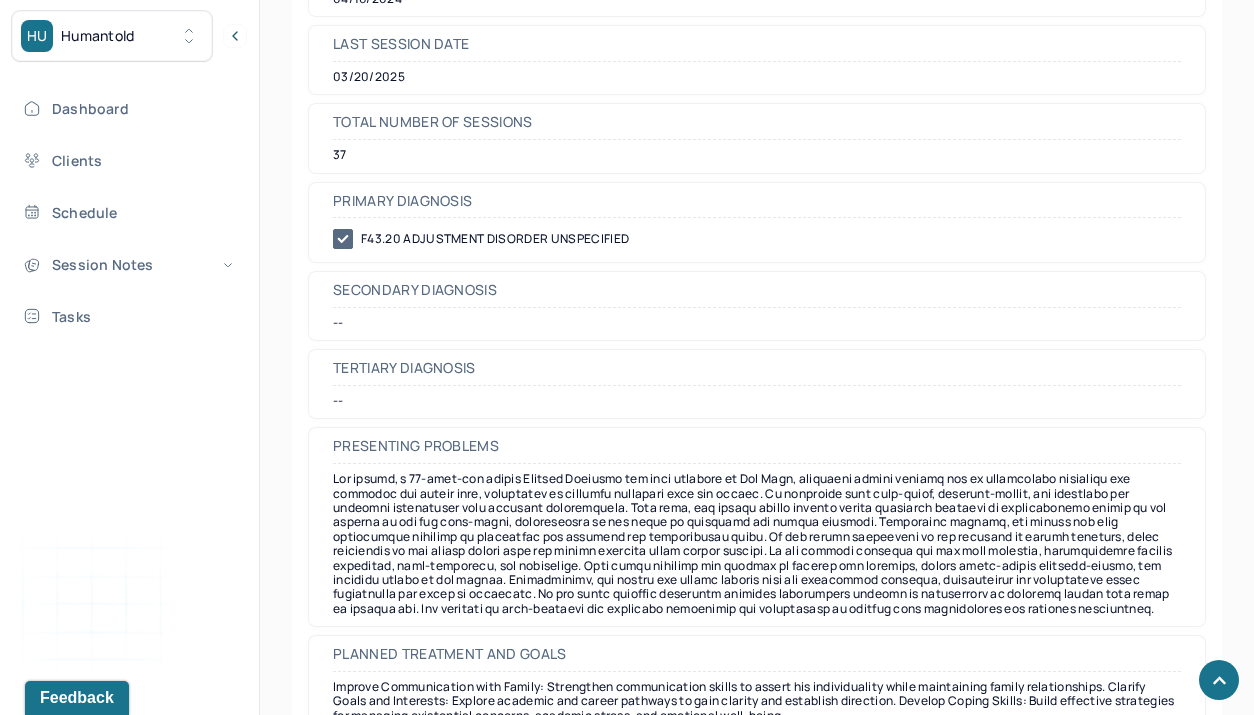 scroll, scrollTop: 1295, scrollLeft: 0, axis: vertical 